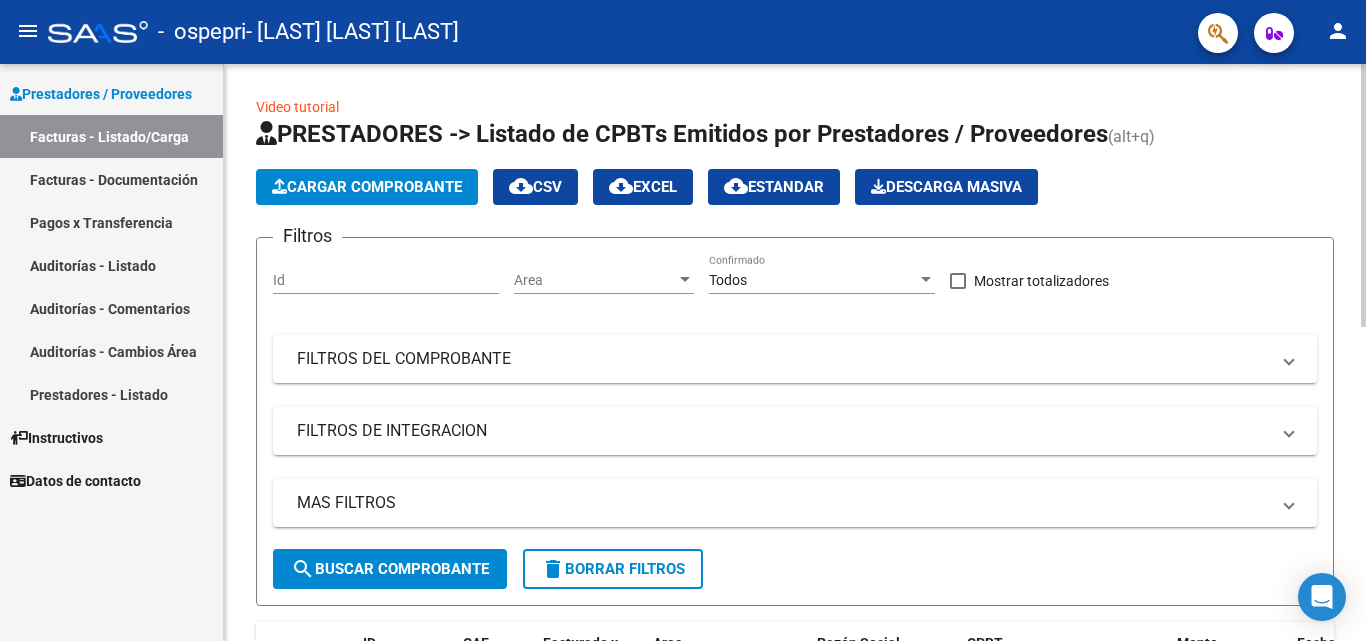 scroll, scrollTop: 0, scrollLeft: 0, axis: both 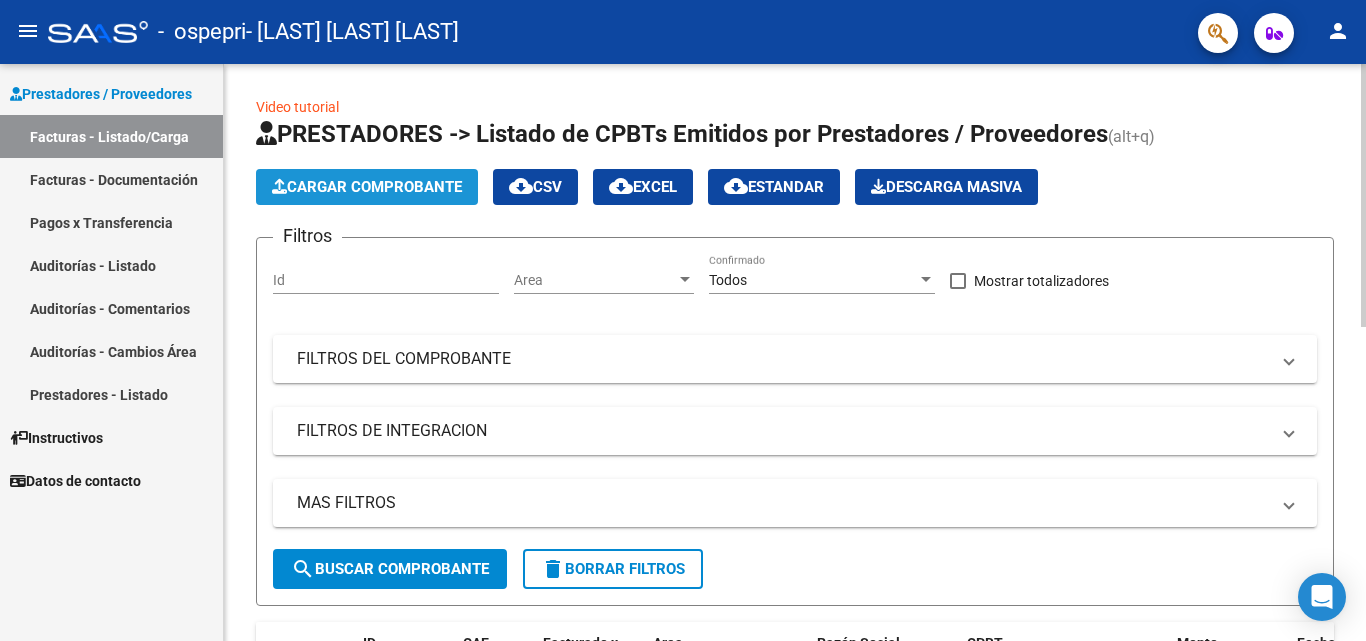 click on "Cargar Comprobante" 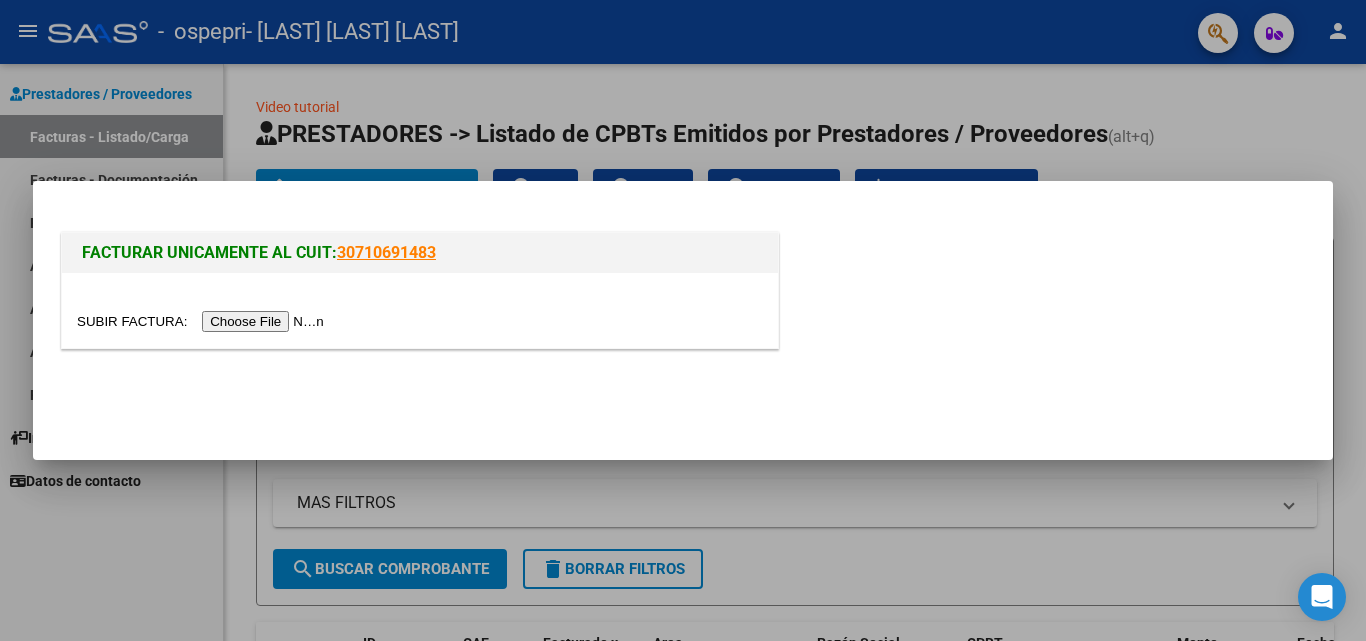 click at bounding box center [203, 321] 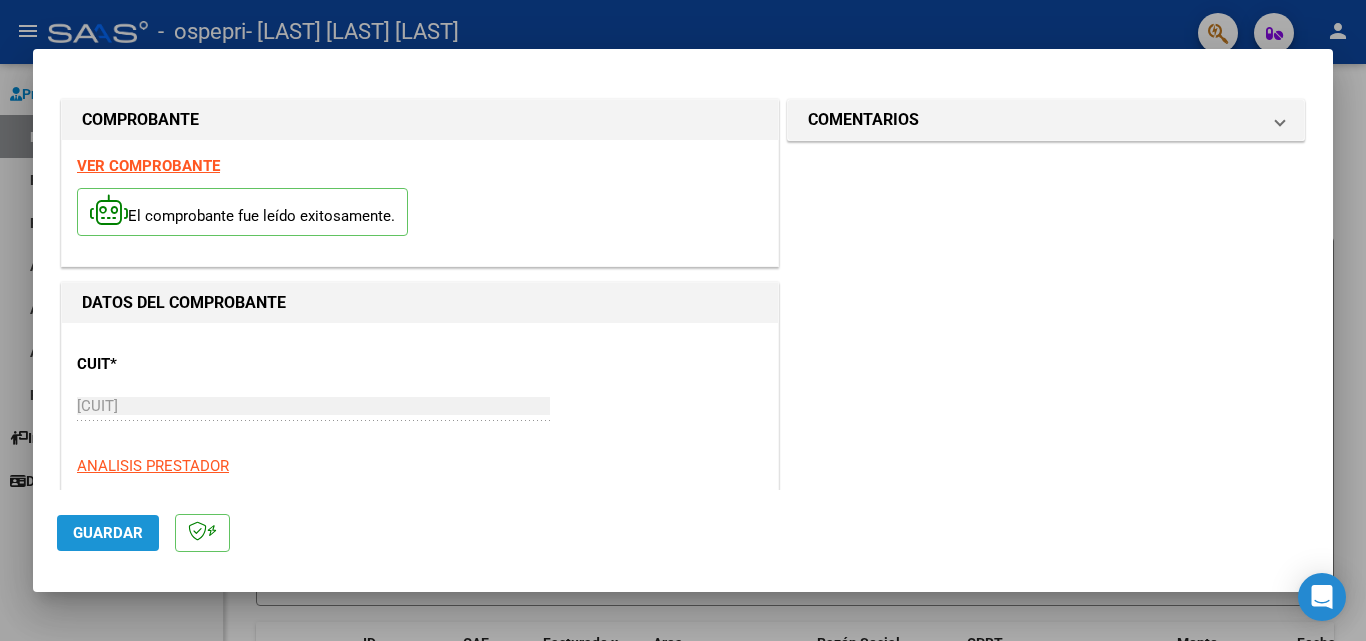 click on "Guardar" 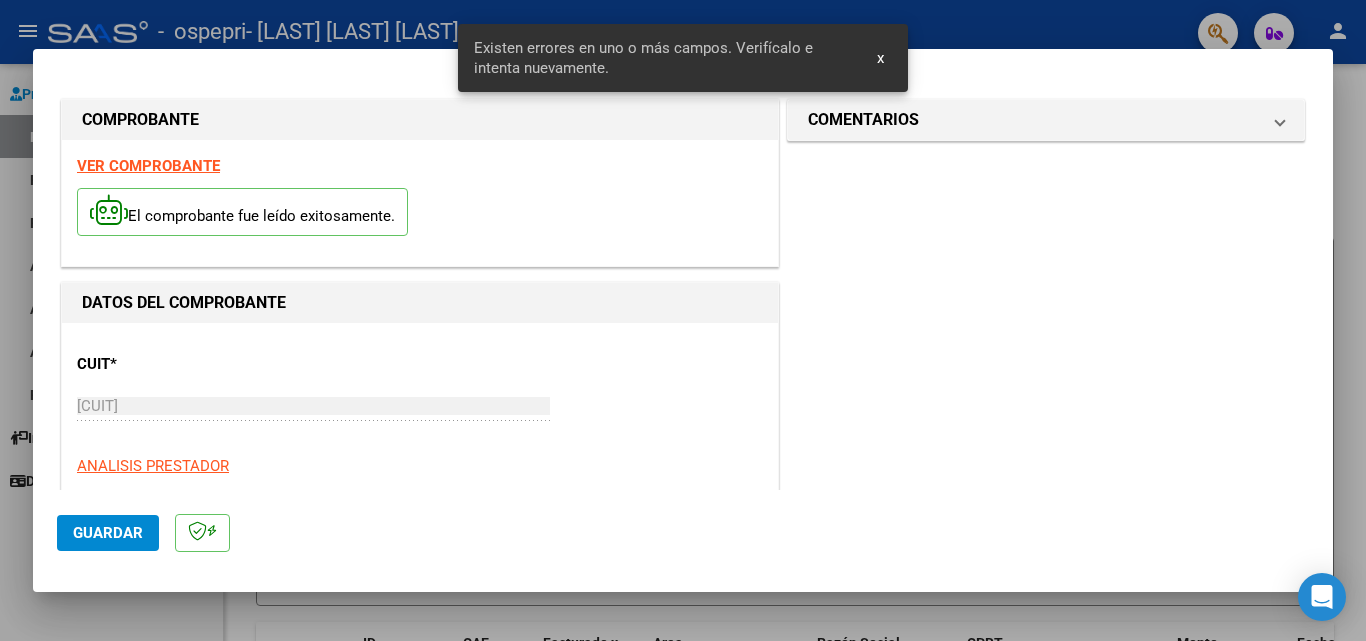 scroll, scrollTop: 451, scrollLeft: 0, axis: vertical 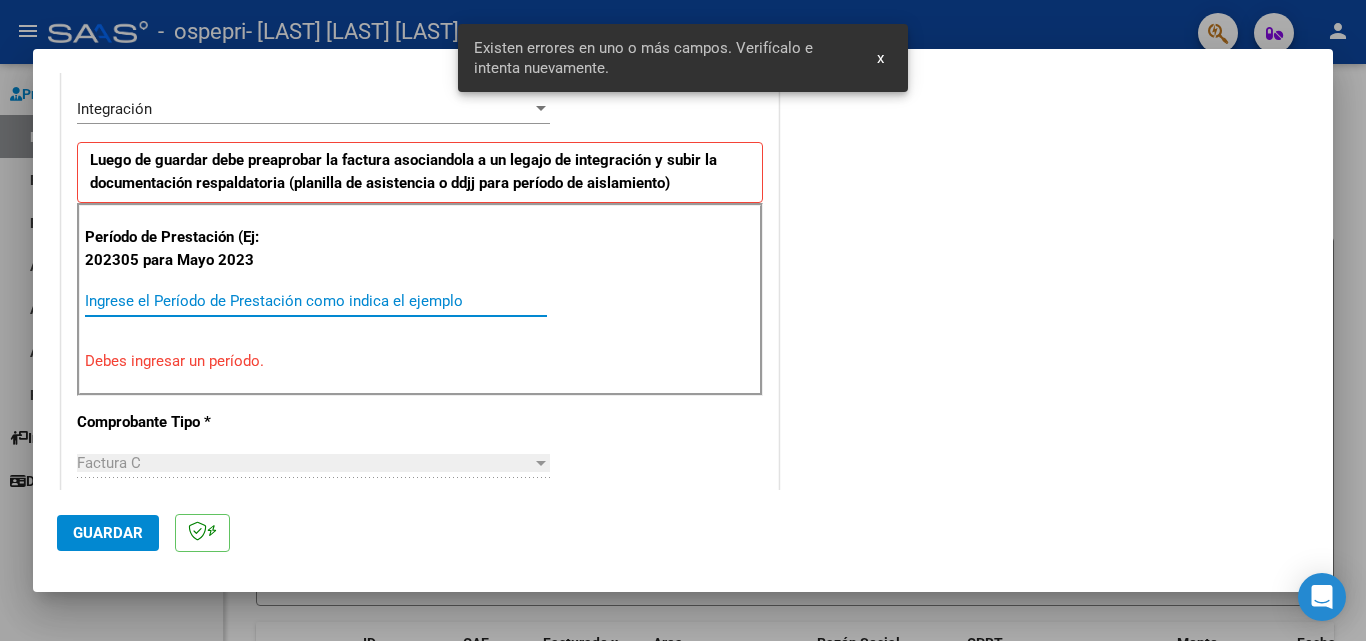 click on "Ingrese el Período de Prestación como indica el ejemplo" at bounding box center (316, 301) 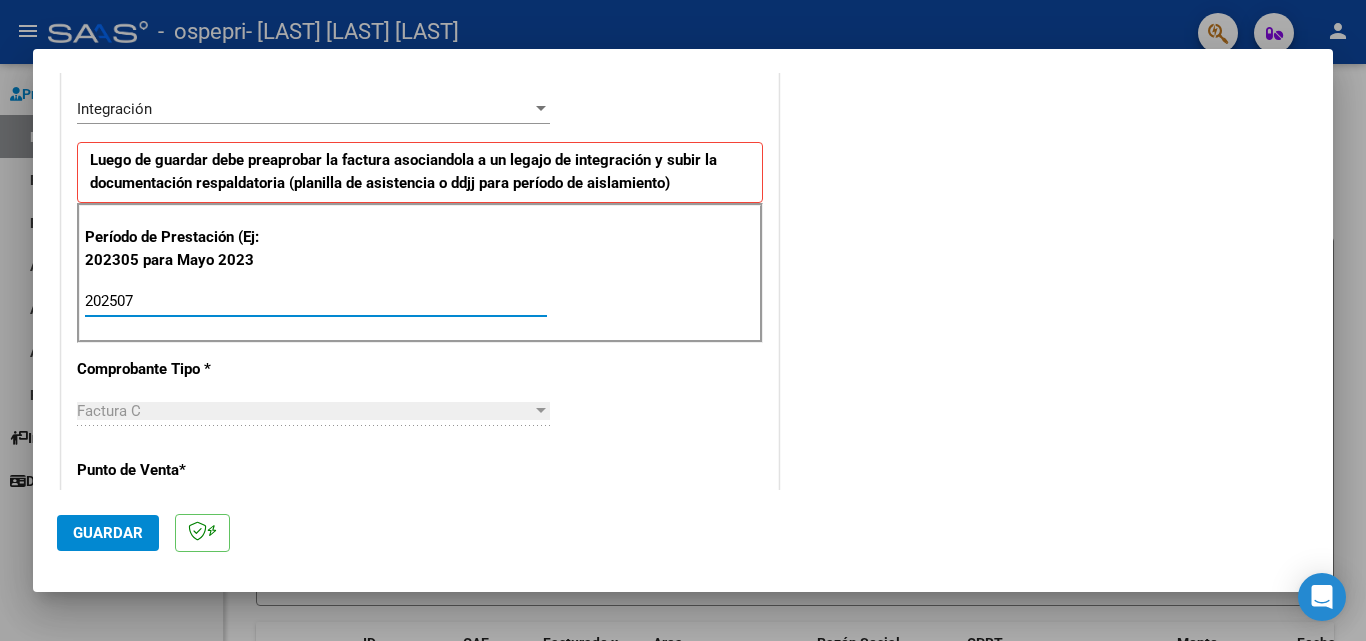 type on "202507" 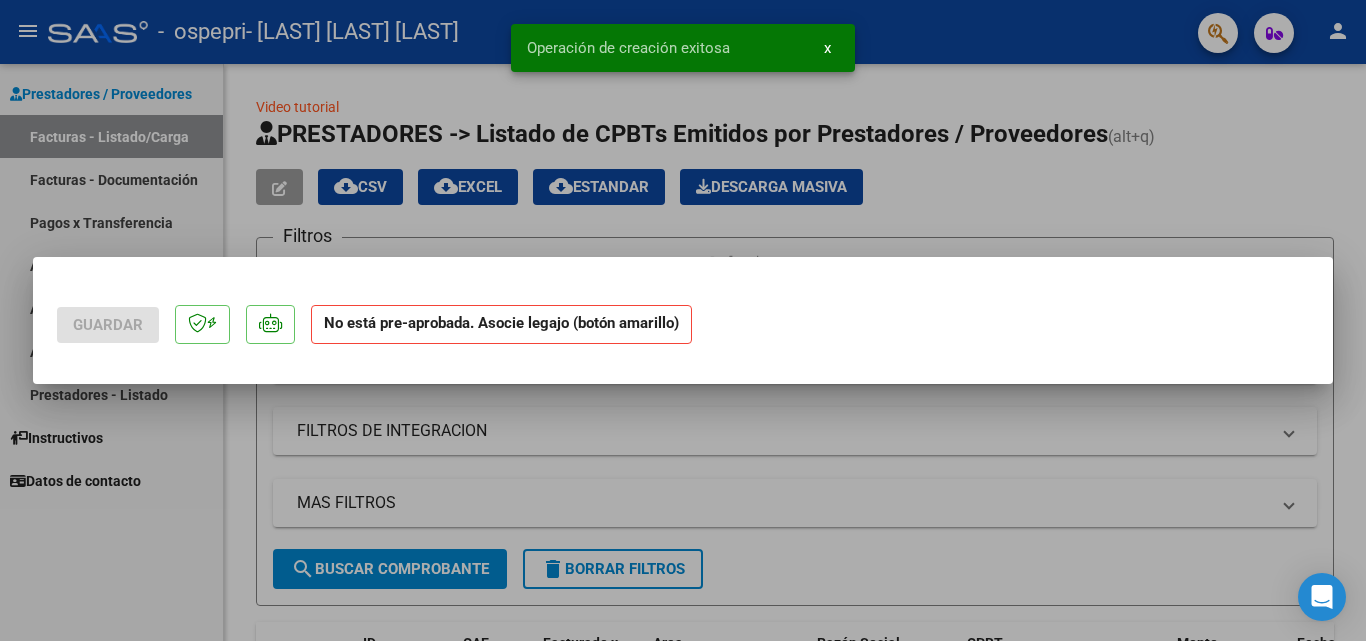 scroll, scrollTop: 0, scrollLeft: 0, axis: both 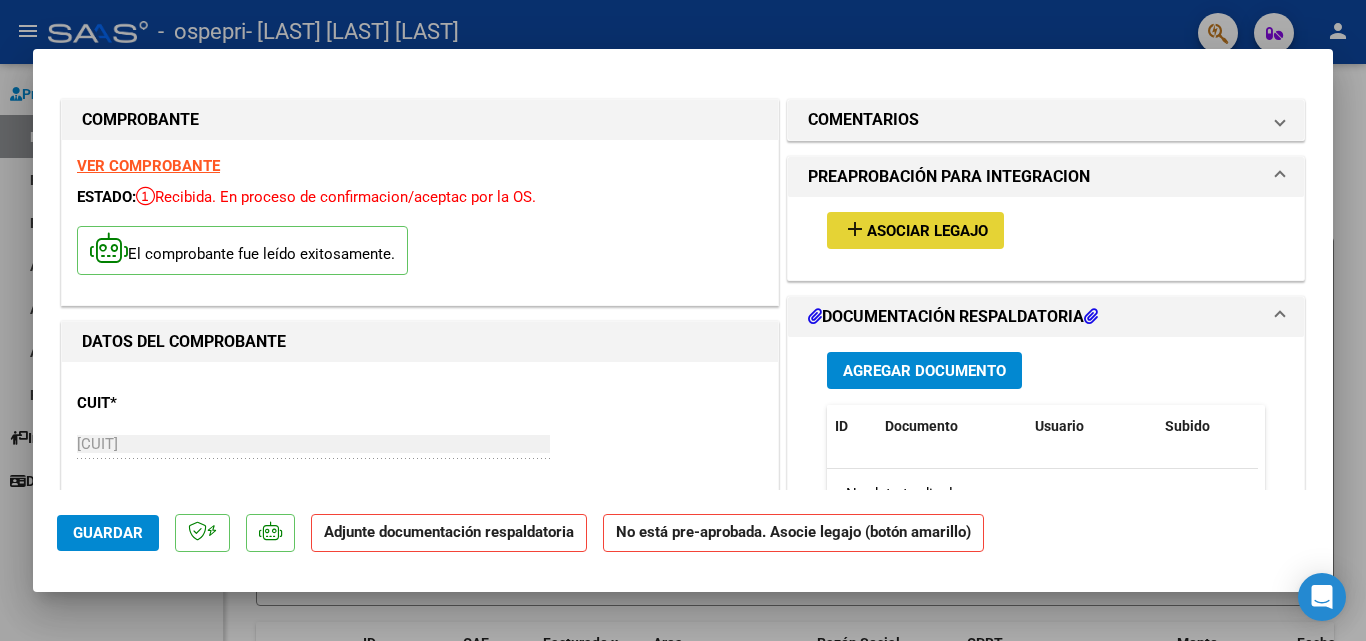 click on "Asociar Legajo" at bounding box center (927, 231) 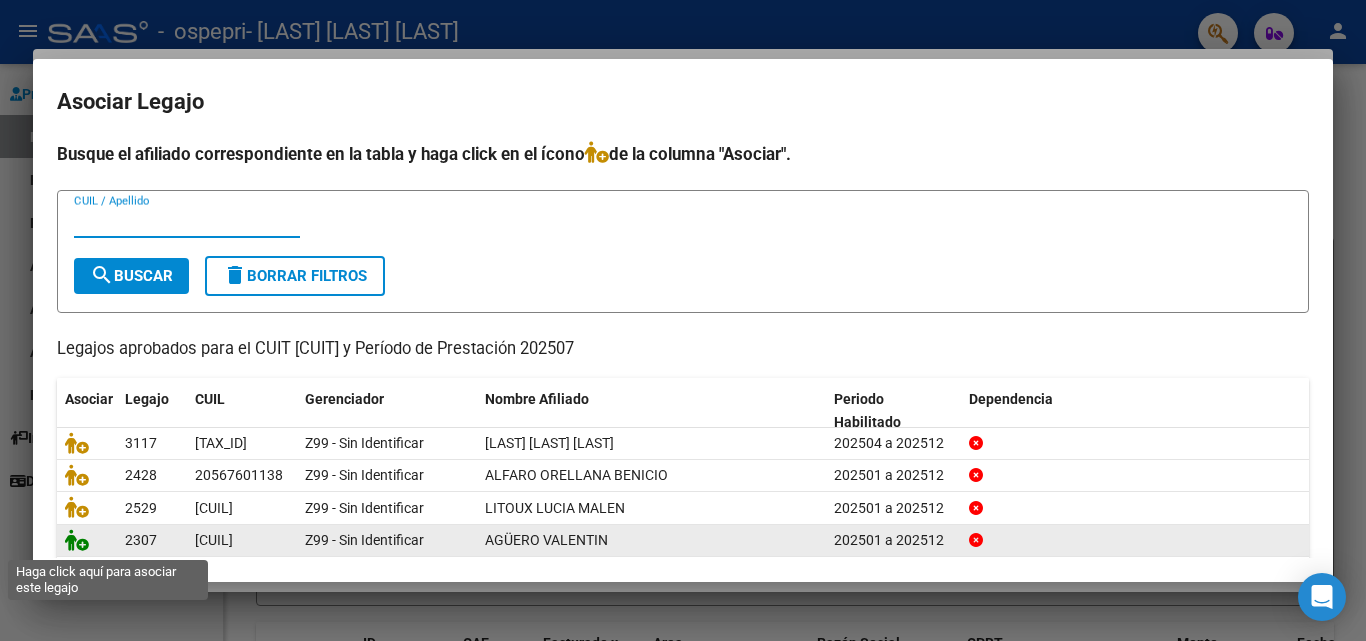 click 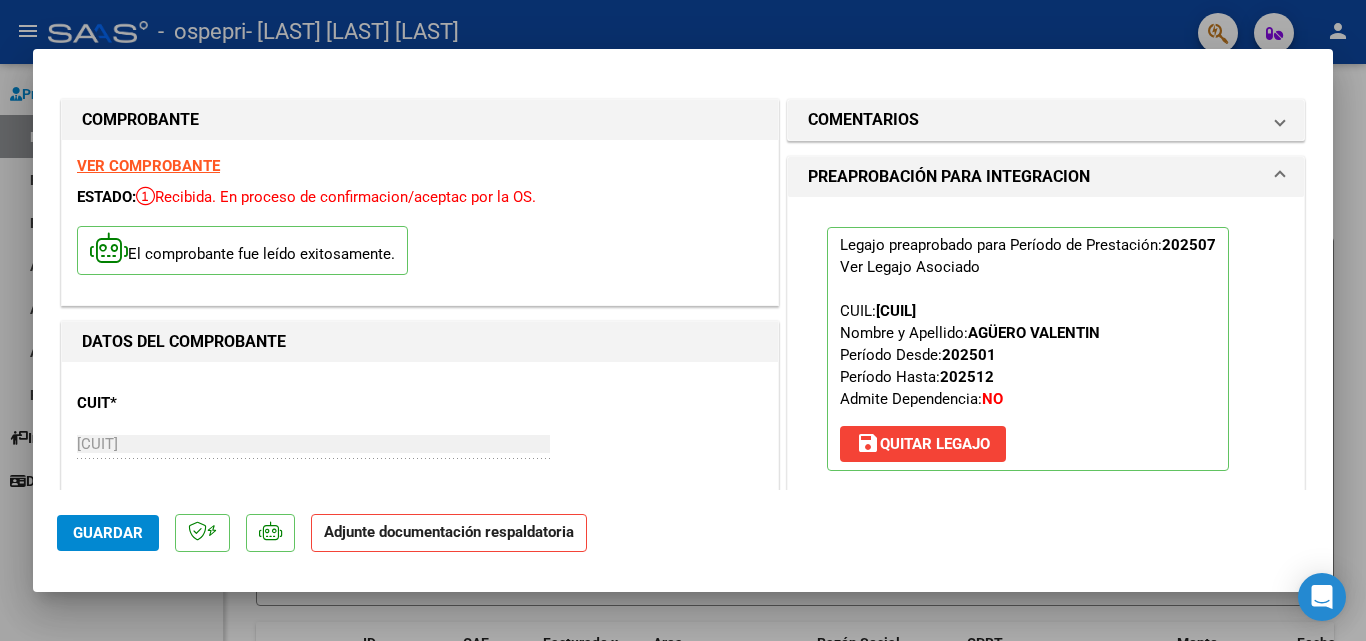 click on "Adjunte documentación respaldatoria" 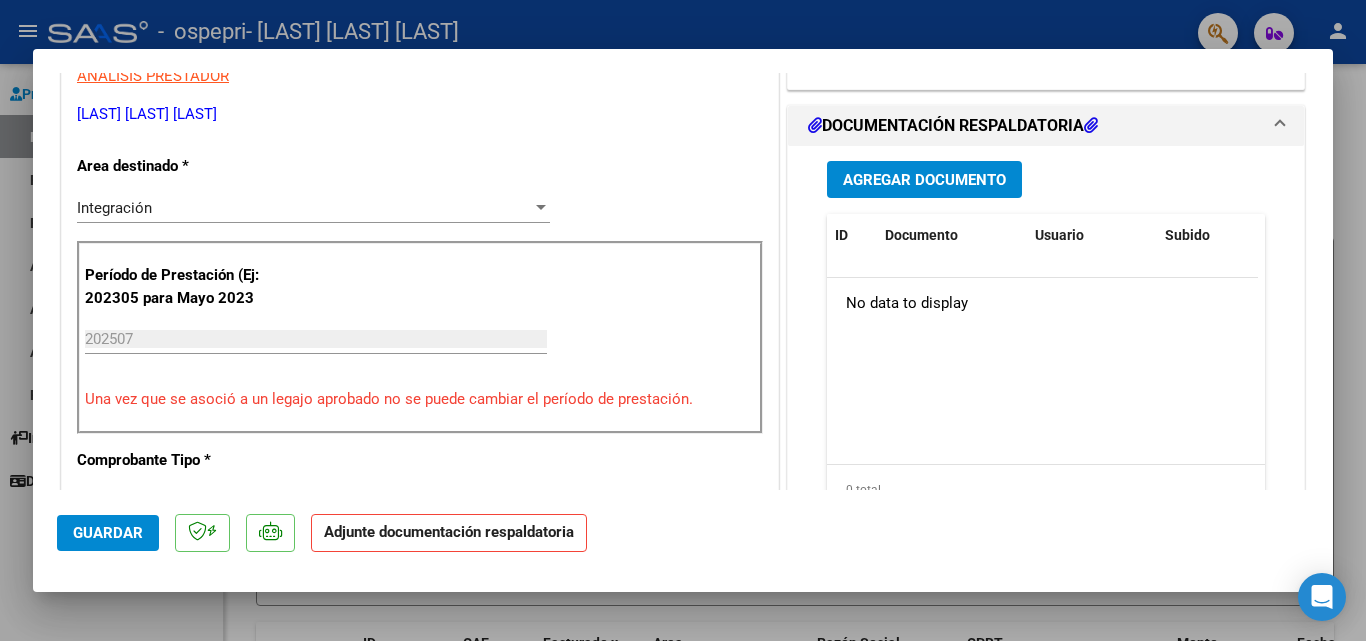scroll, scrollTop: 362, scrollLeft: 0, axis: vertical 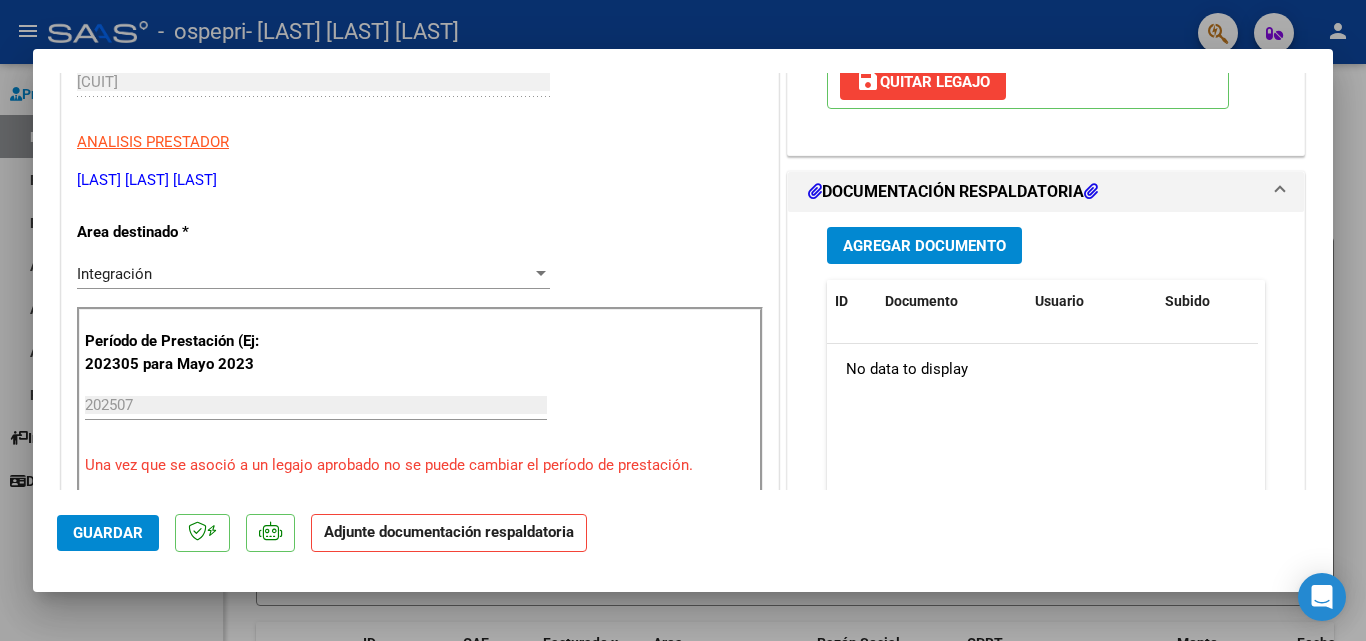 click on "Agregar Documento" at bounding box center (924, 246) 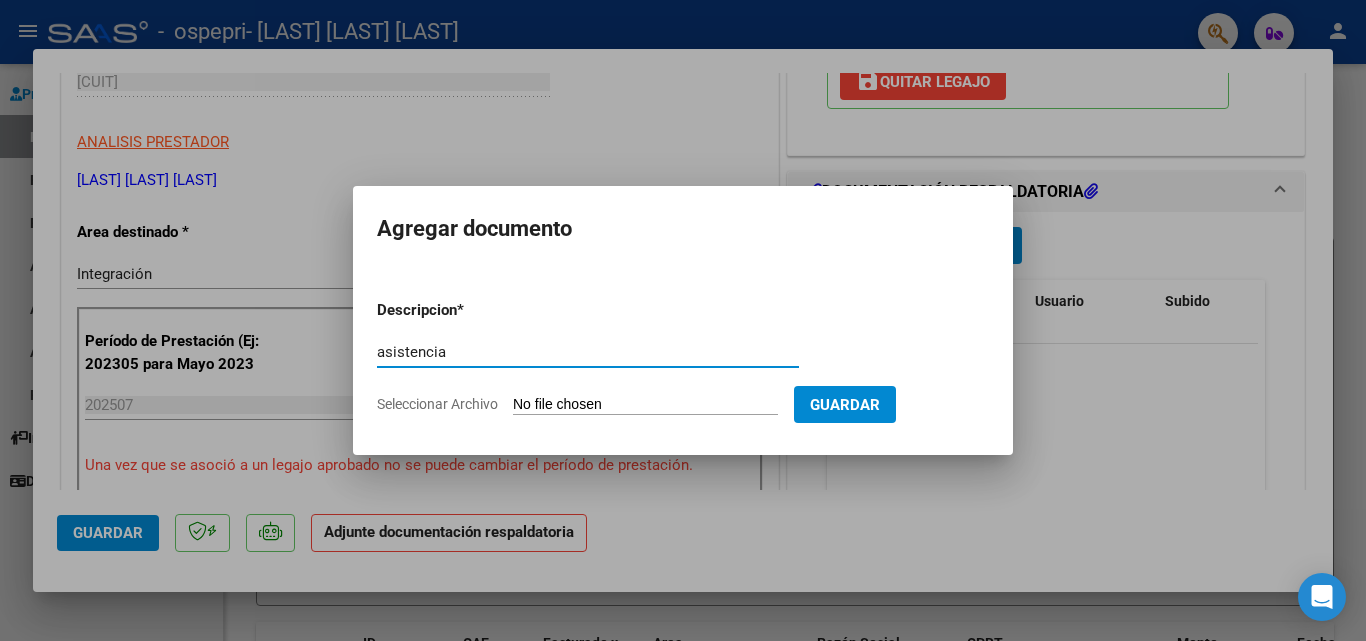 type on "asistencia" 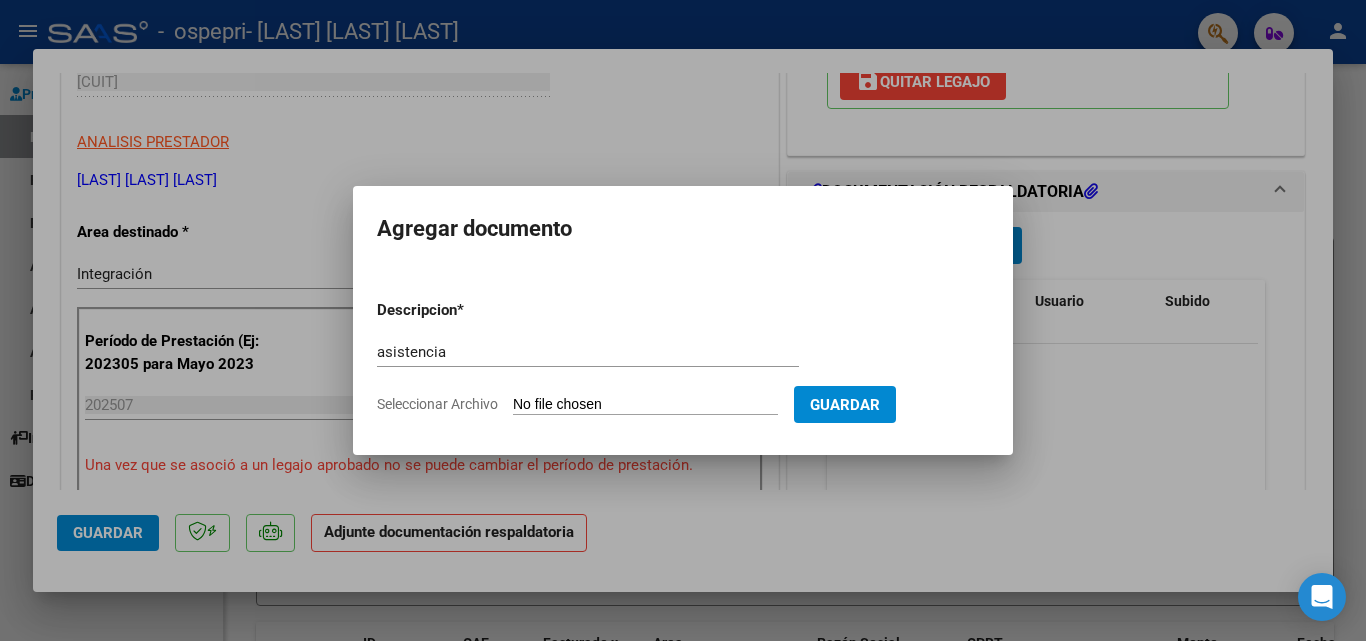 click on "Seleccionar Archivo" at bounding box center (645, 405) 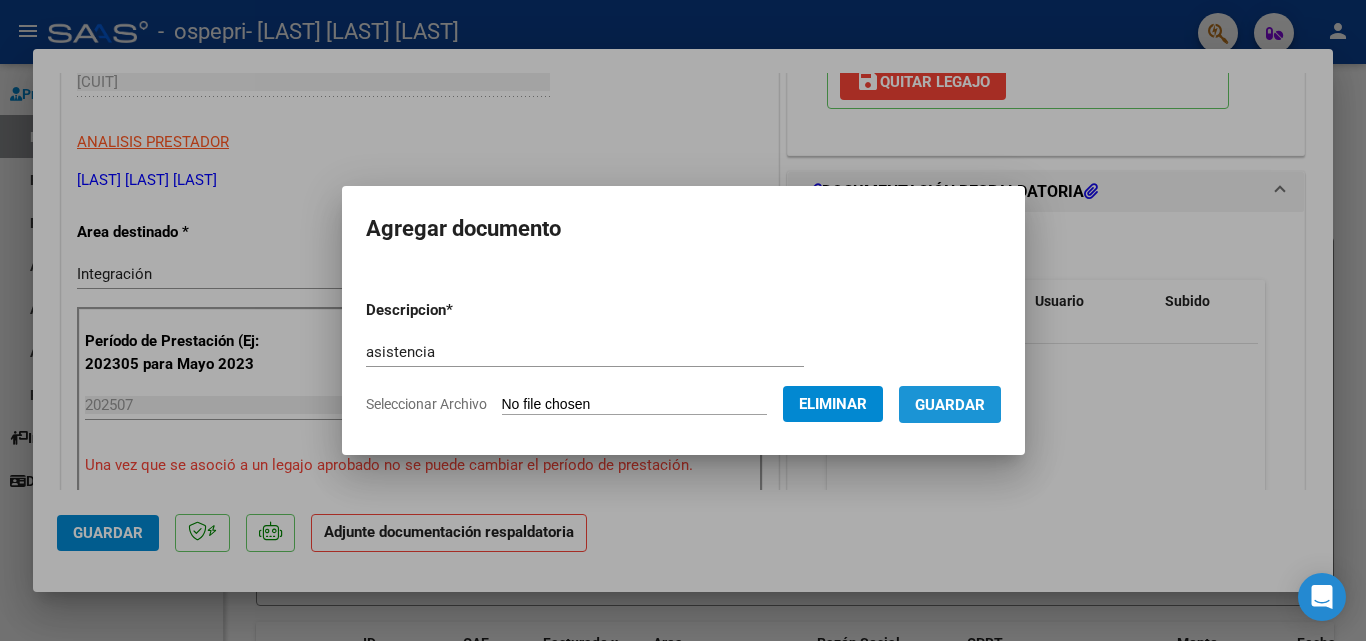click on "Guardar" at bounding box center [950, 405] 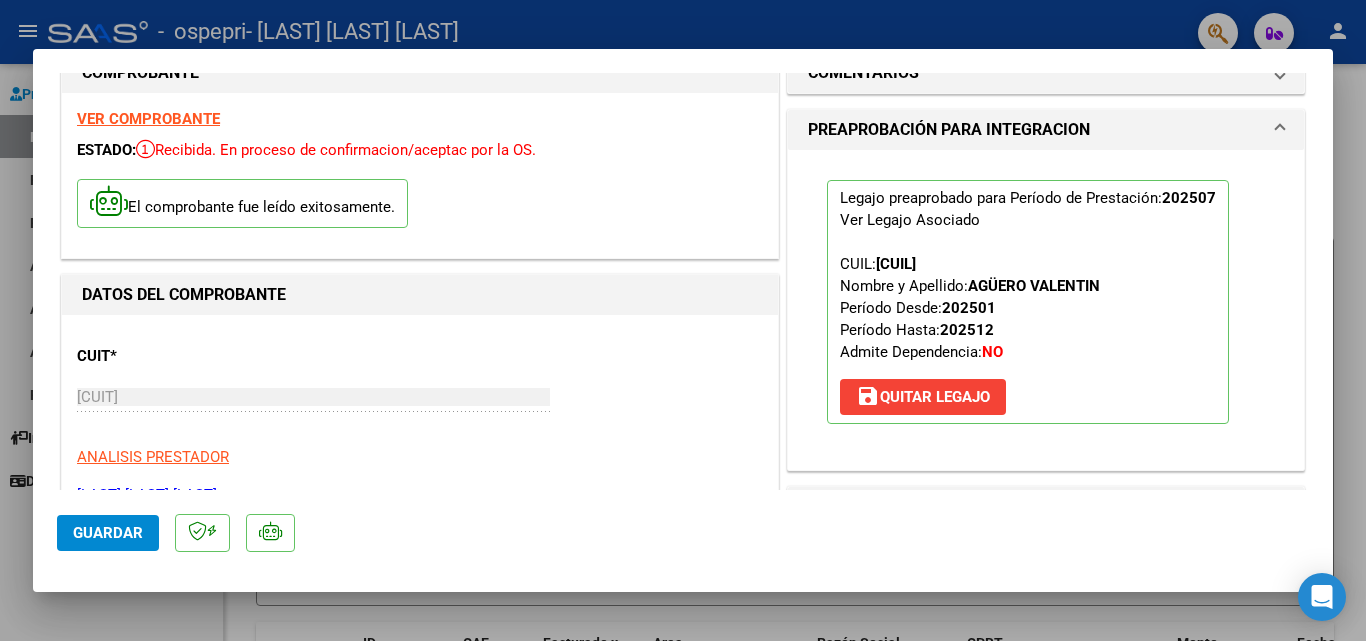 scroll, scrollTop: 0, scrollLeft: 0, axis: both 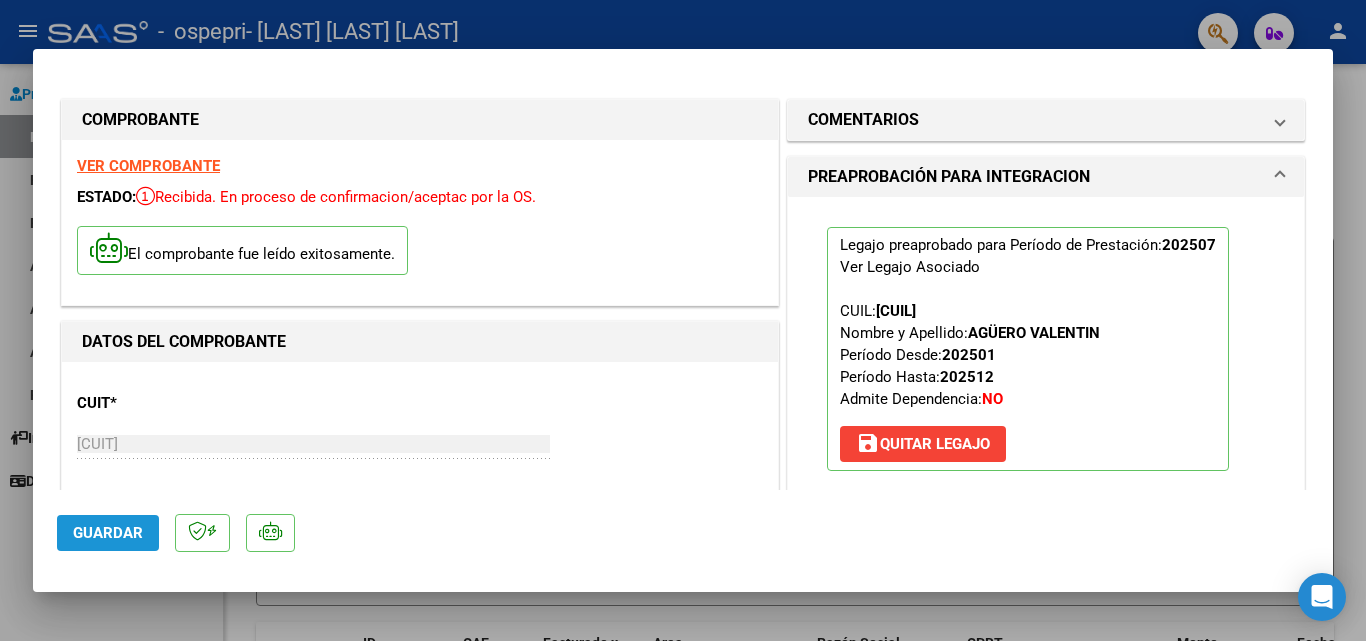 click on "Guardar" 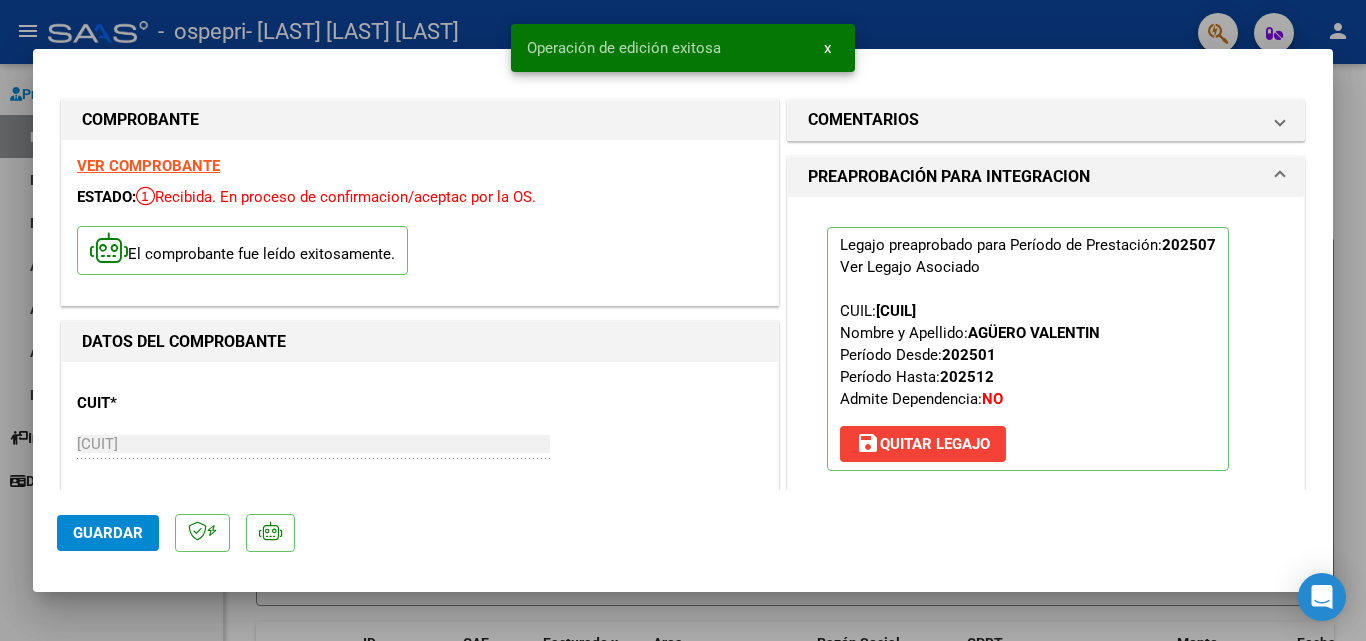 click at bounding box center (683, 320) 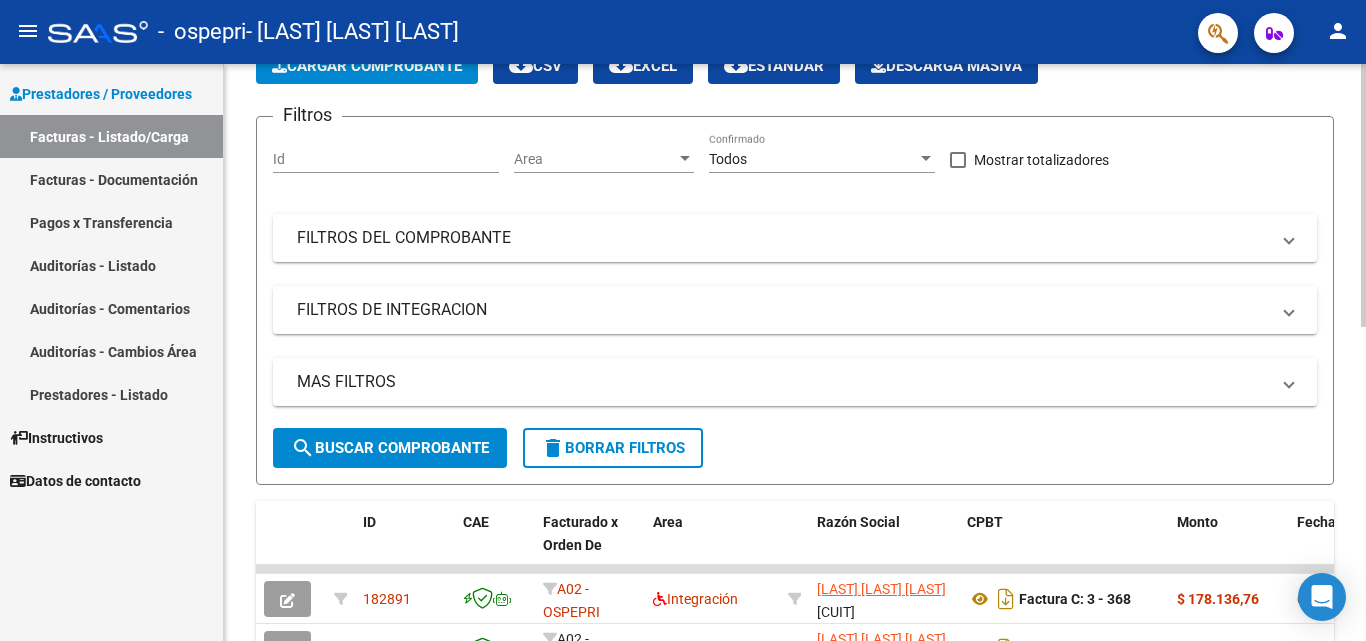 scroll, scrollTop: 0, scrollLeft: 0, axis: both 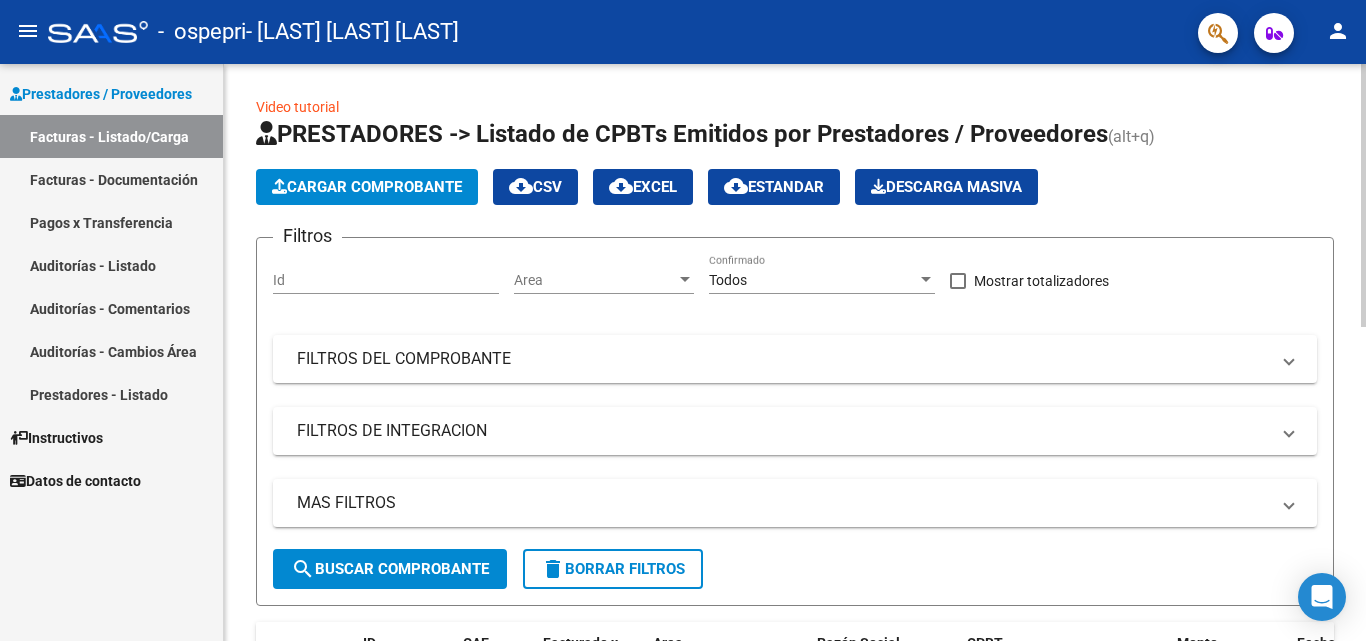 click 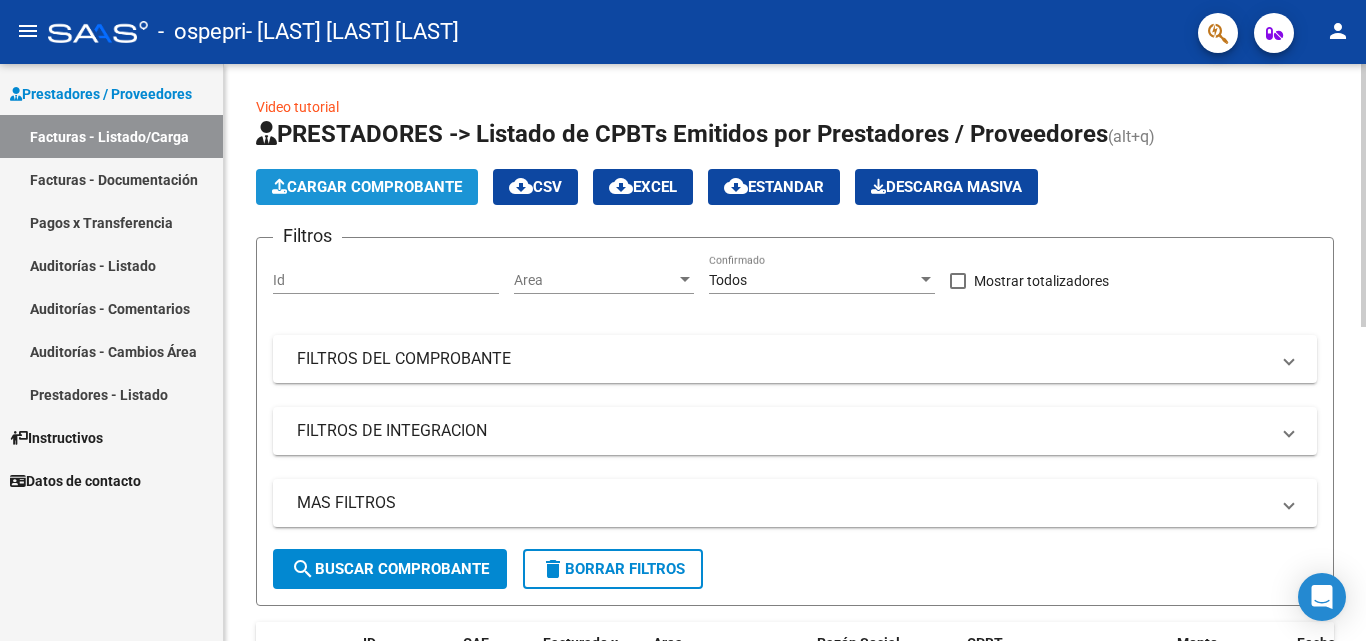 click on "Cargar Comprobante" 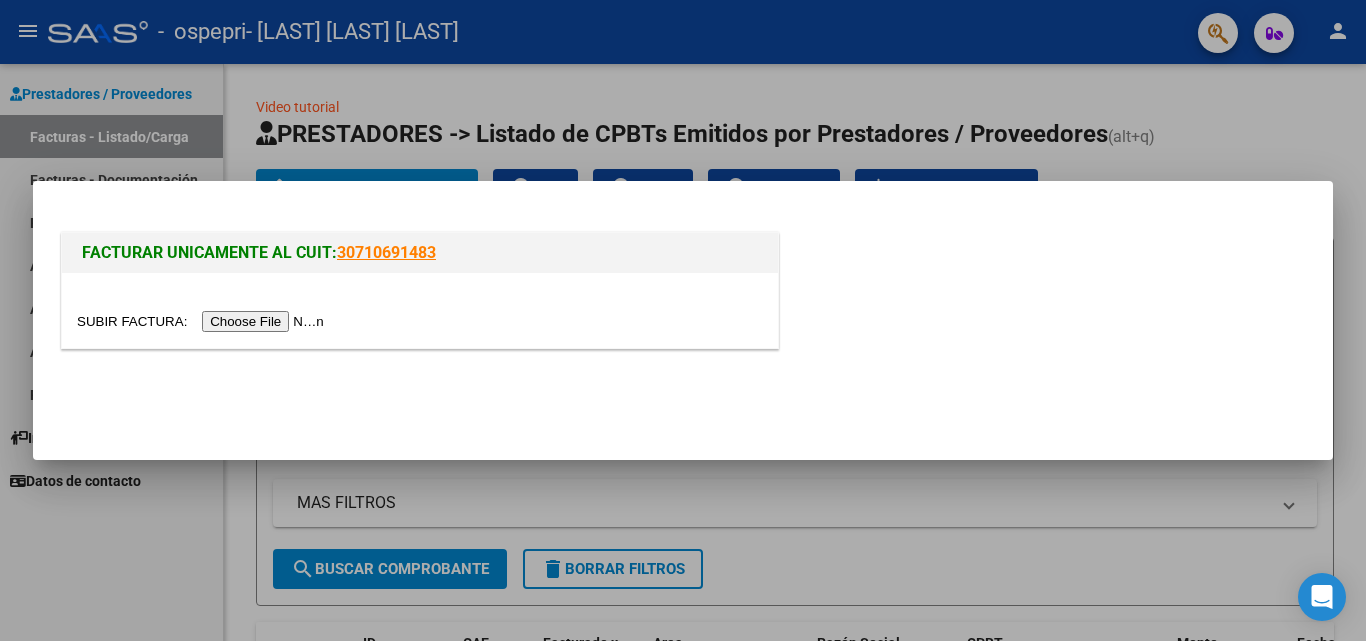 click at bounding box center (203, 321) 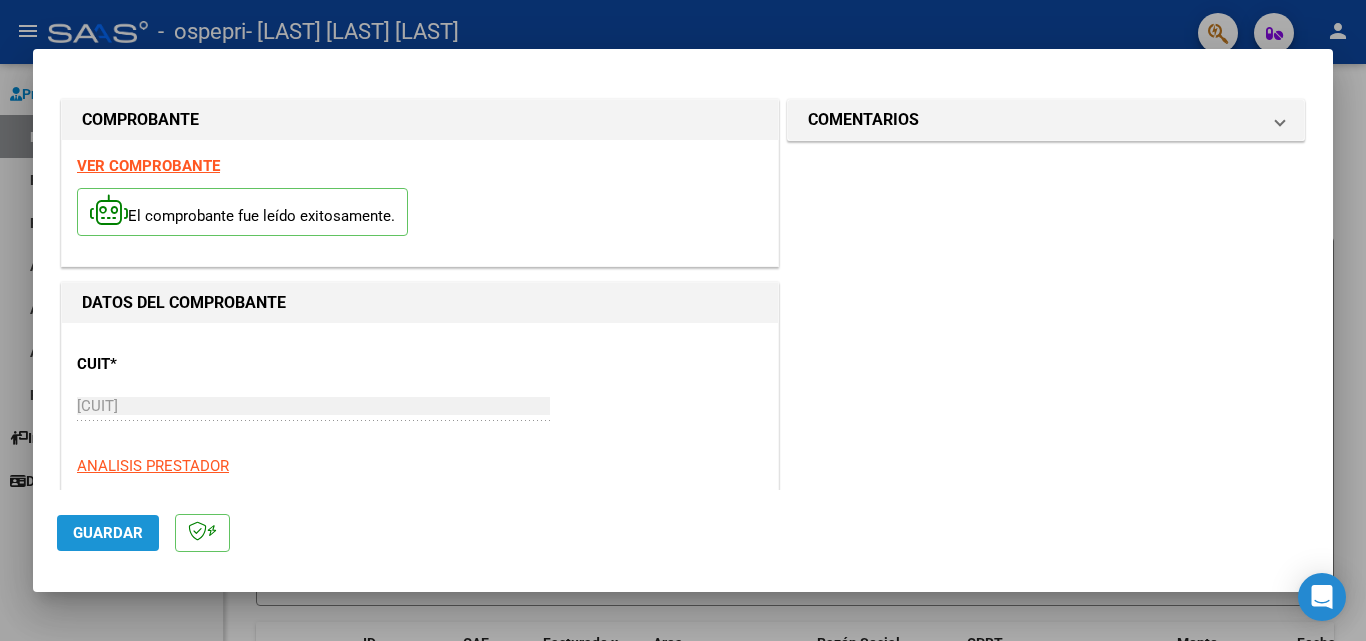 click on "Guardar" 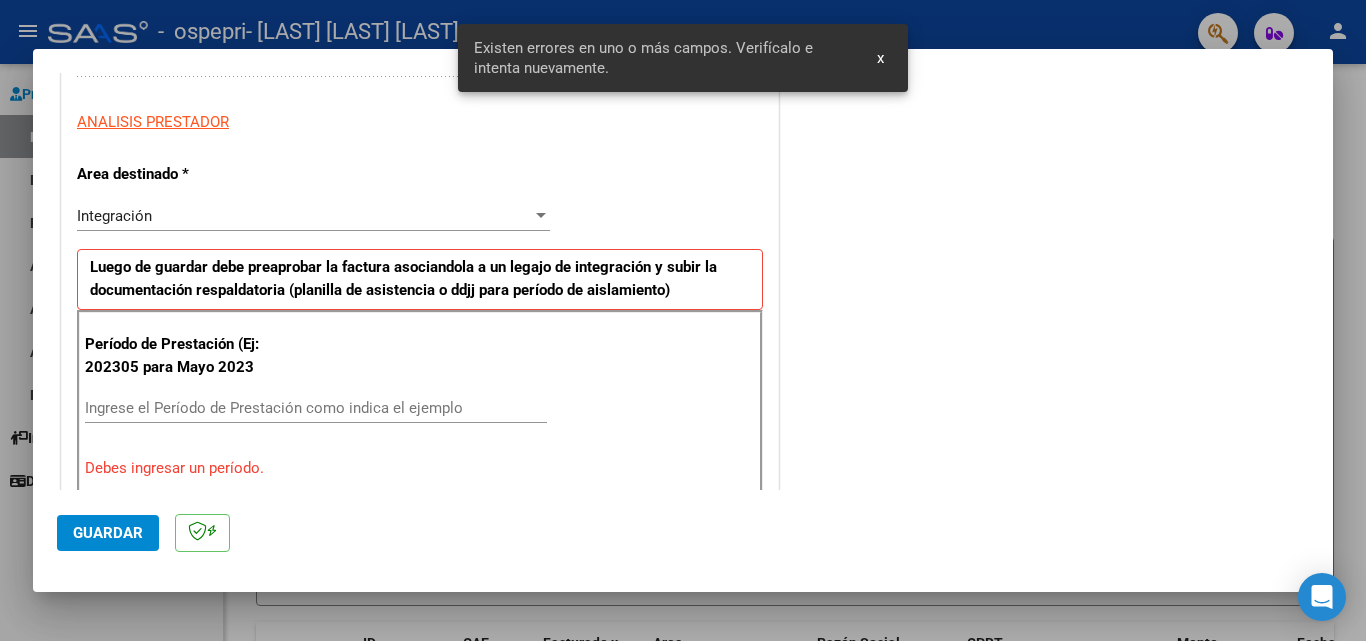 scroll, scrollTop: 451, scrollLeft: 0, axis: vertical 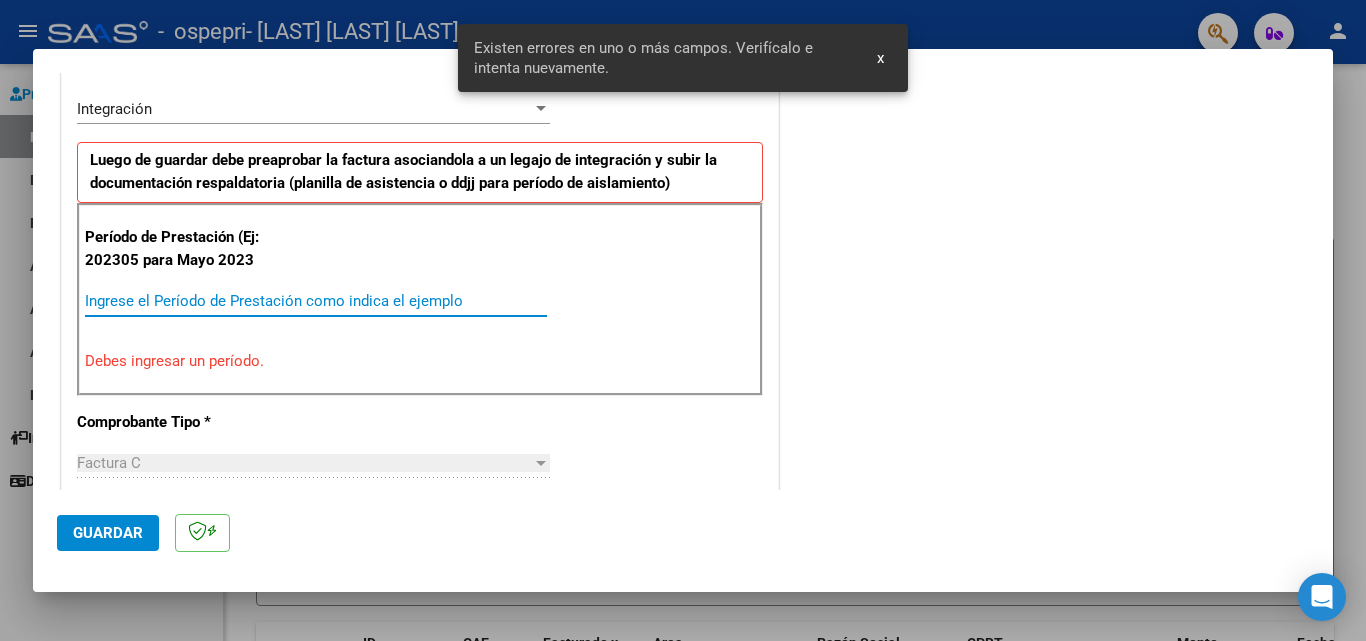 click on "Ingrese el Período de Prestación como indica el ejemplo" at bounding box center [316, 301] 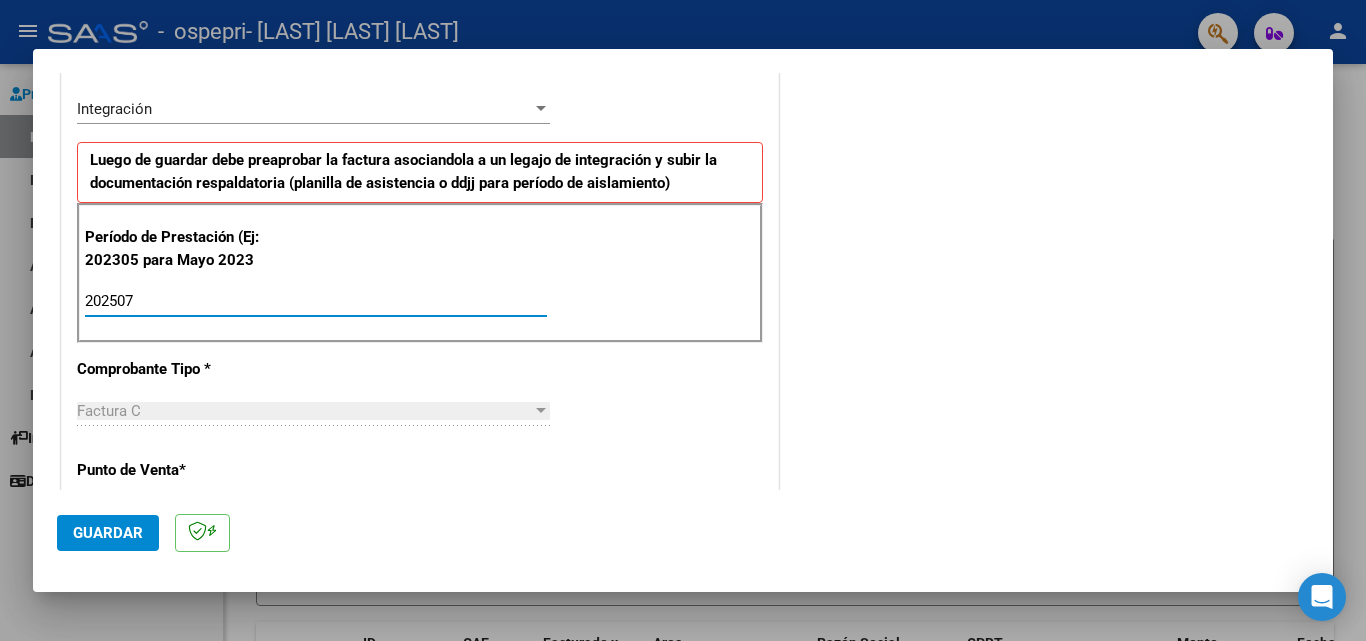 type on "202507" 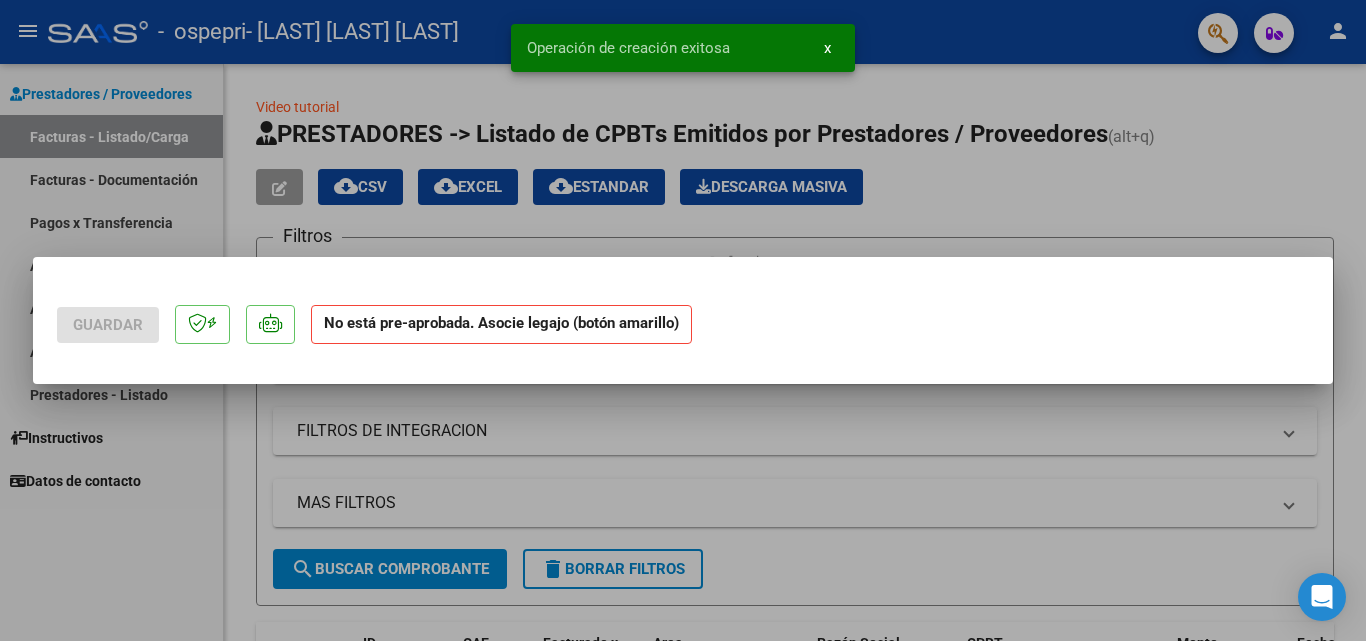 scroll, scrollTop: 0, scrollLeft: 0, axis: both 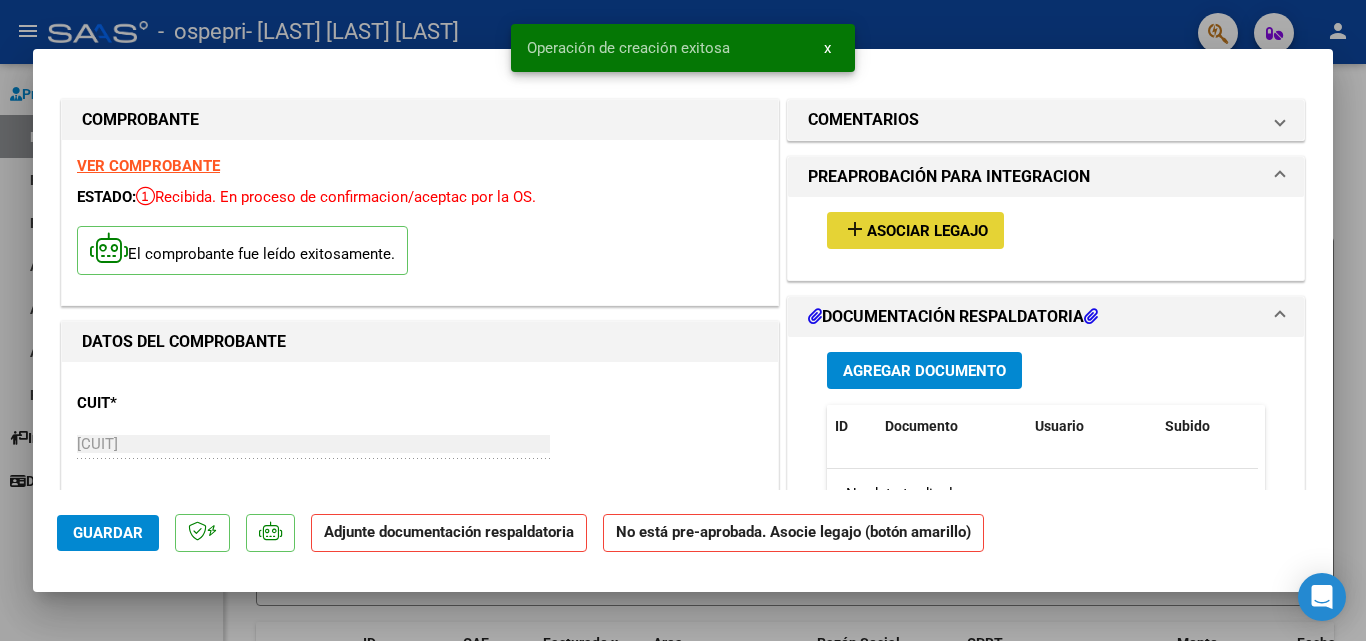 click on "Asociar Legajo" at bounding box center [927, 231] 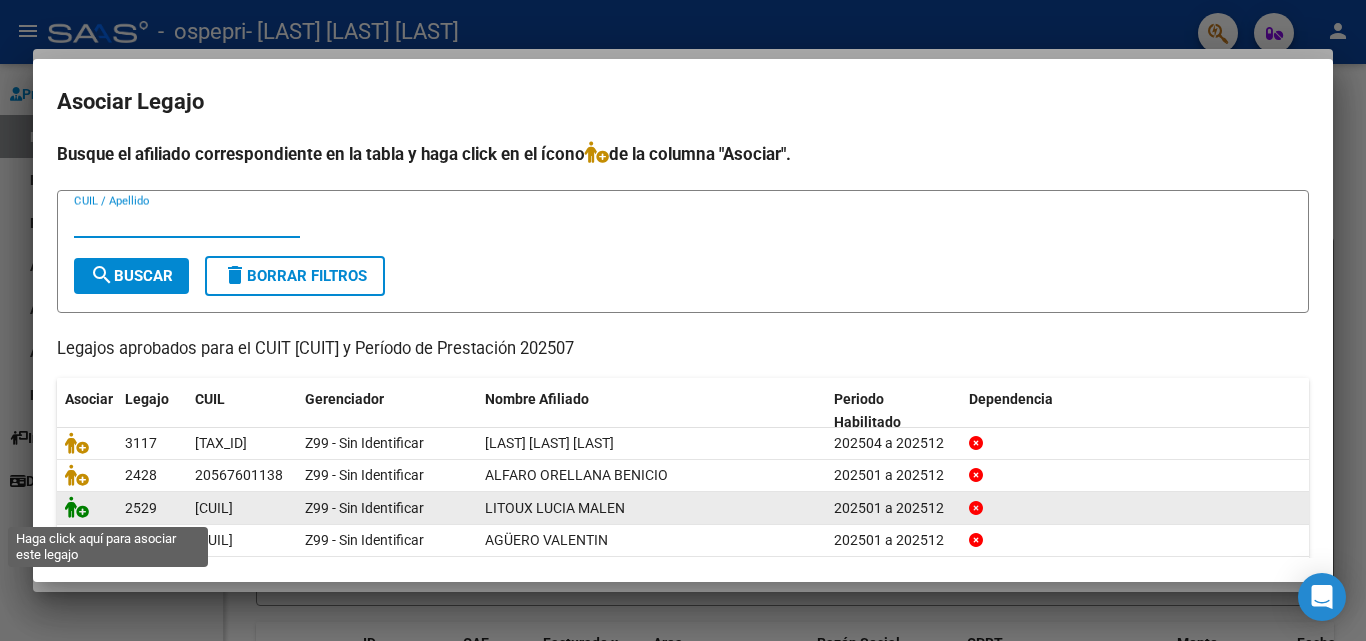 click 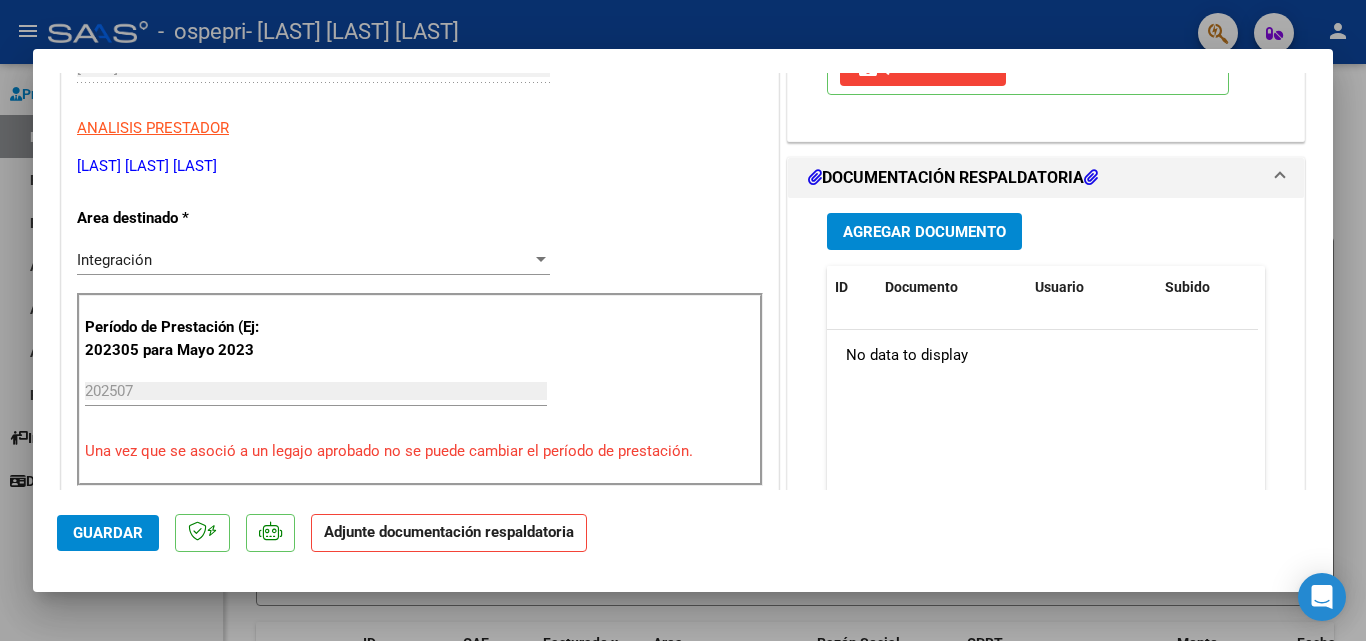 scroll, scrollTop: 245, scrollLeft: 0, axis: vertical 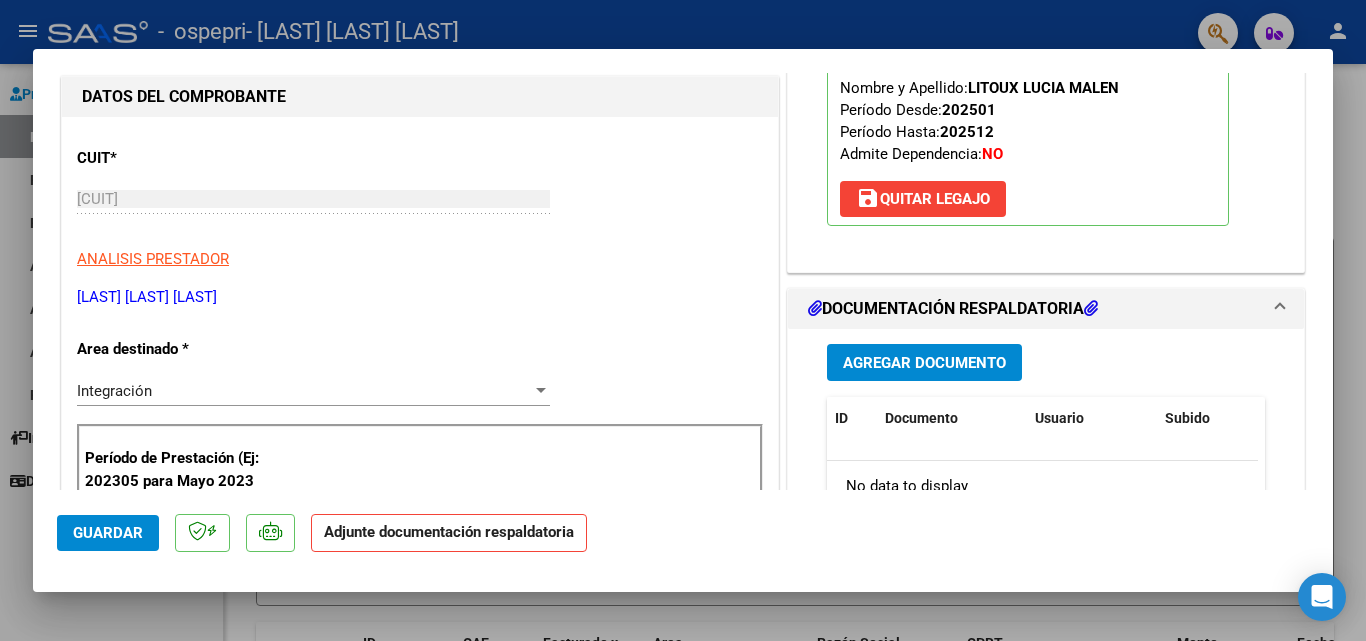 click on "Agregar Documento" at bounding box center [924, 363] 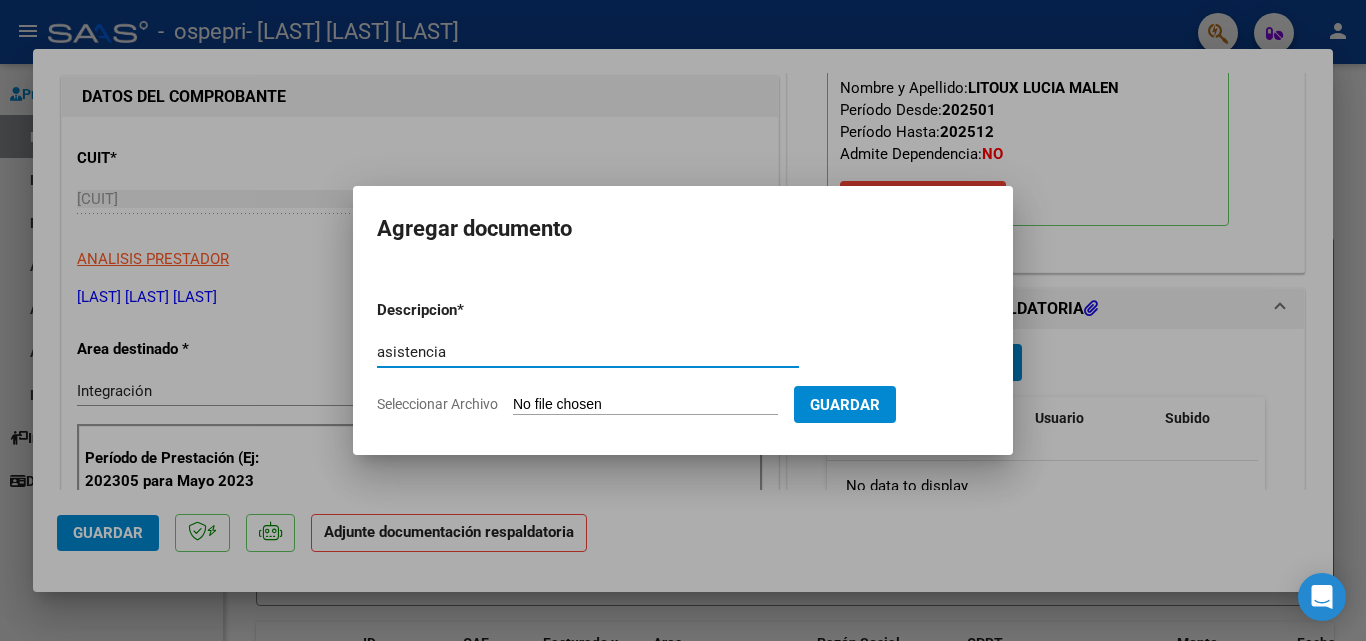 type on "asistencia" 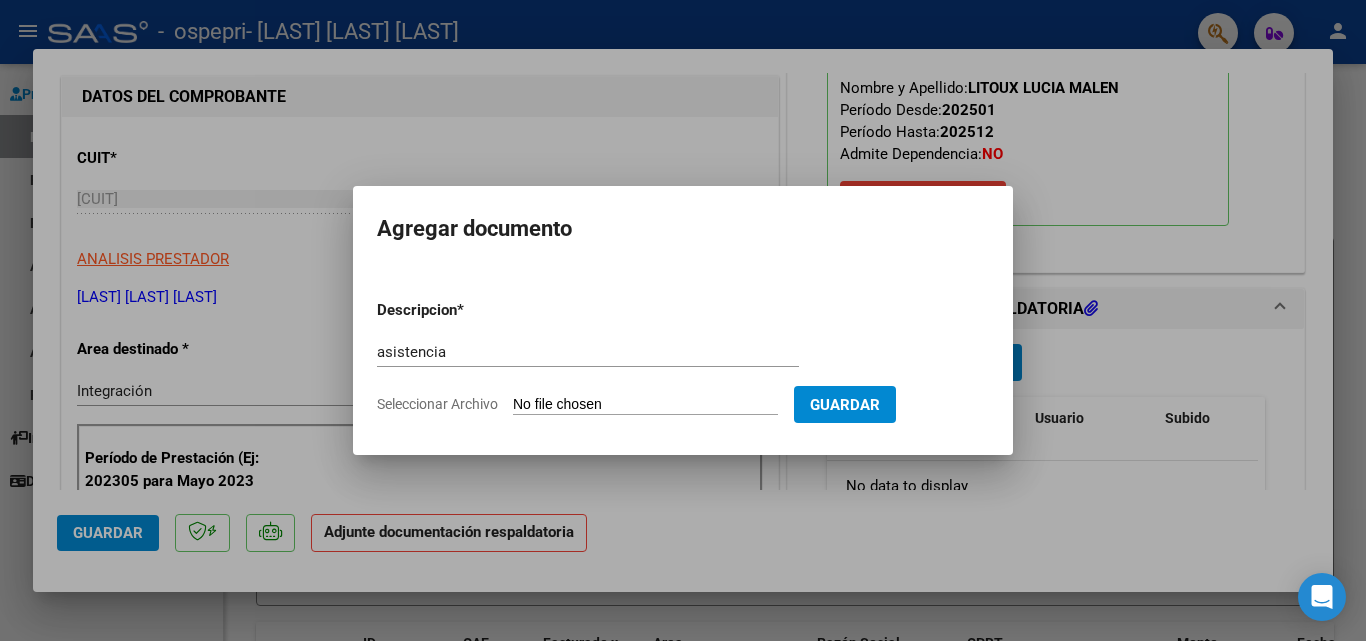 type on "C:\fakepath\Lucia.pdf" 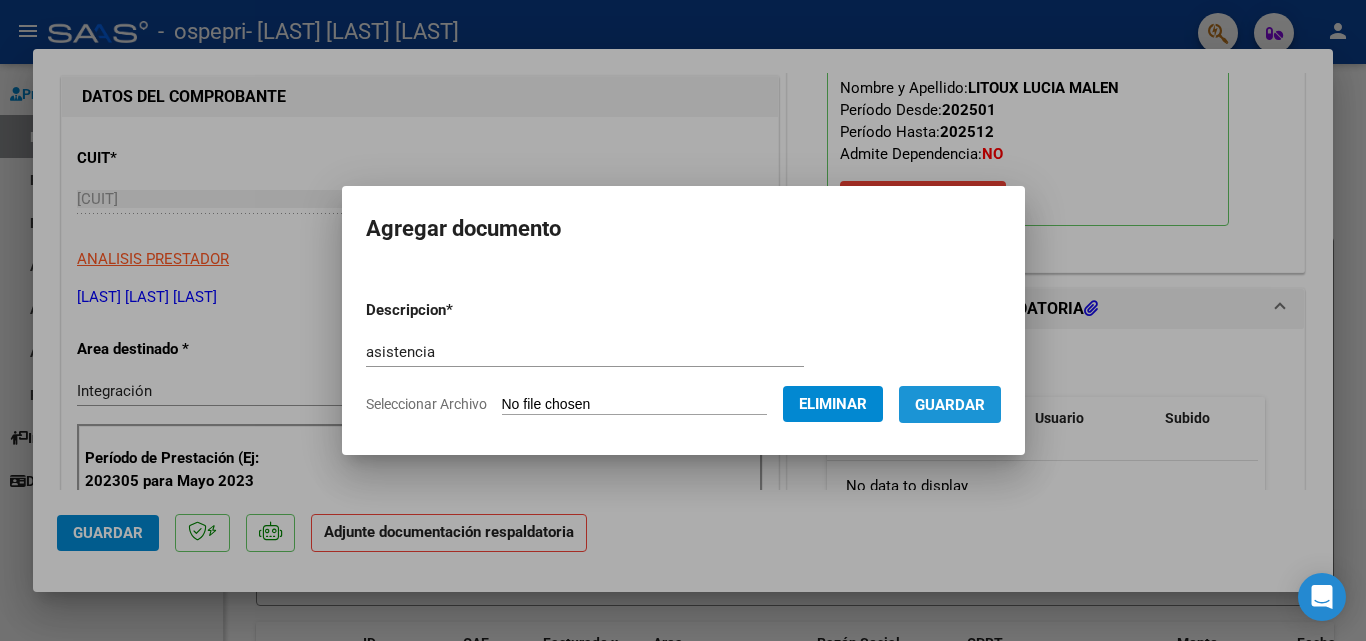 click on "Guardar" at bounding box center (950, 405) 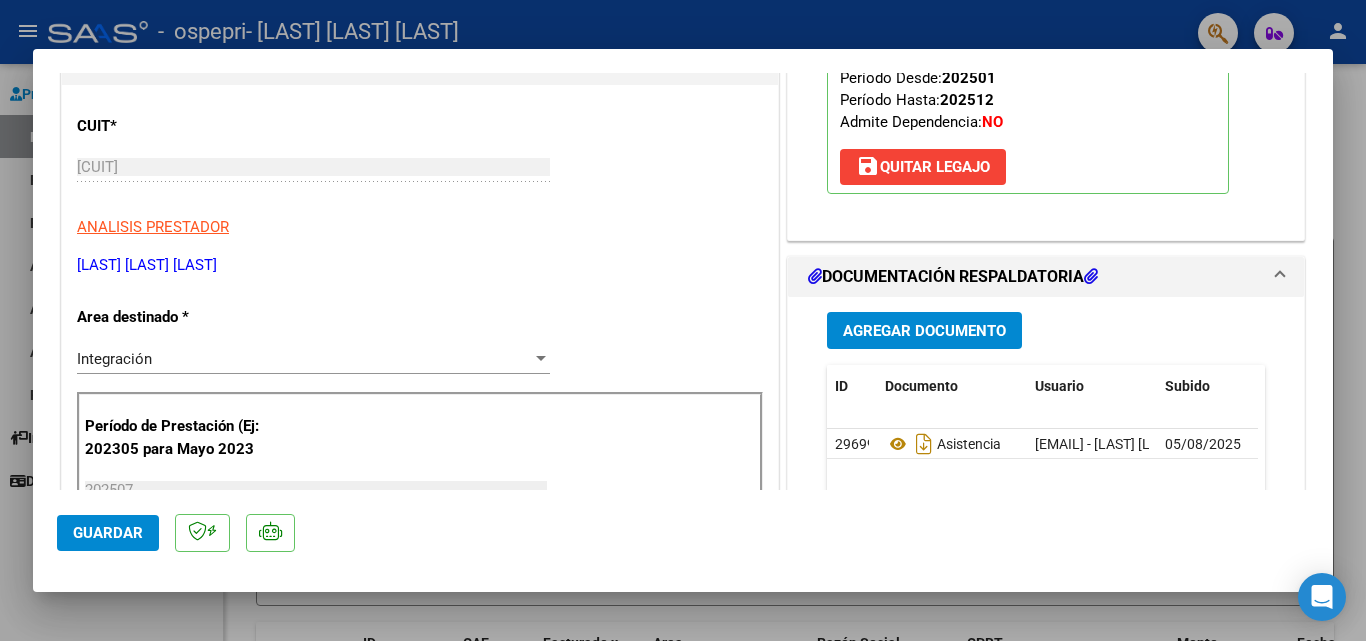 scroll, scrollTop: 0, scrollLeft: 0, axis: both 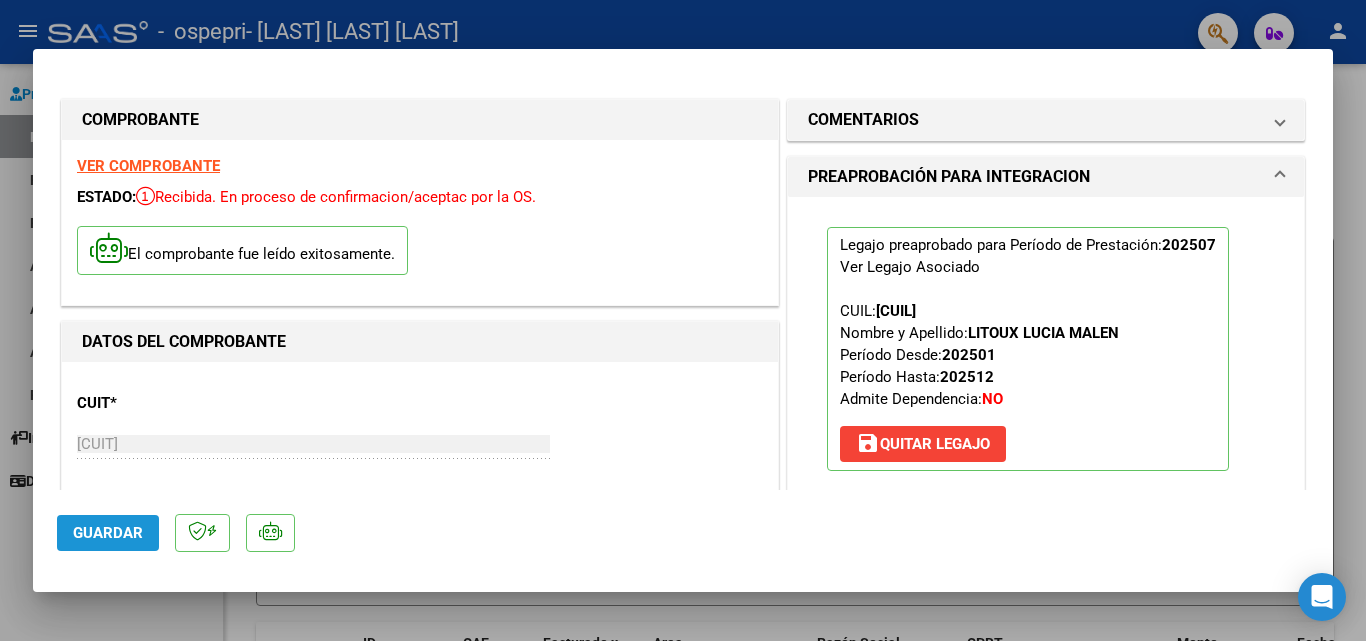 click on "Guardar" 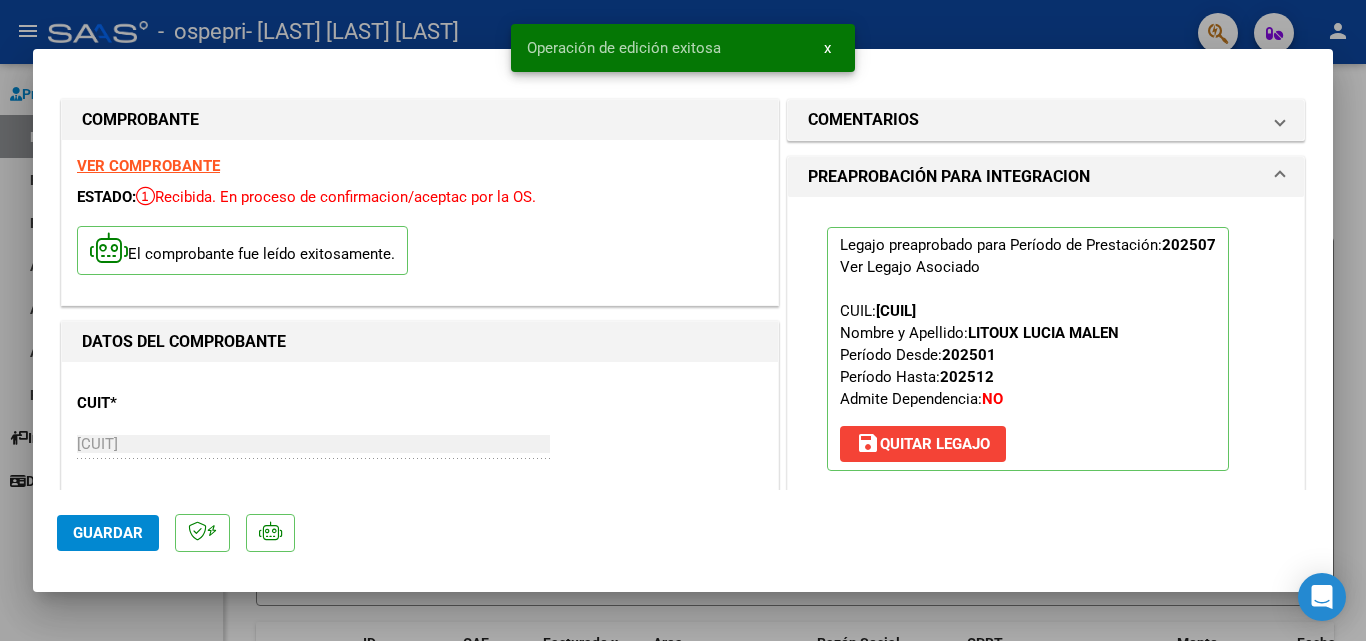 click at bounding box center [683, 320] 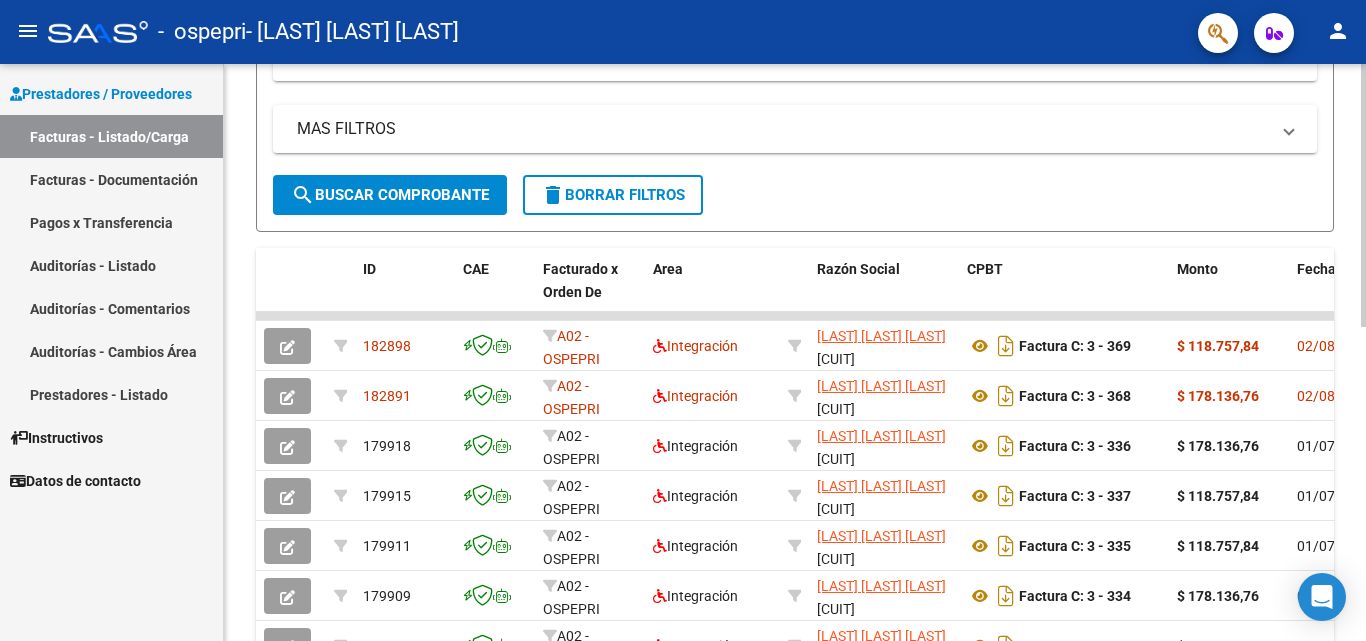 scroll, scrollTop: 0, scrollLeft: 0, axis: both 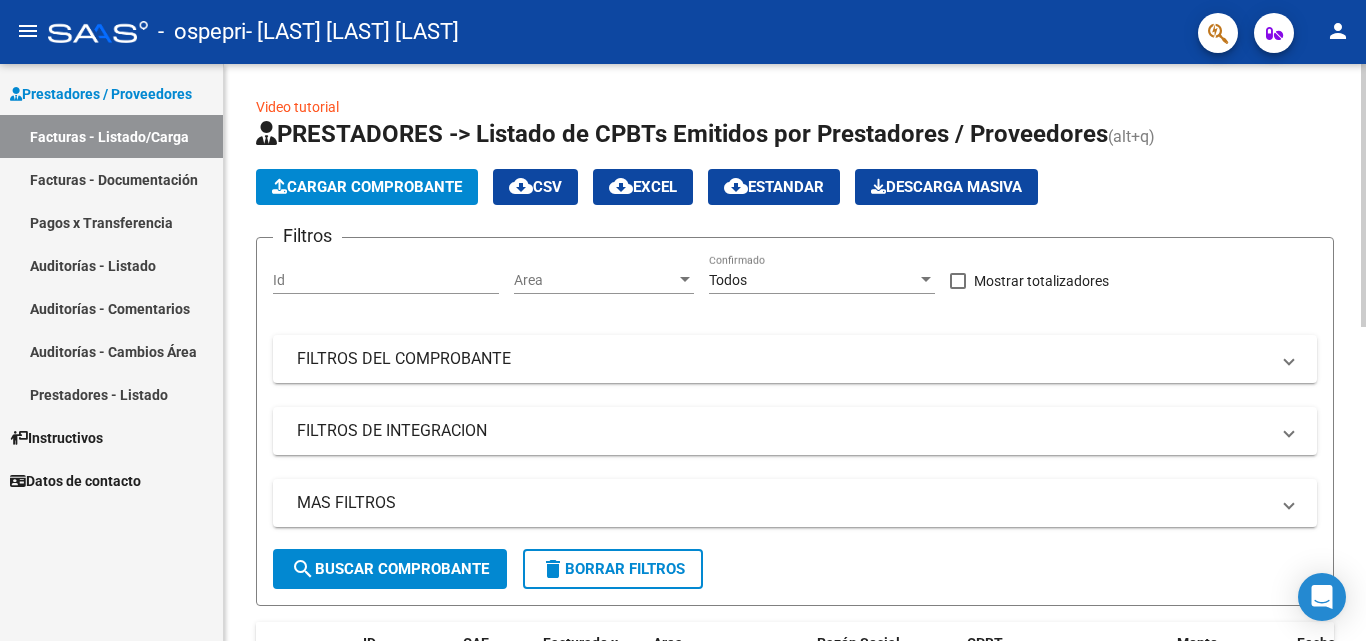 click 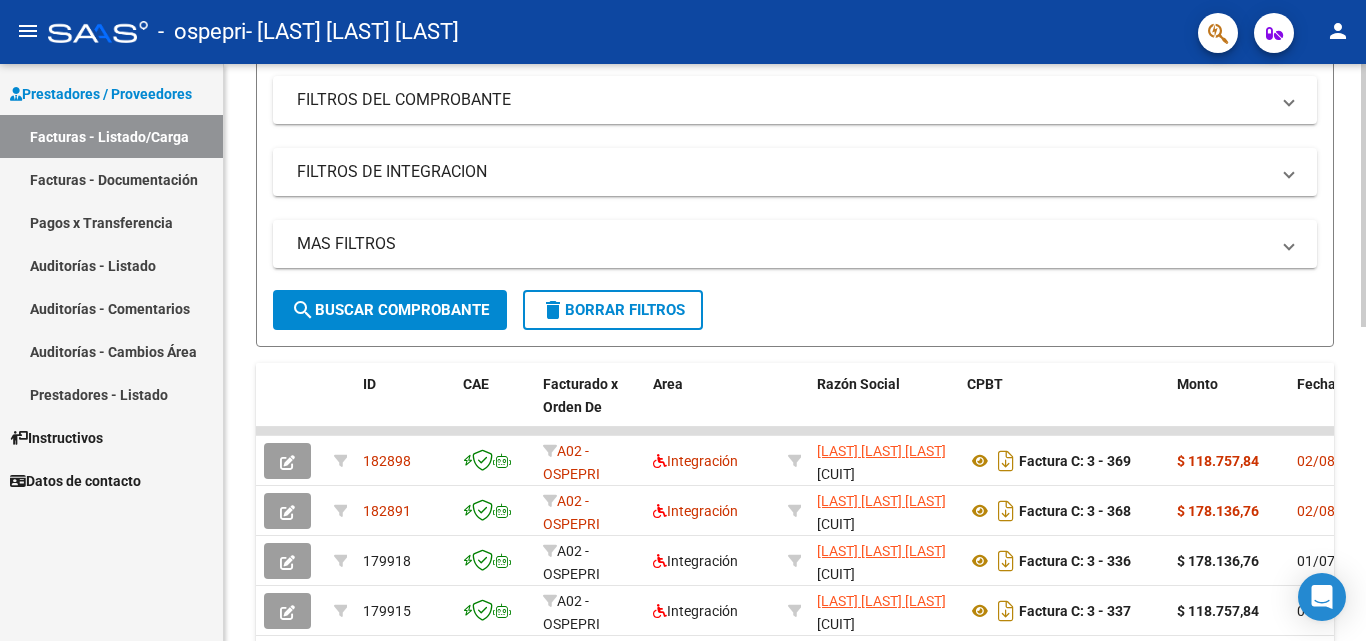 scroll, scrollTop: 0, scrollLeft: 0, axis: both 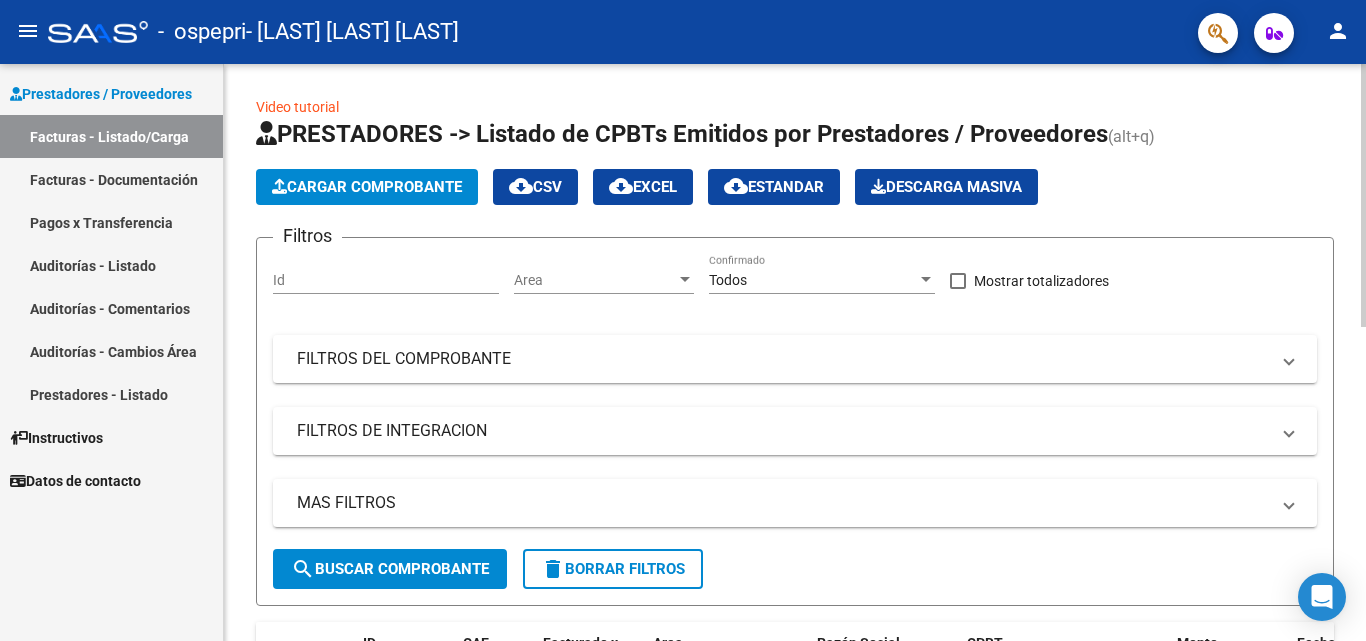 click 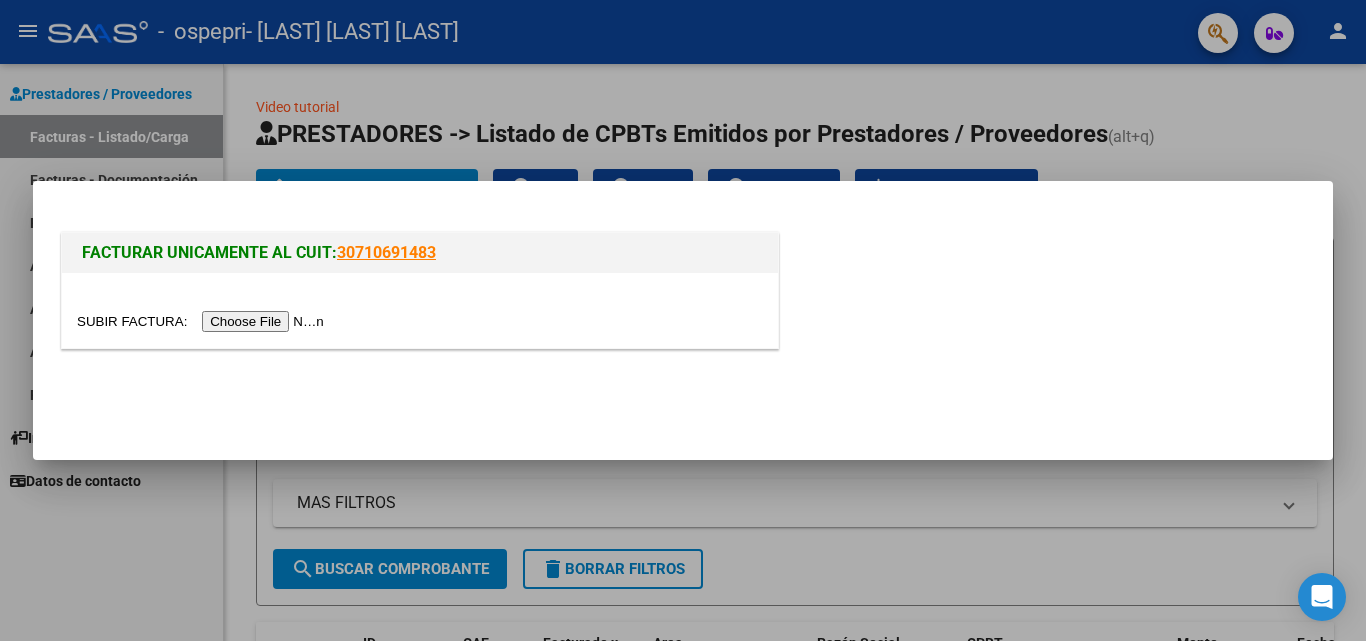 click at bounding box center (203, 321) 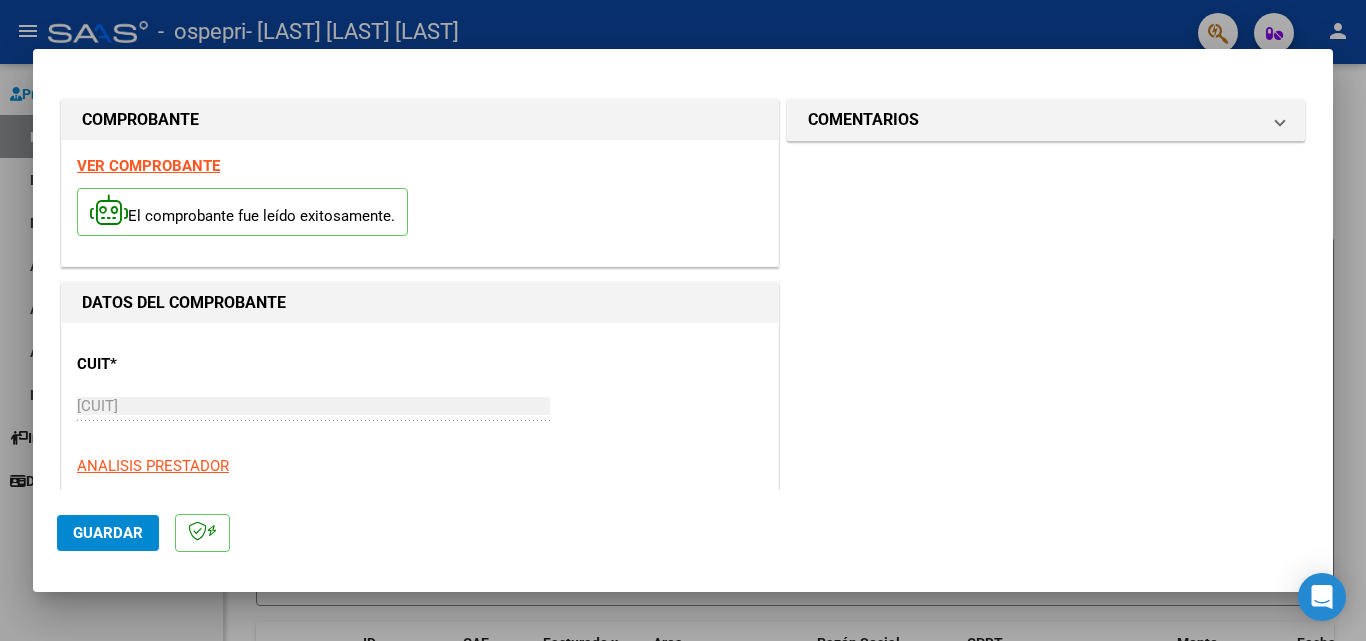 click on "Guardar" 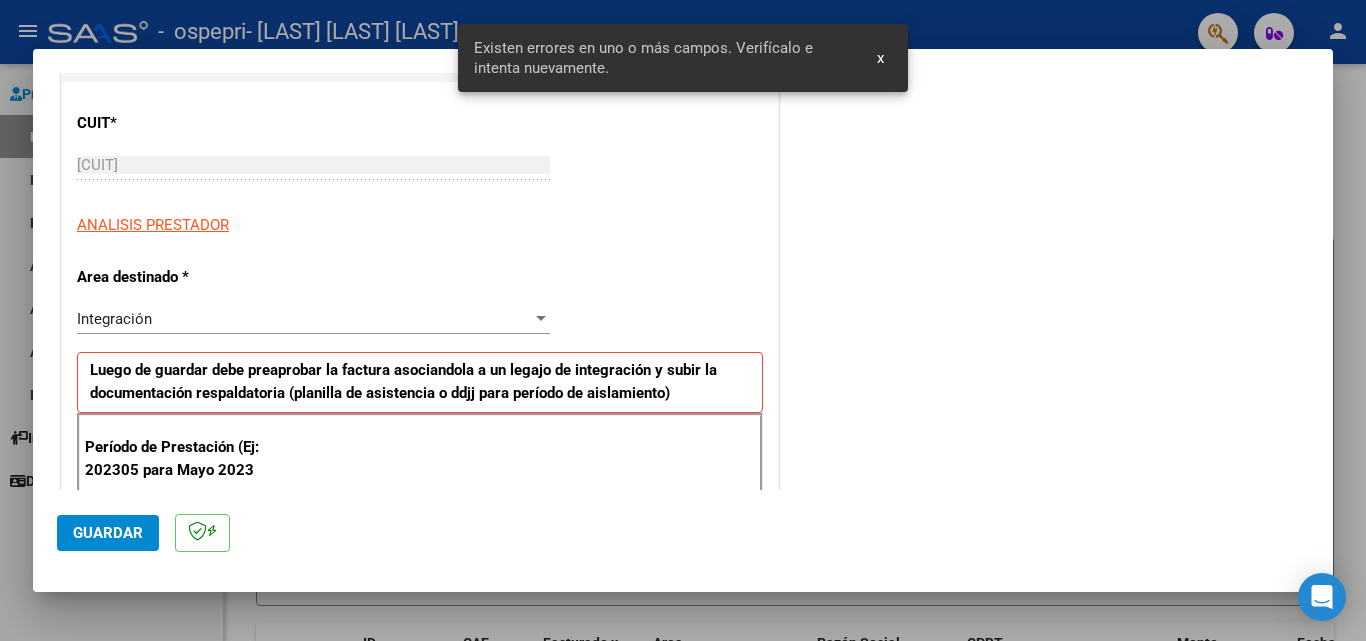 scroll, scrollTop: 451, scrollLeft: 0, axis: vertical 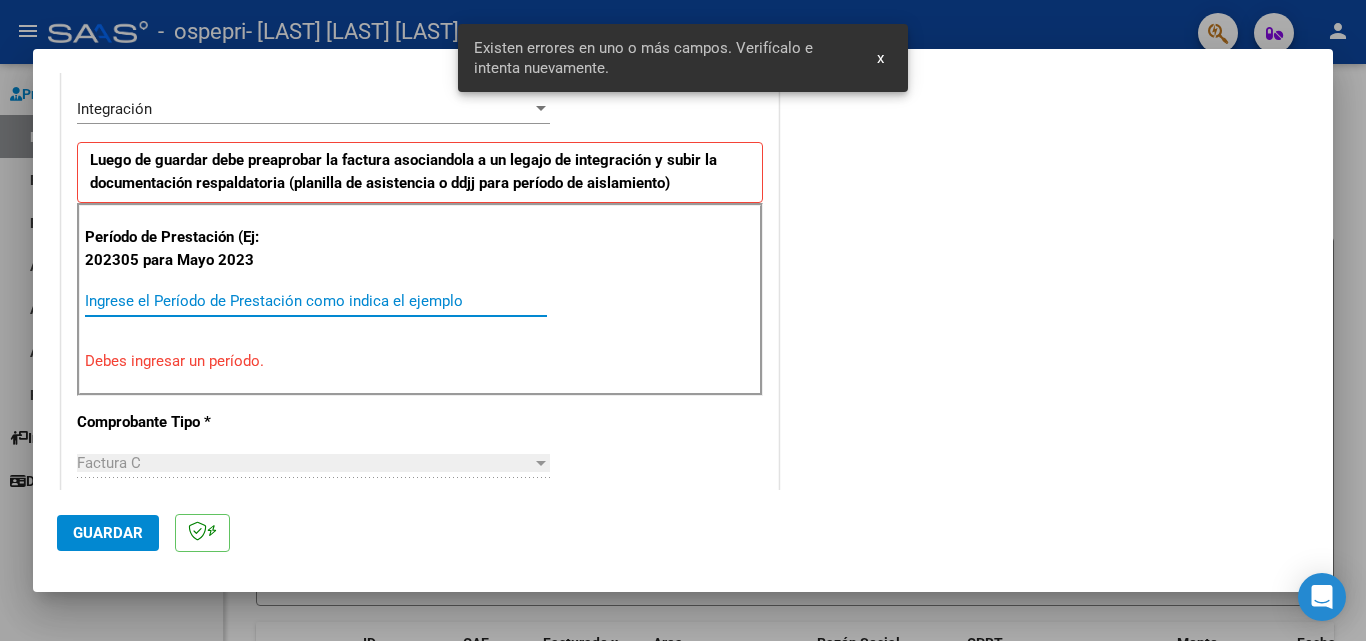 click on "Ingrese el Período de Prestación como indica el ejemplo" at bounding box center (316, 301) 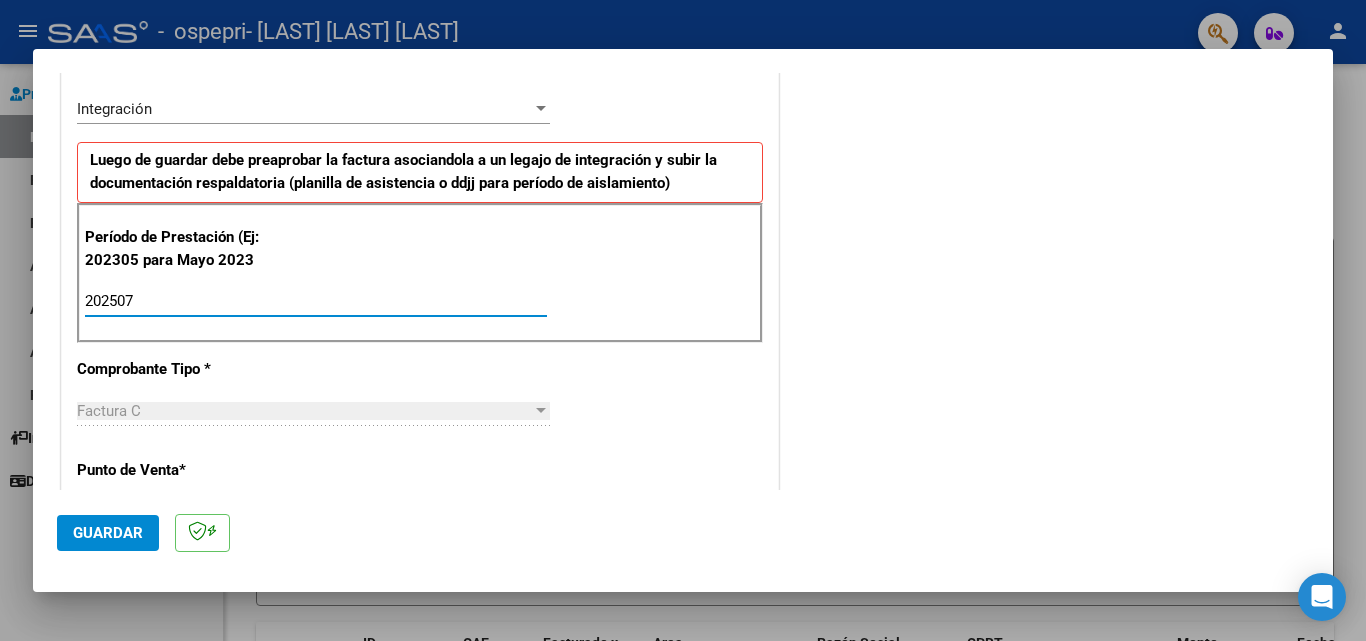 type on "202507" 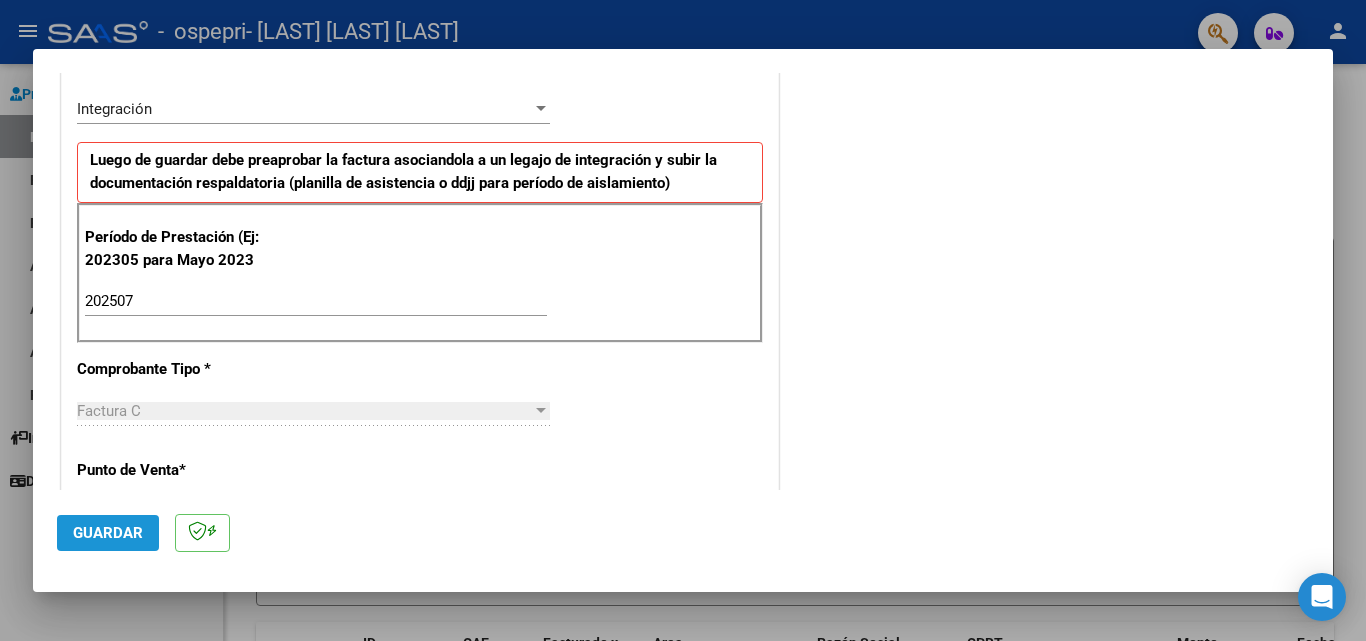 click on "Guardar" 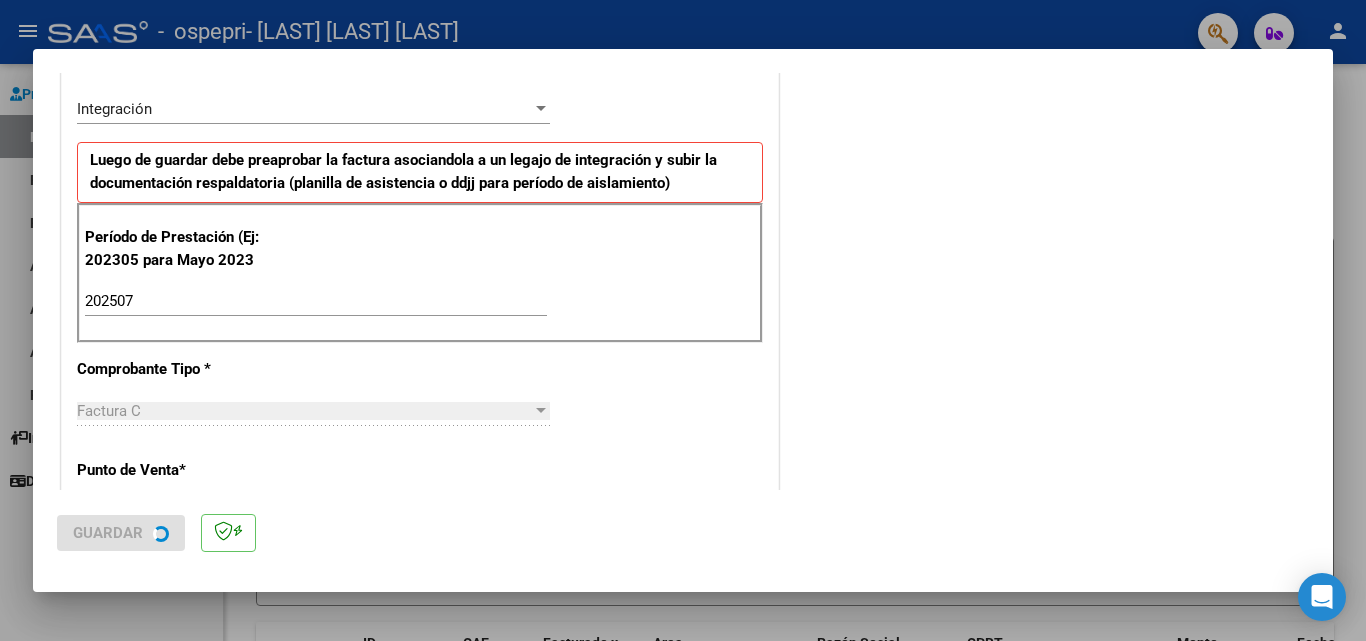 scroll, scrollTop: 0, scrollLeft: 0, axis: both 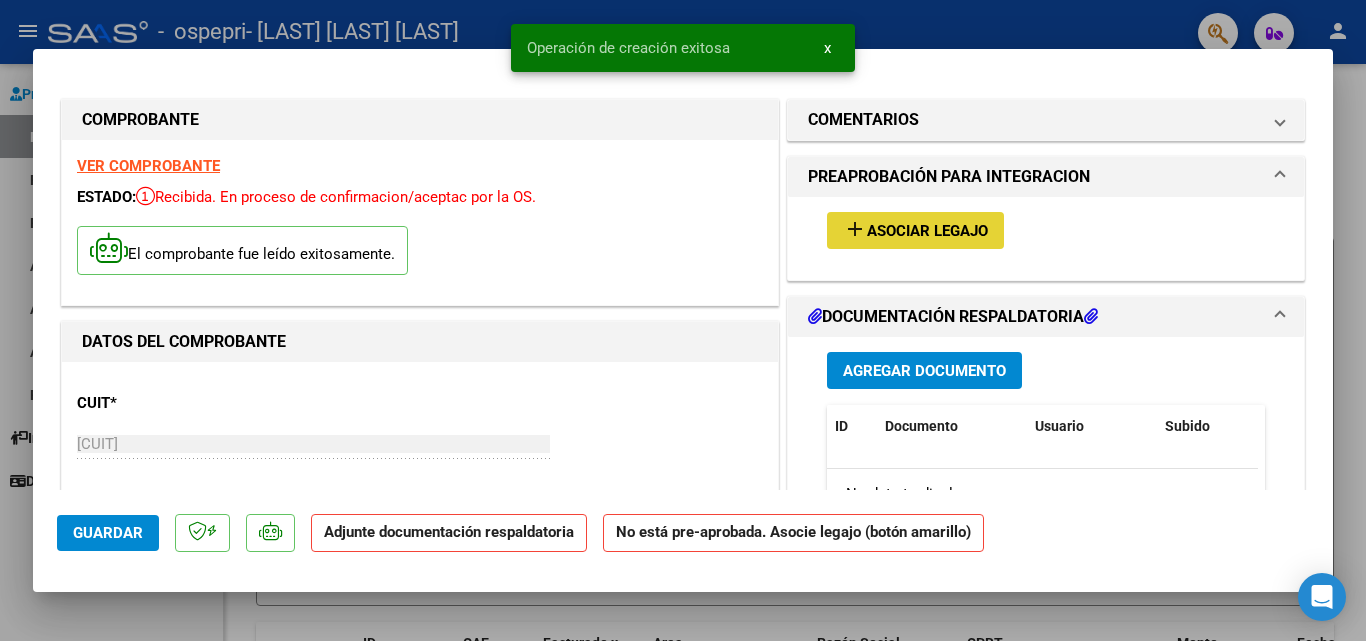 click on "Asociar Legajo" at bounding box center [927, 231] 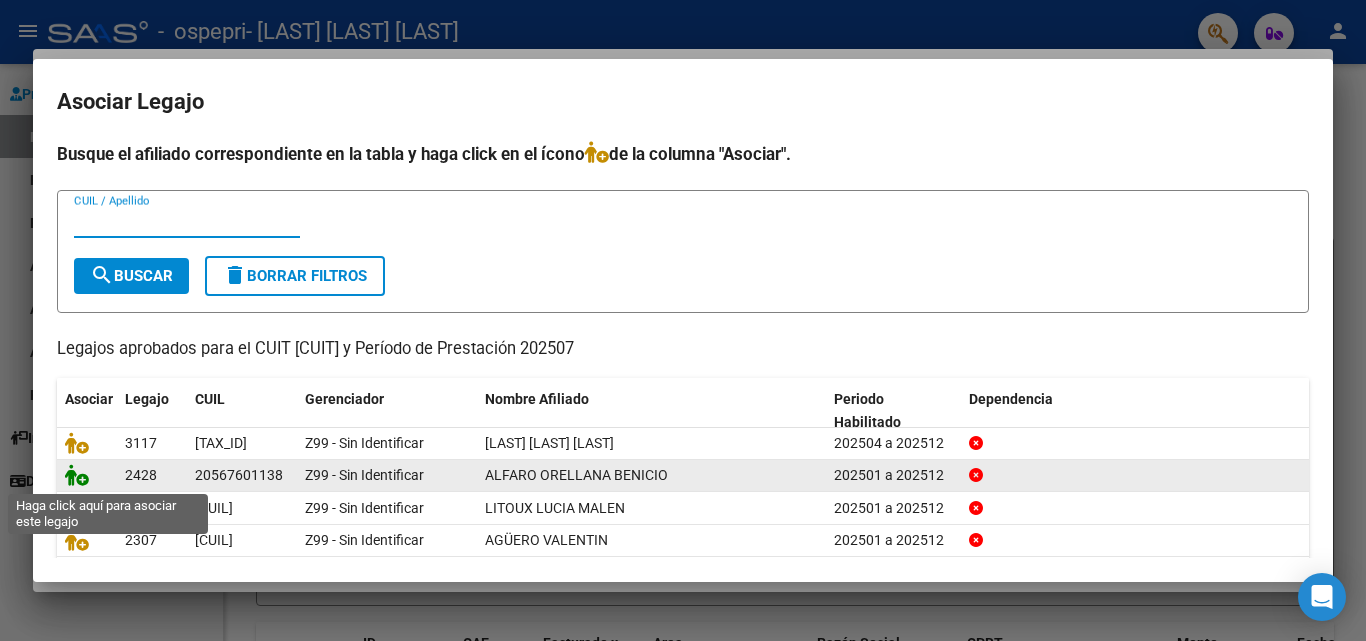 click 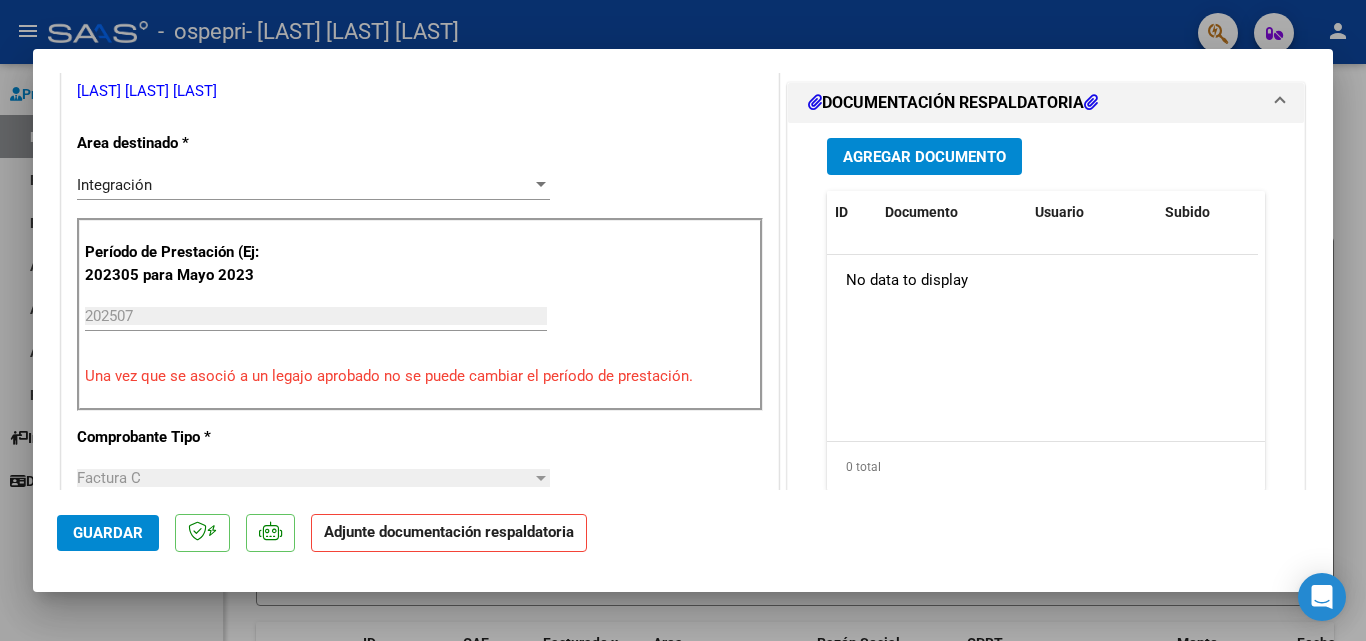 scroll, scrollTop: 324, scrollLeft: 0, axis: vertical 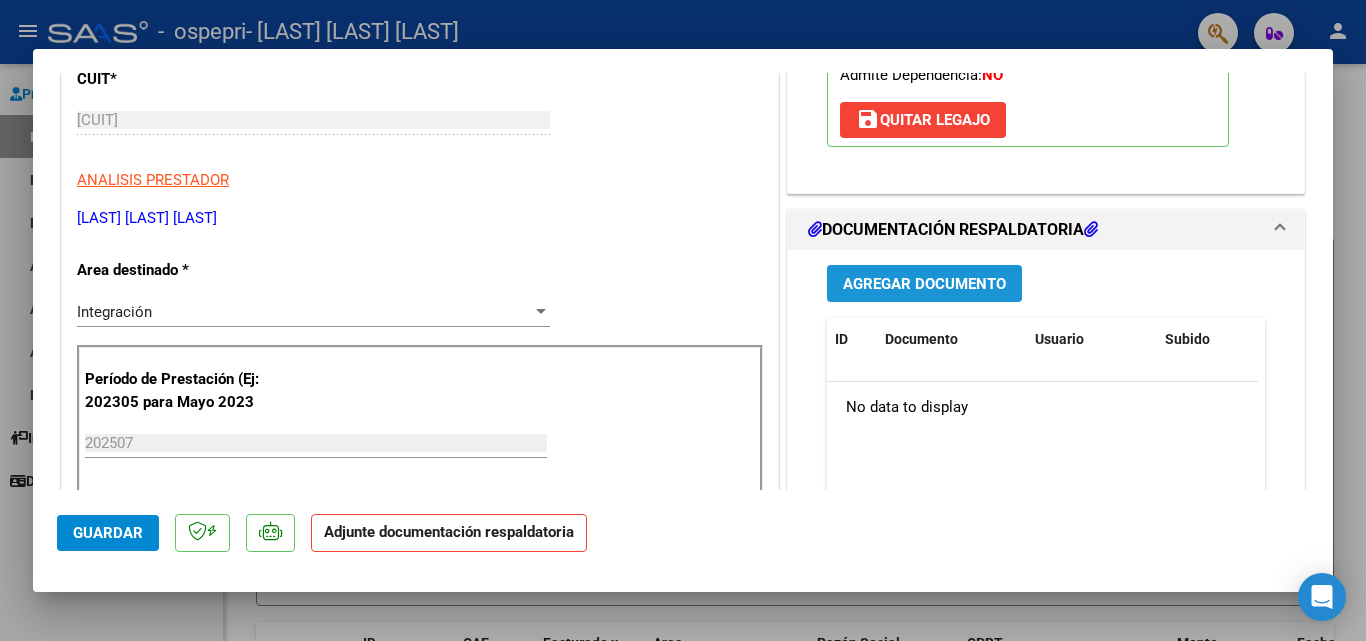 click on "Agregar Documento" at bounding box center [924, 284] 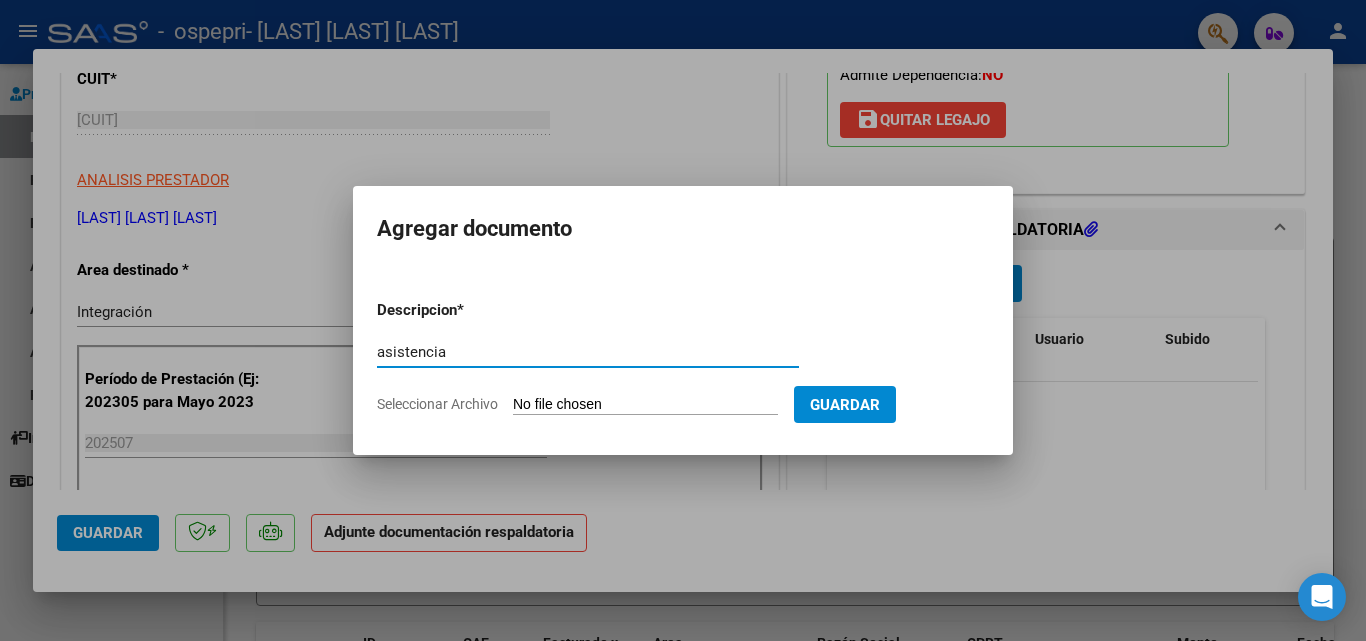 type on "asistencia" 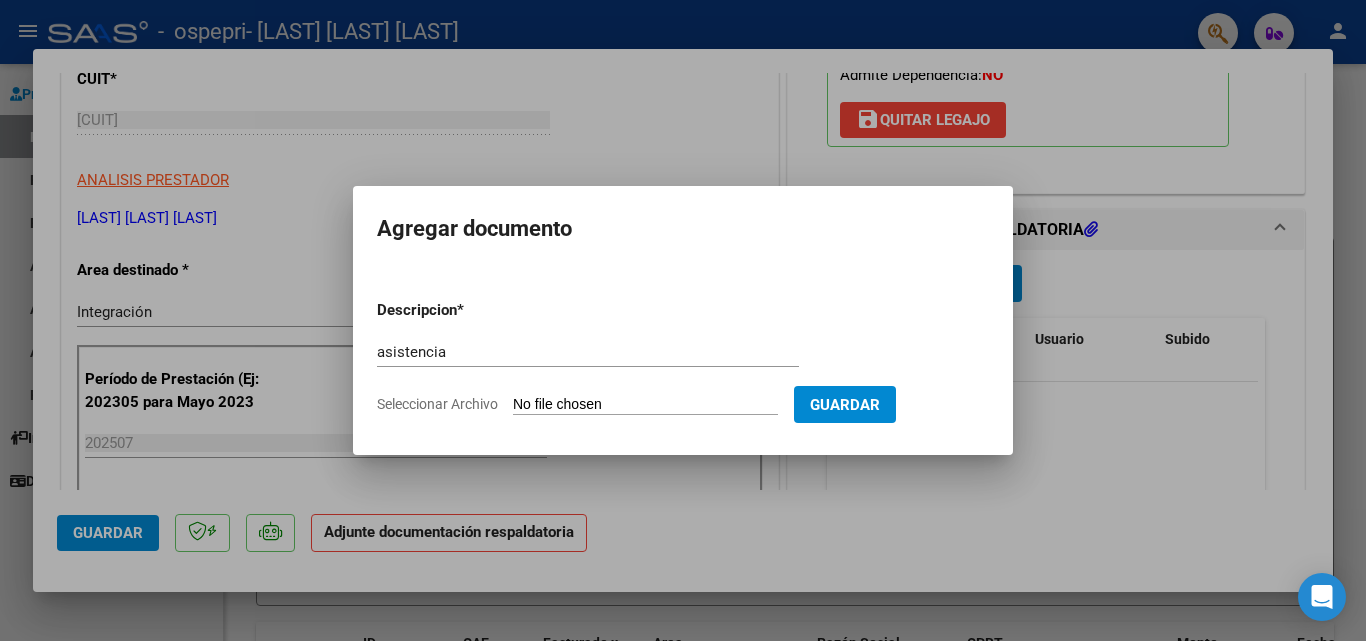type on "C:\fakepath\Benicio (1).pdf" 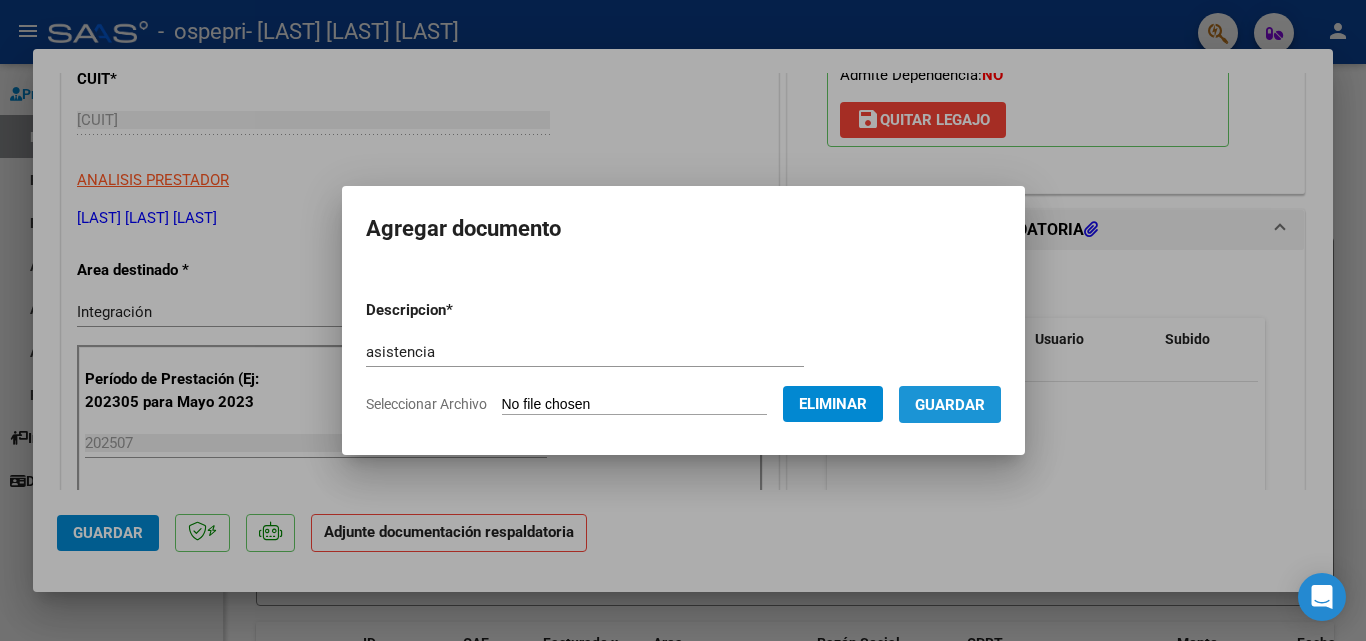 click on "Guardar" at bounding box center [950, 405] 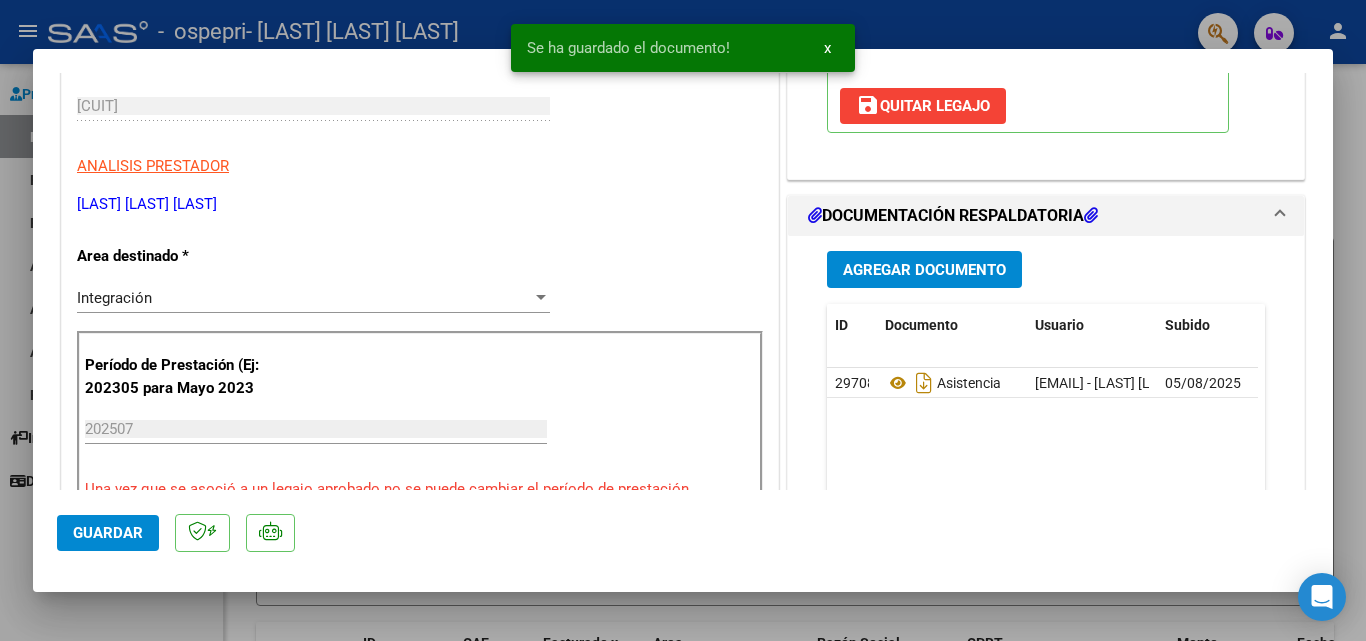 scroll, scrollTop: 0, scrollLeft: 0, axis: both 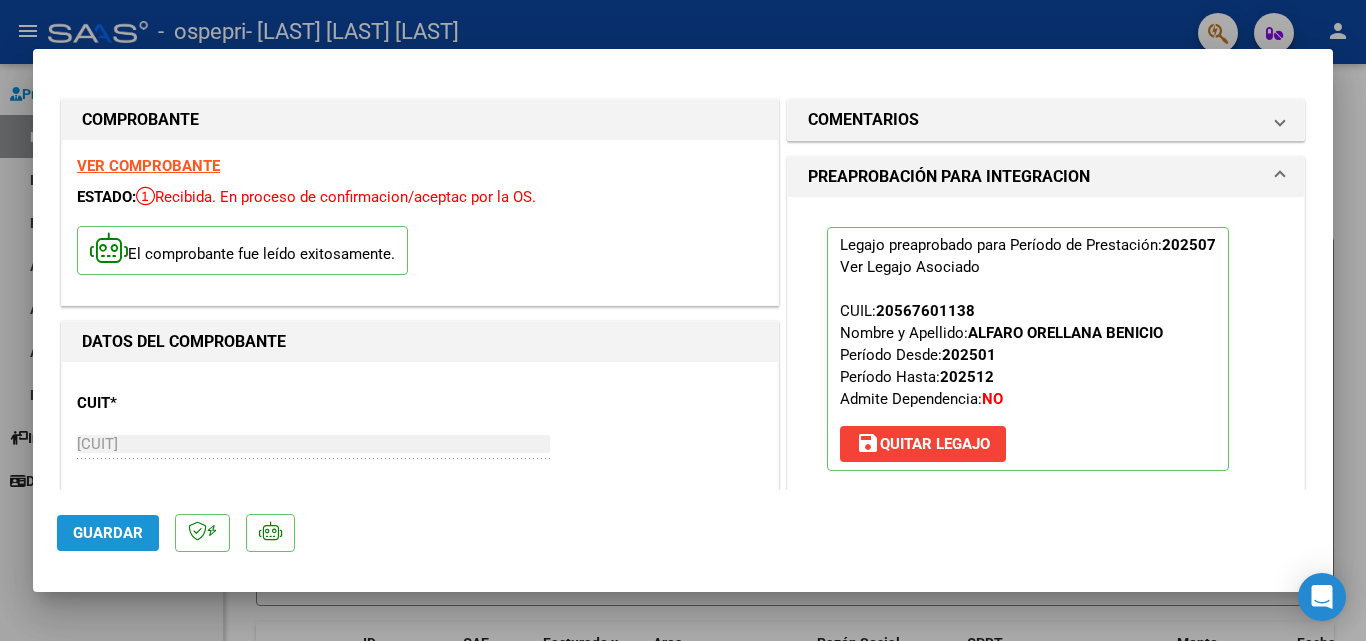 click on "Guardar" 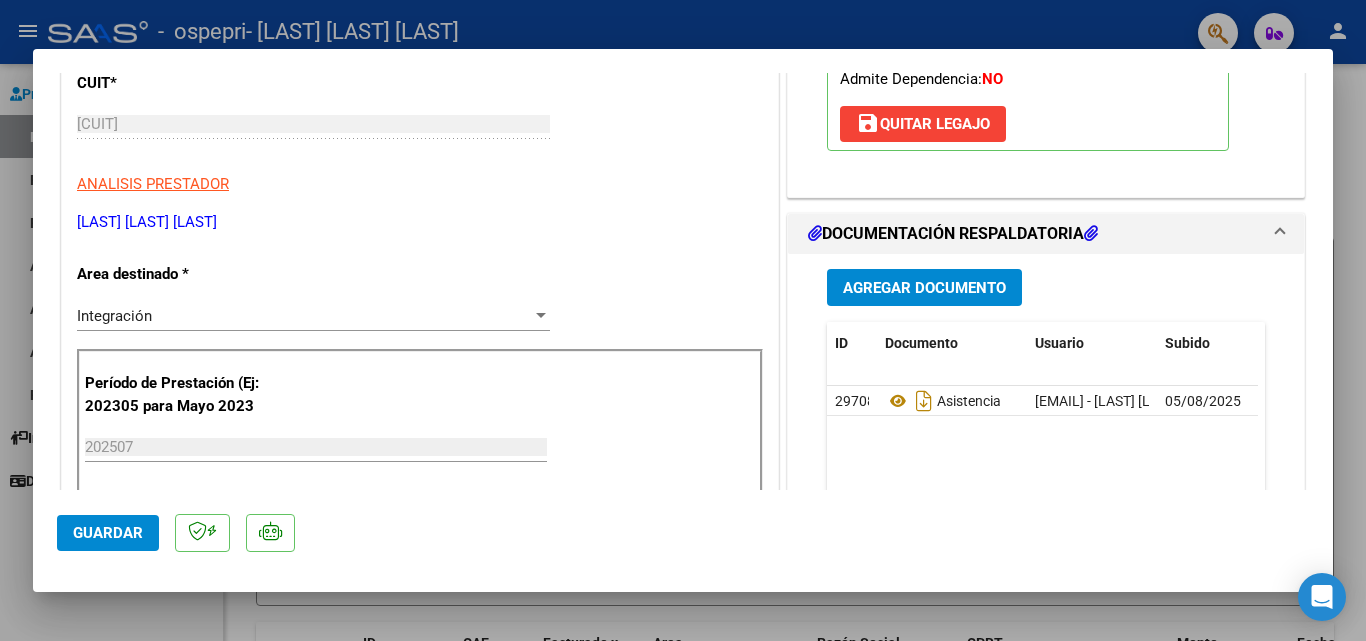 scroll, scrollTop: 0, scrollLeft: 0, axis: both 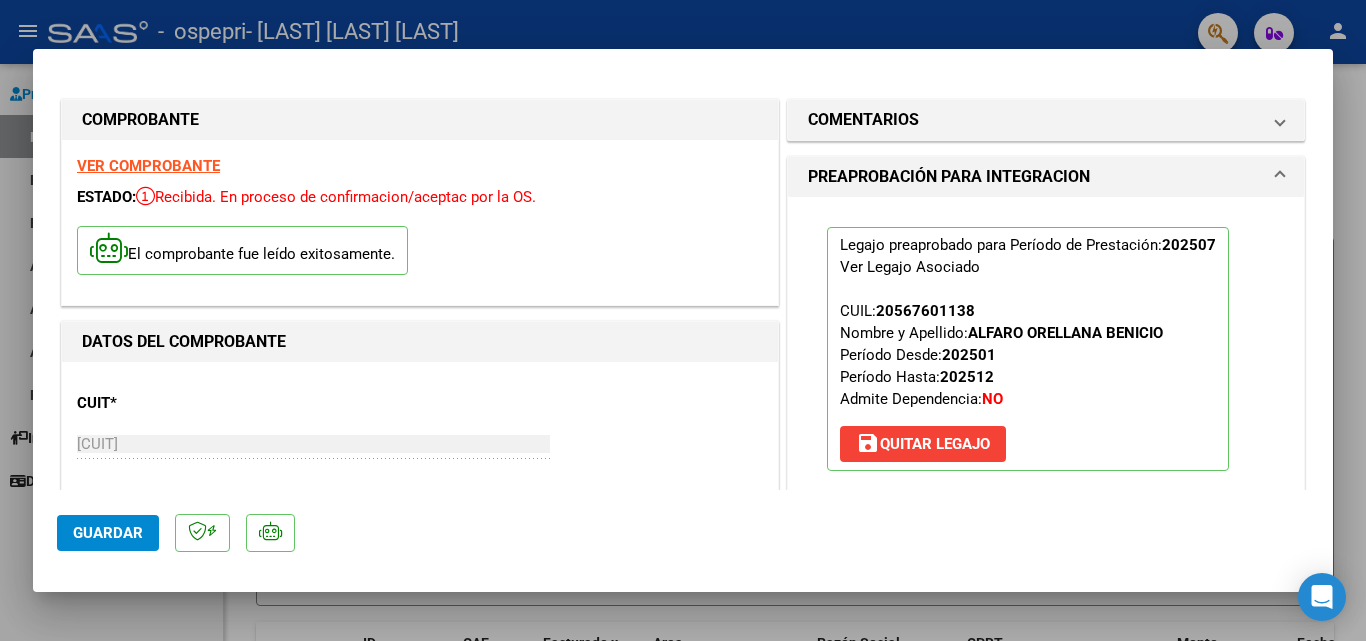 click on "Guardar" 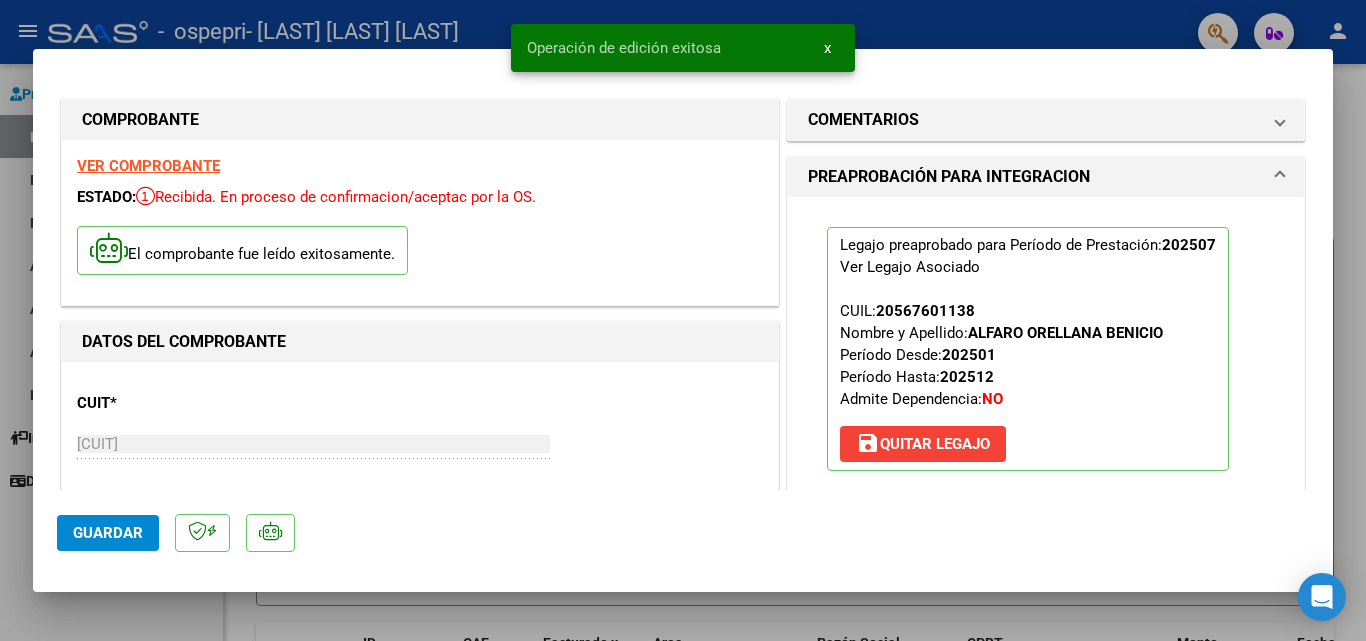 click on "Operación de edición exitosa x" at bounding box center [683, 48] 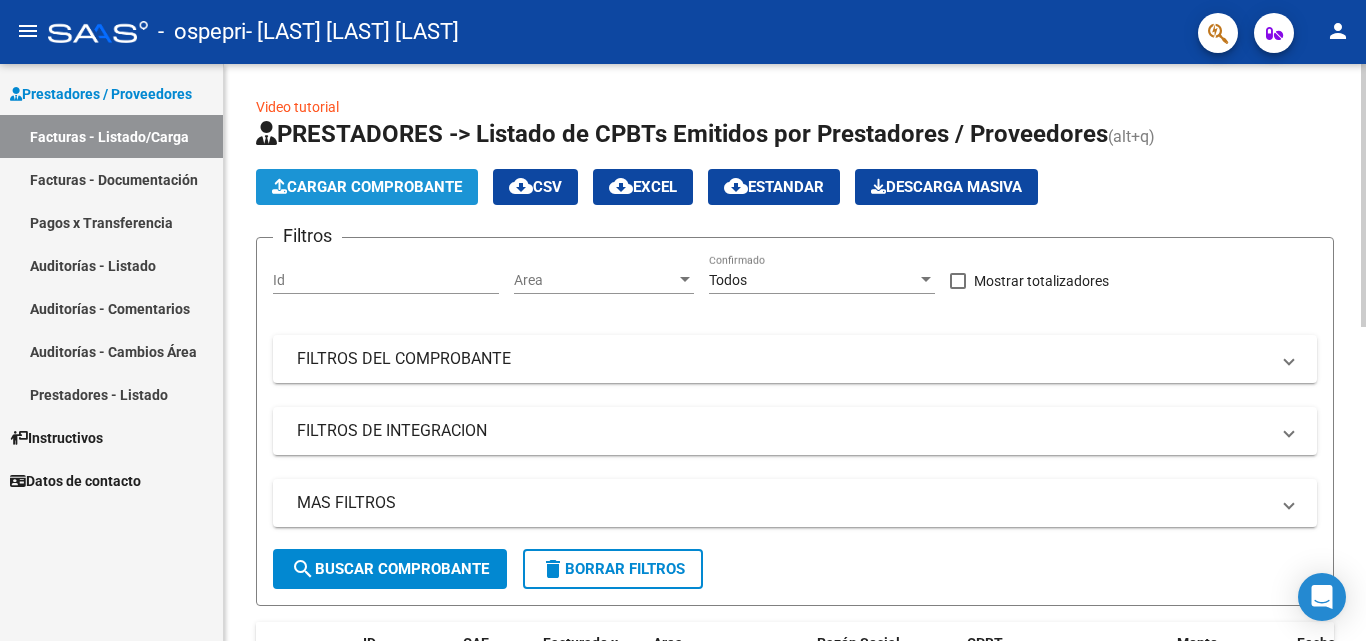 click on "Cargar Comprobante" 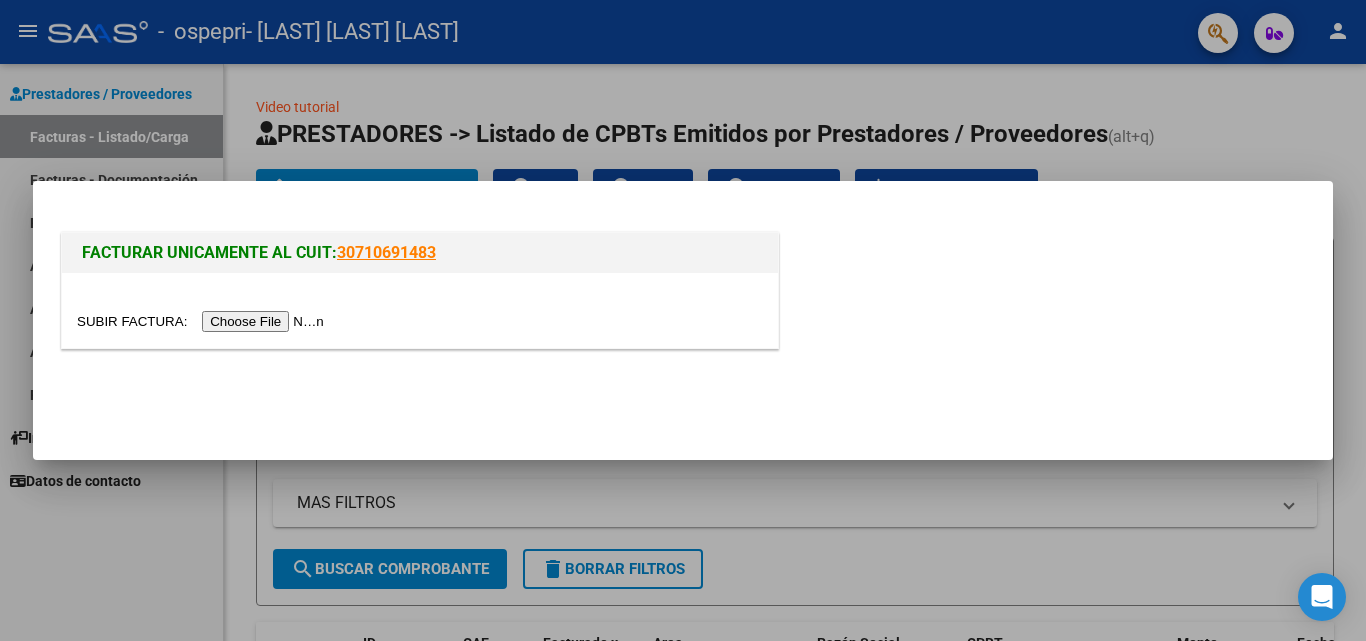 click at bounding box center (203, 321) 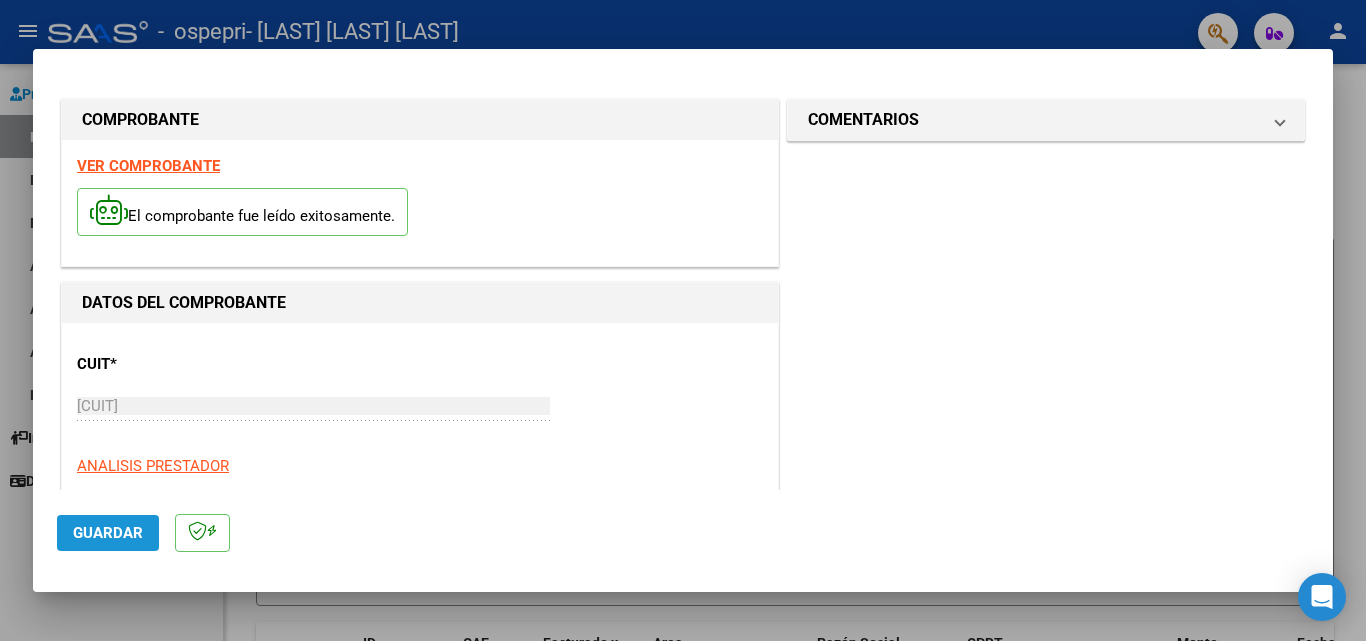 click on "Guardar" 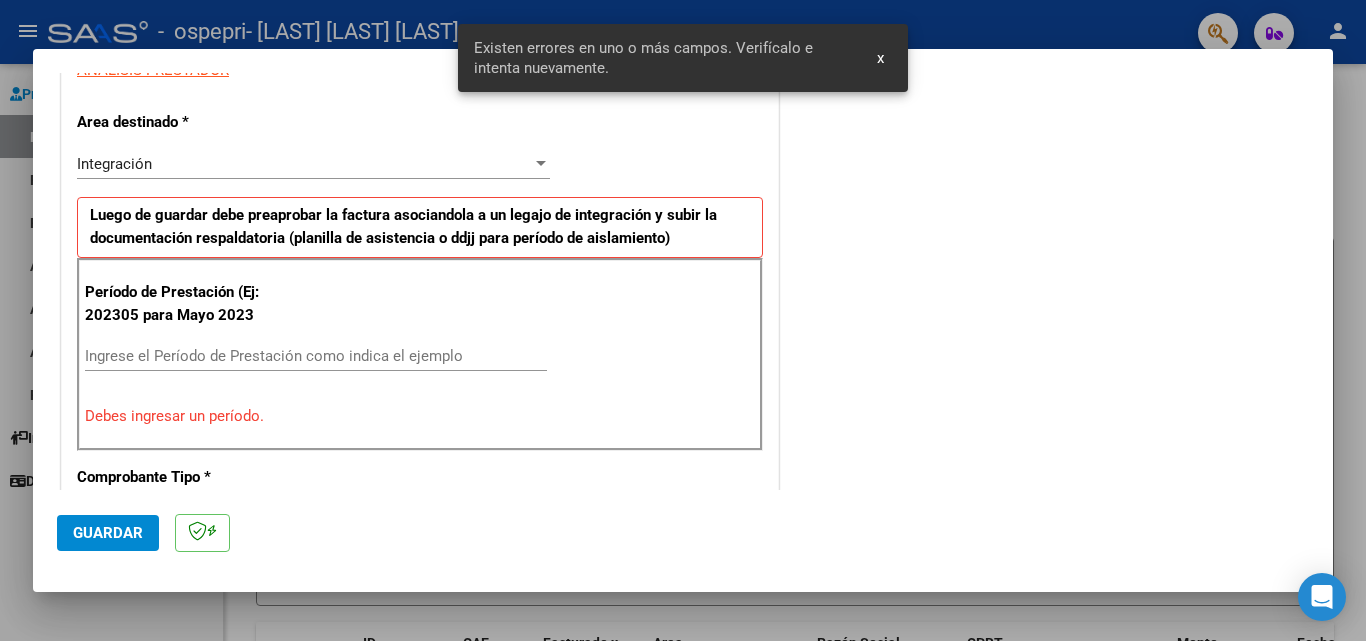 scroll, scrollTop: 451, scrollLeft: 0, axis: vertical 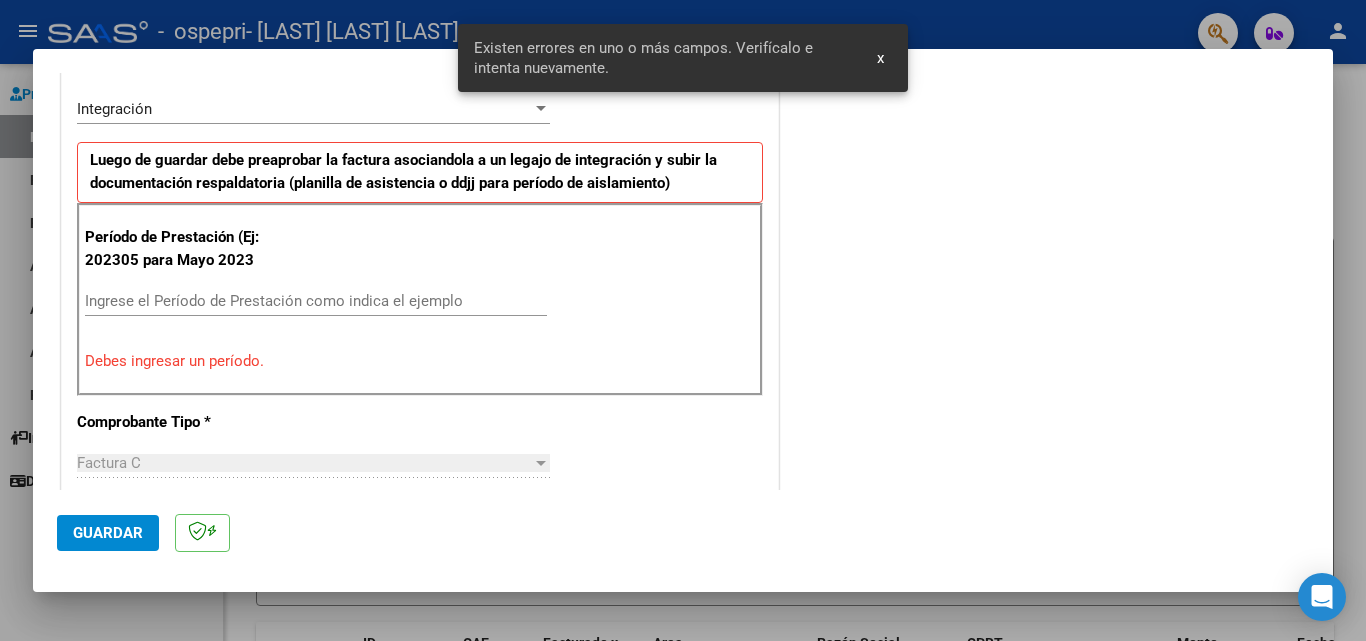 click on "Ingrese el Período de Prestación como indica el ejemplo" at bounding box center (316, 301) 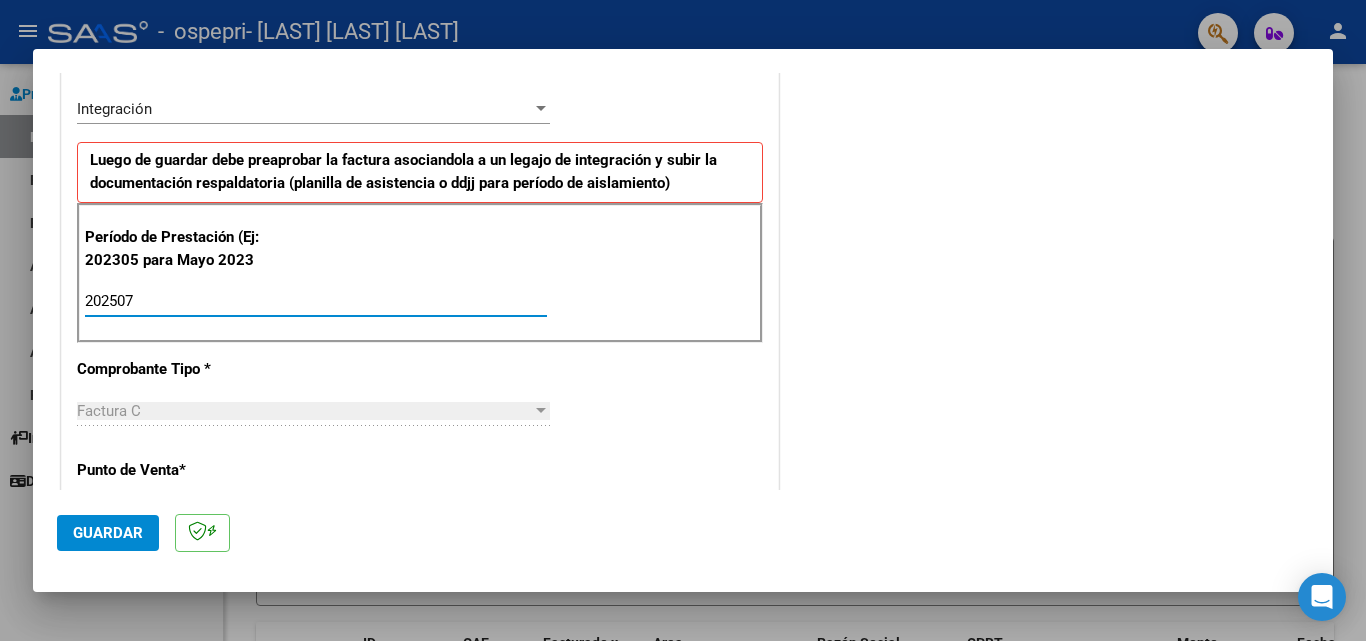 type on "202507" 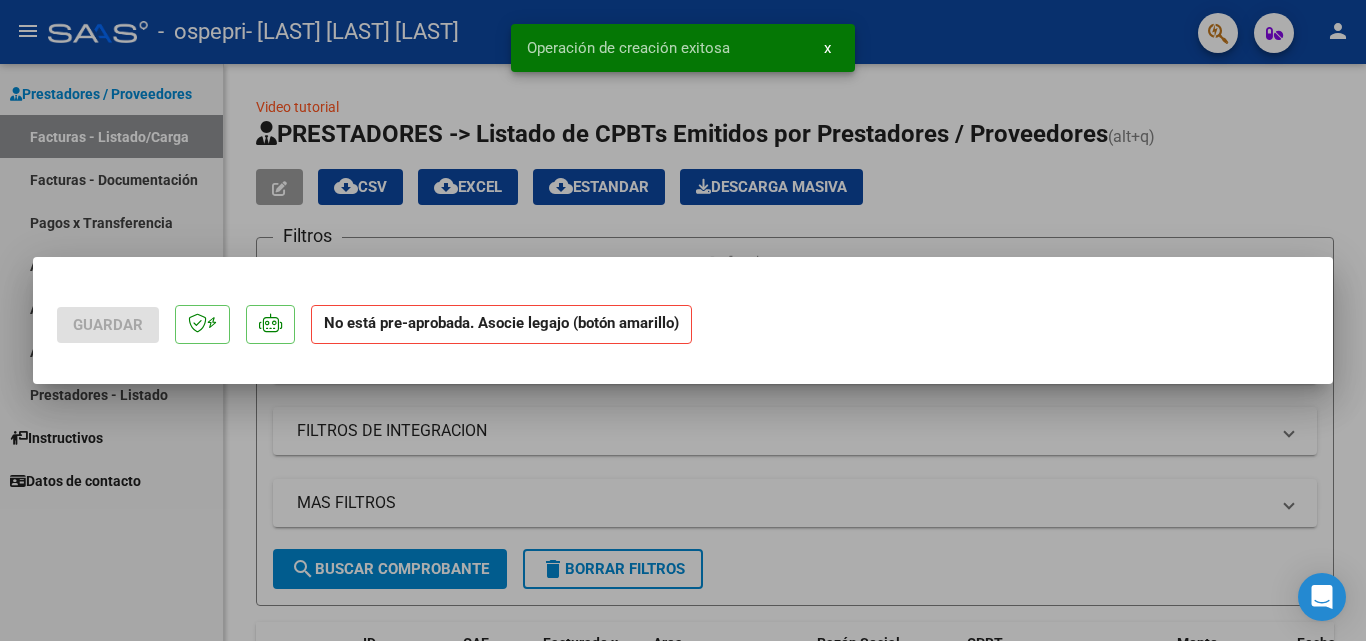 scroll, scrollTop: 0, scrollLeft: 0, axis: both 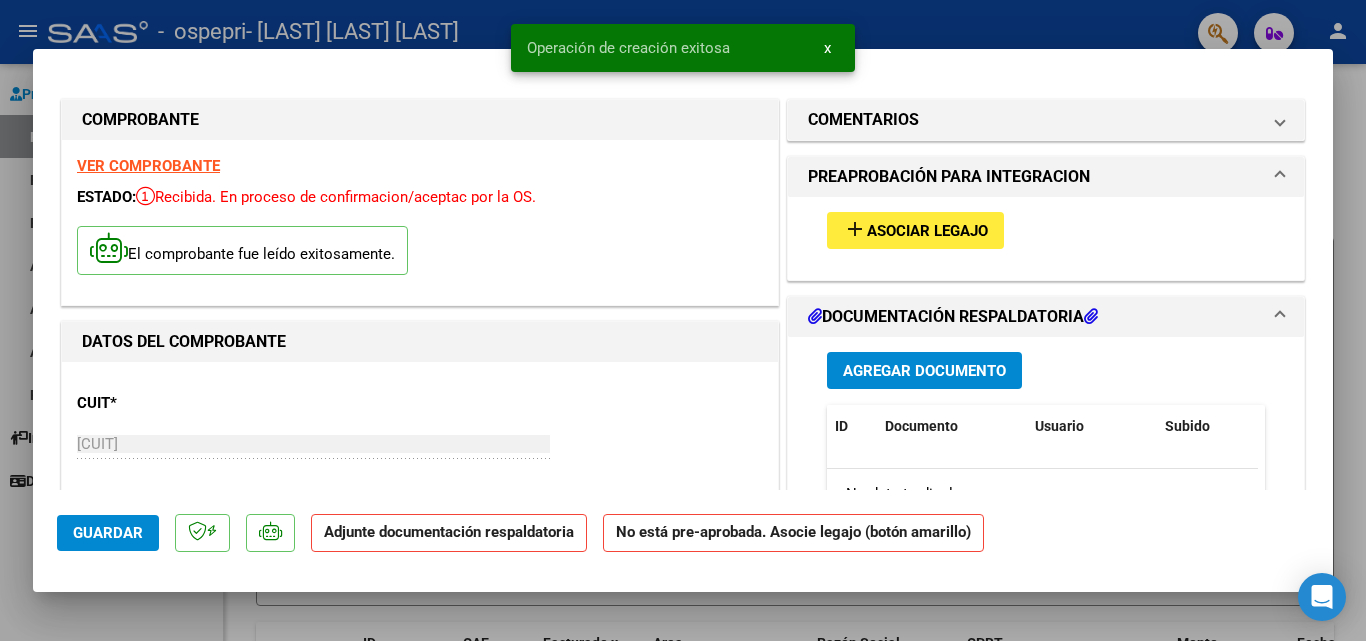 click on "Asociar Legajo" at bounding box center (927, 231) 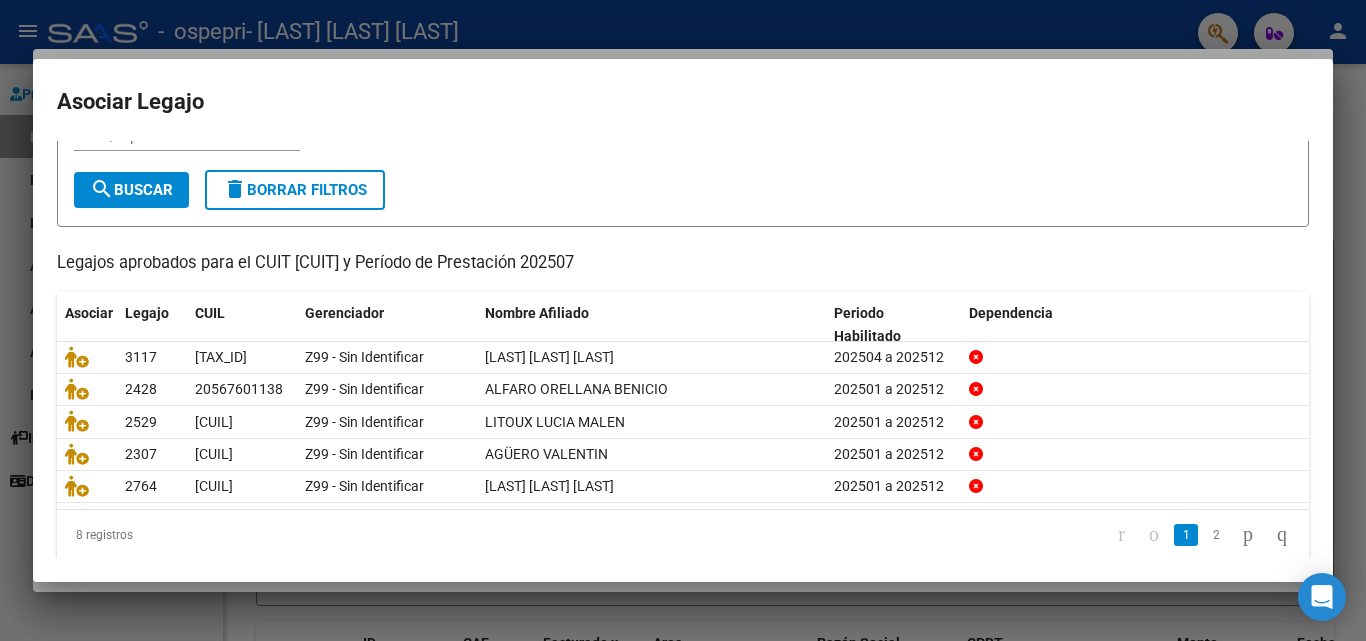 scroll, scrollTop: 109, scrollLeft: 0, axis: vertical 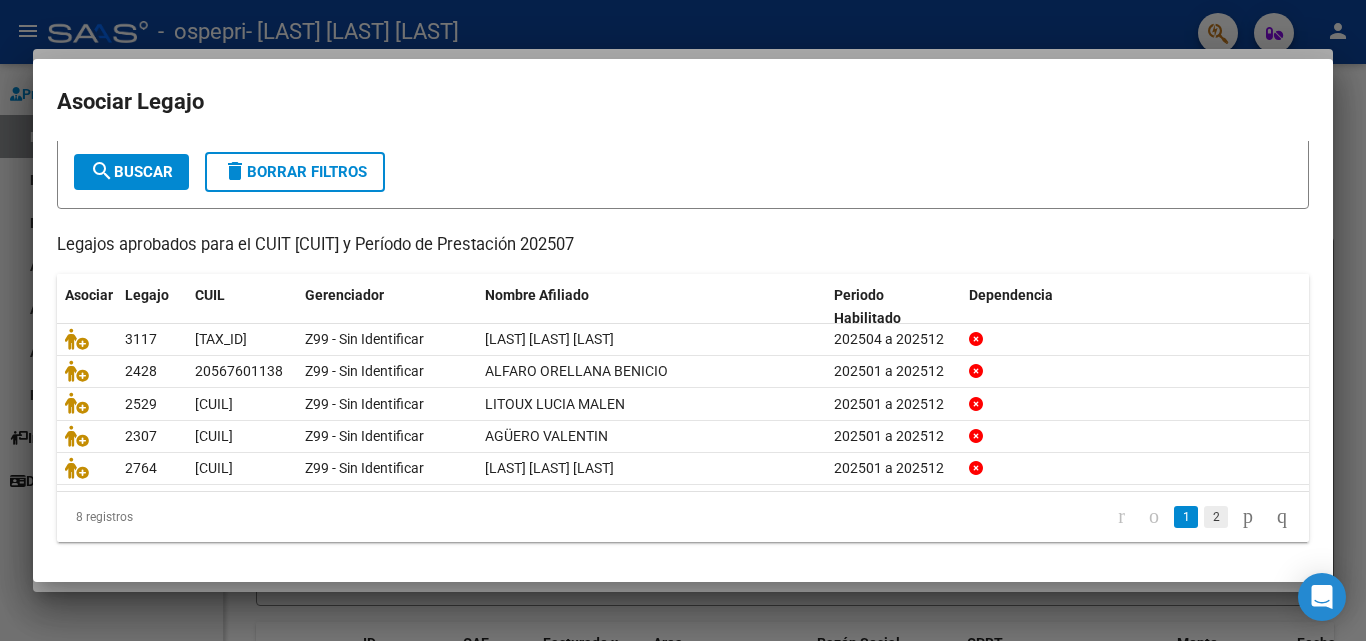 click on "2" 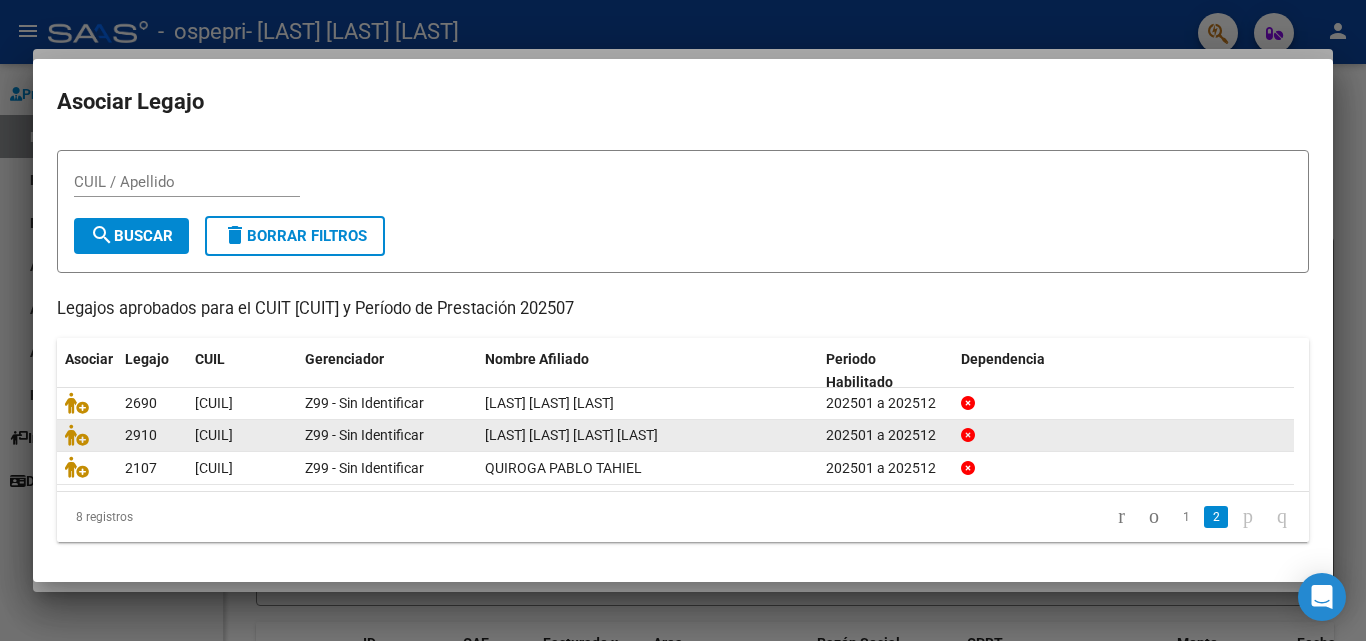 scroll, scrollTop: 43, scrollLeft: 0, axis: vertical 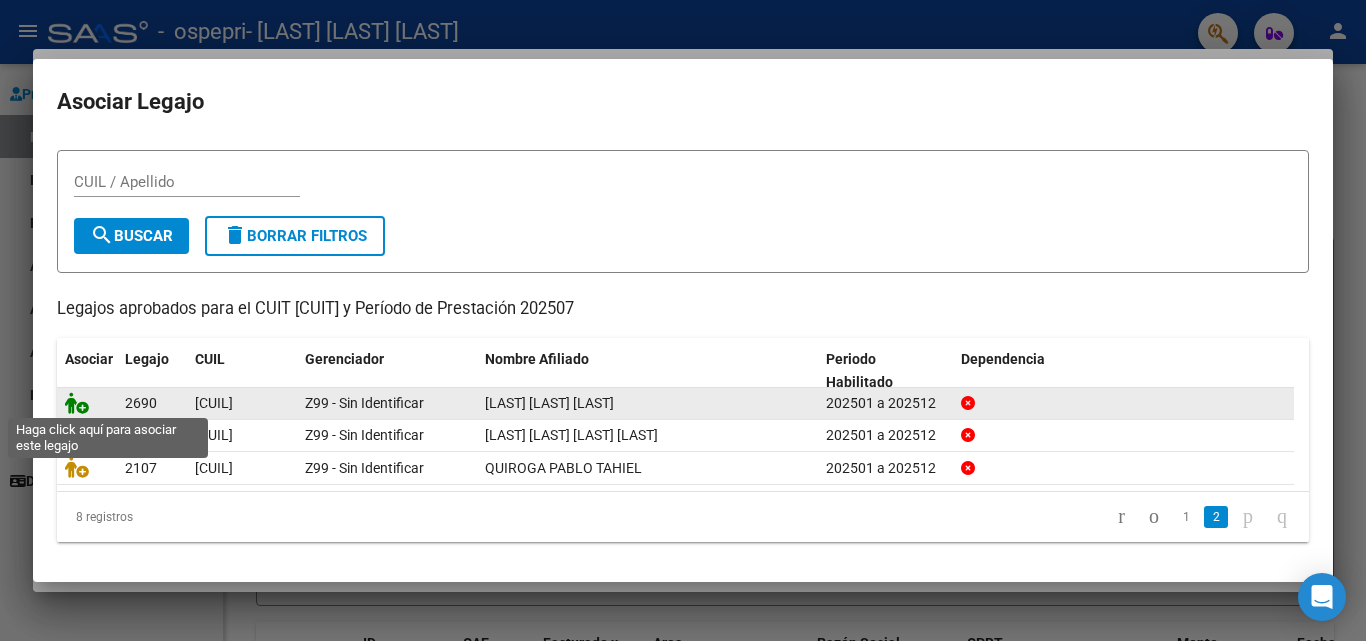 click 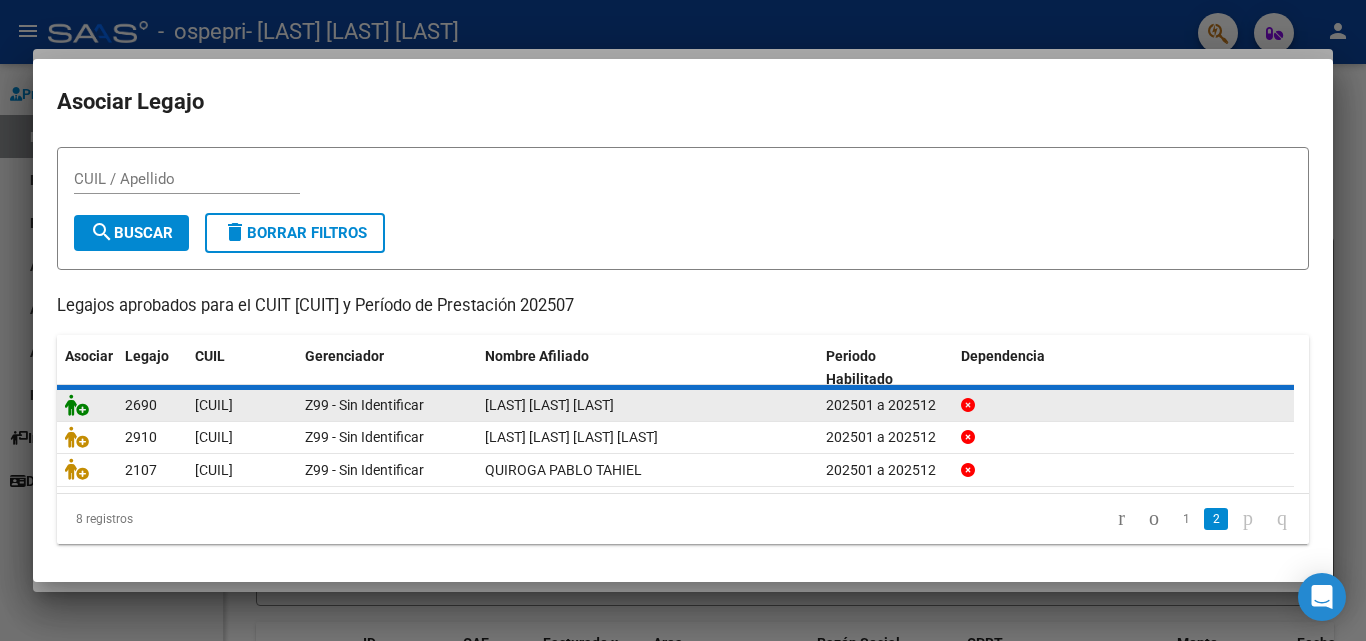 scroll, scrollTop: 56, scrollLeft: 0, axis: vertical 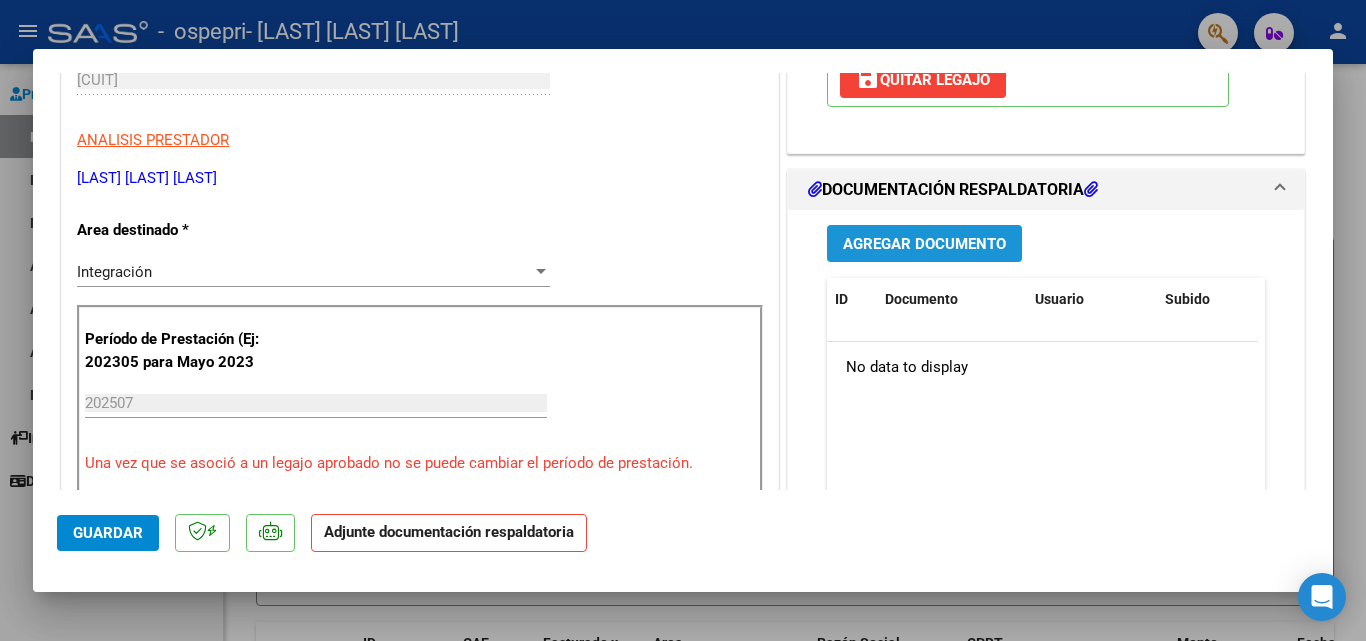 click on "Agregar Documento" at bounding box center [924, 244] 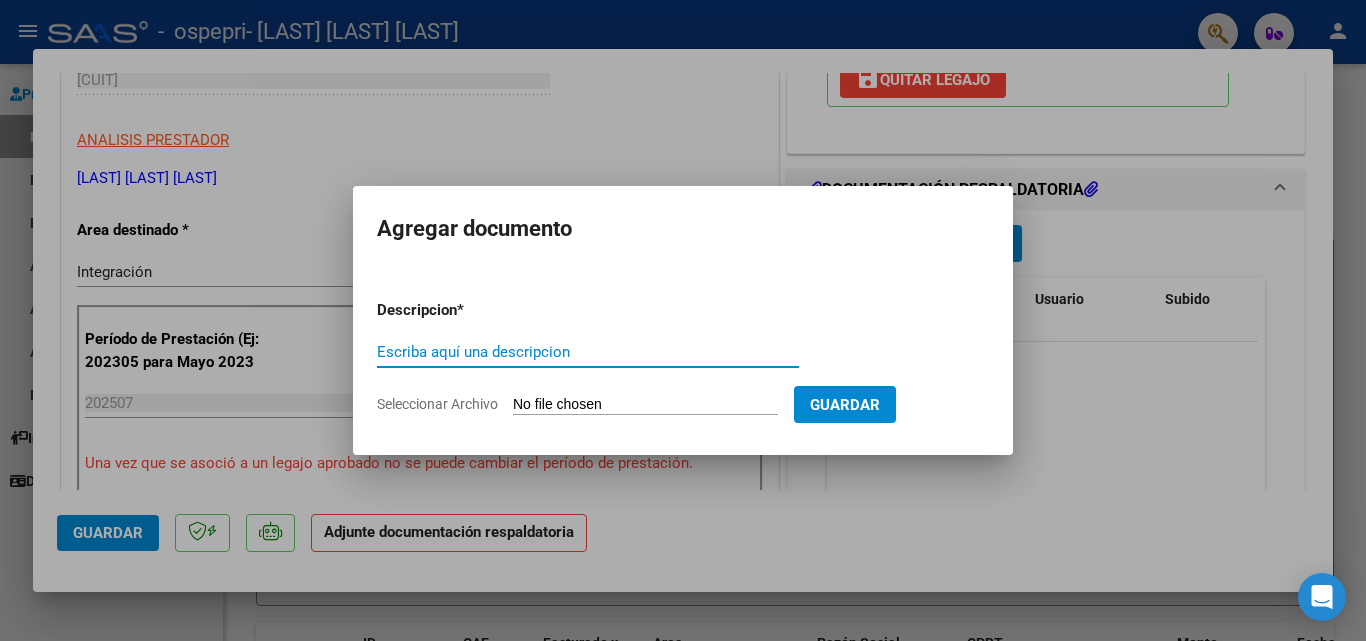 click on "Escriba aquí una descripcion" at bounding box center [588, 352] 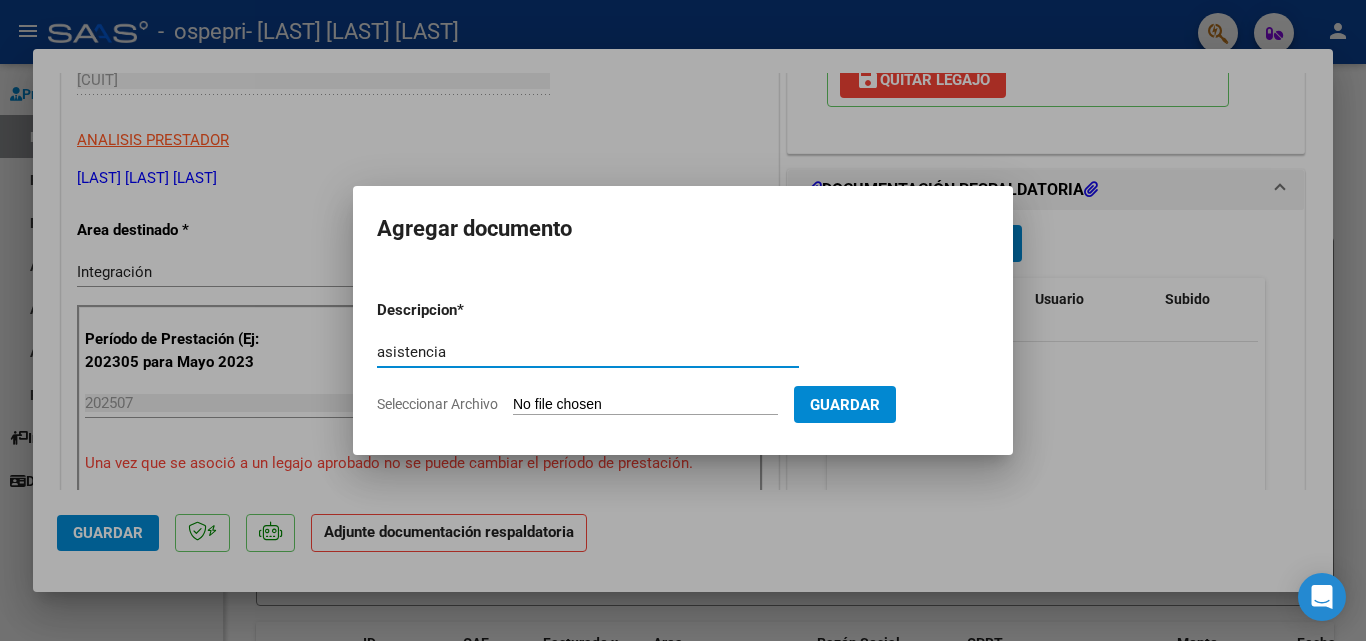type on "asistencia" 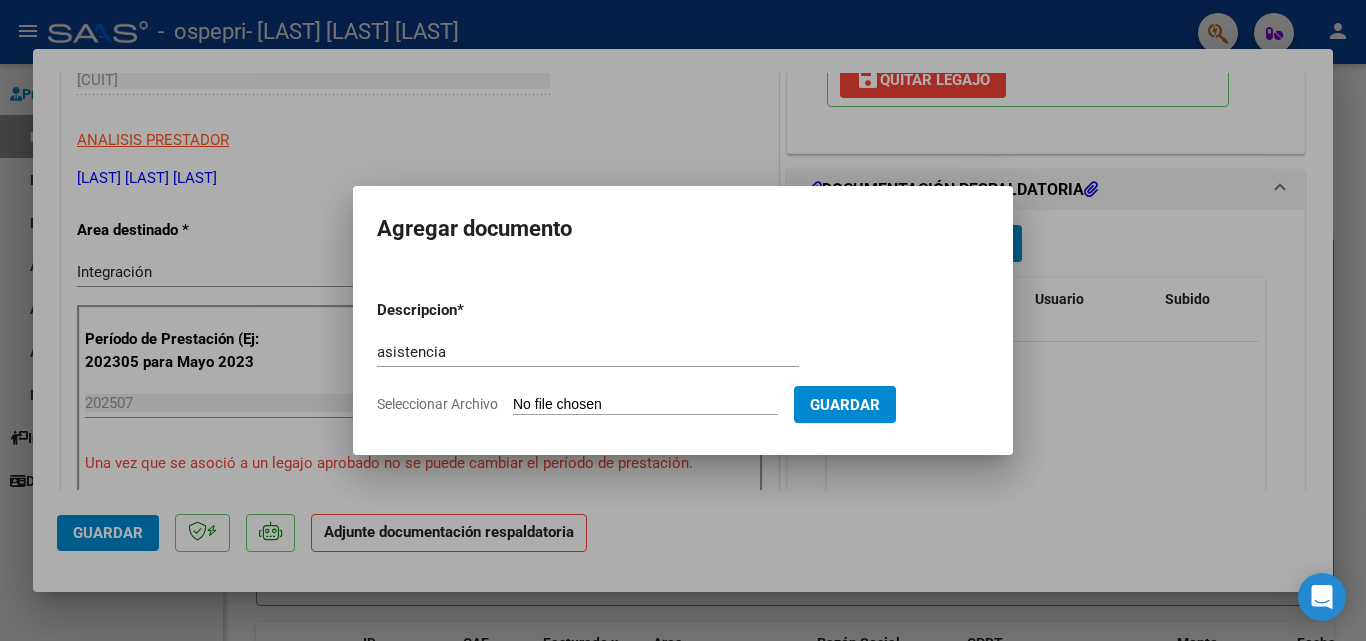 click on "Seleccionar Archivo" at bounding box center (645, 405) 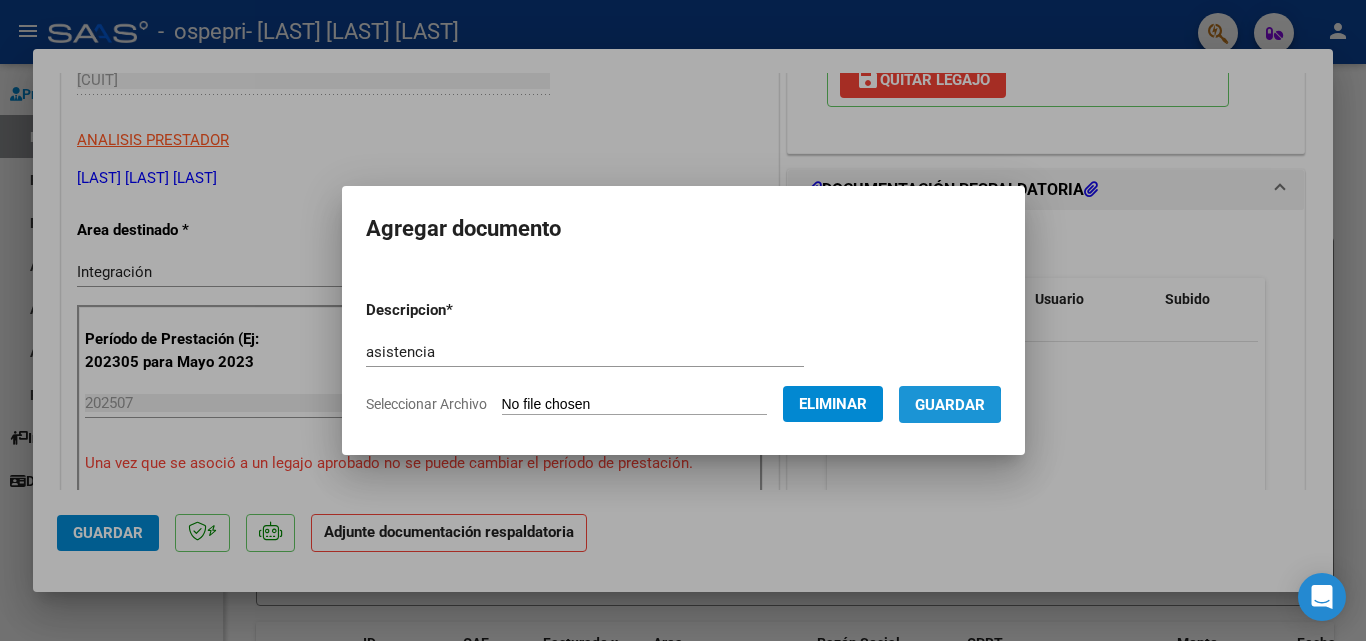 click on "Guardar" at bounding box center (950, 405) 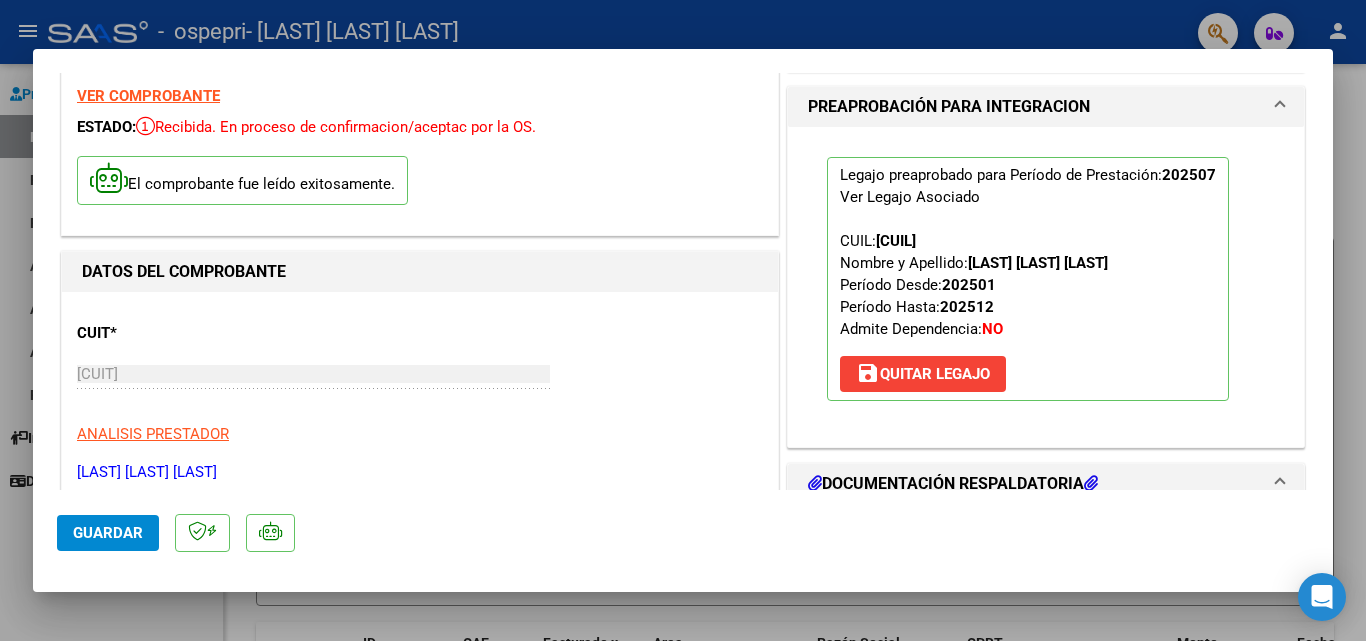 scroll, scrollTop: 0, scrollLeft: 0, axis: both 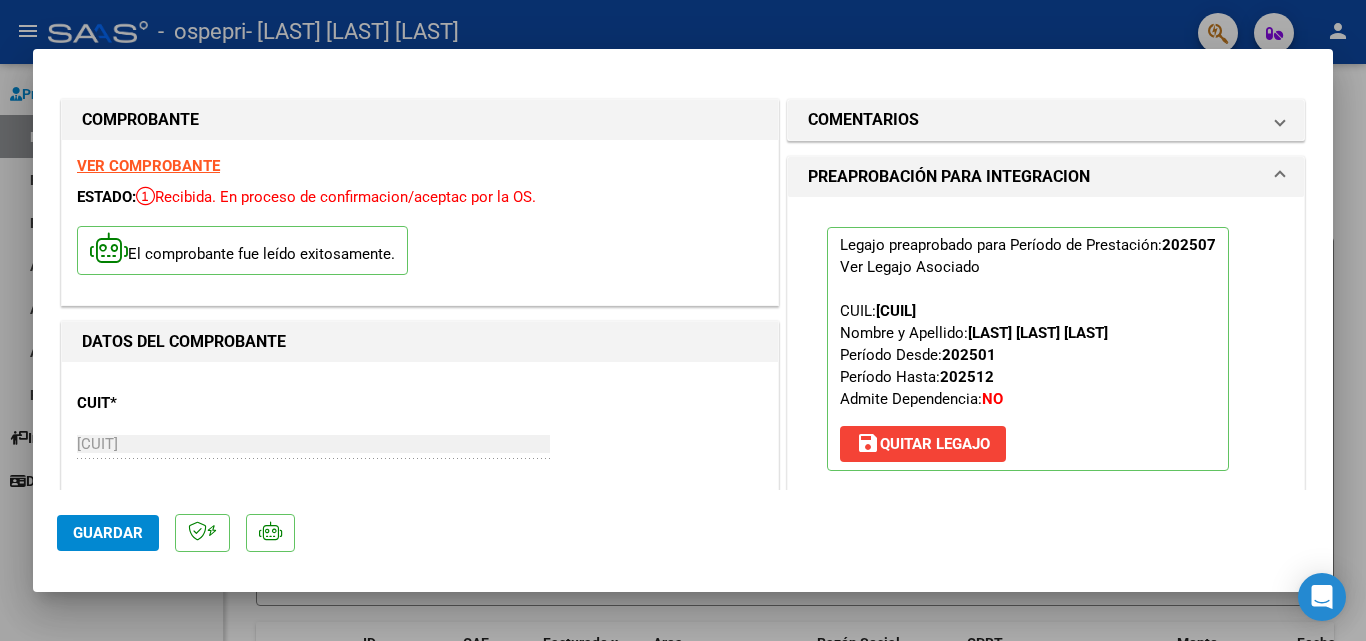 click on "Guardar" 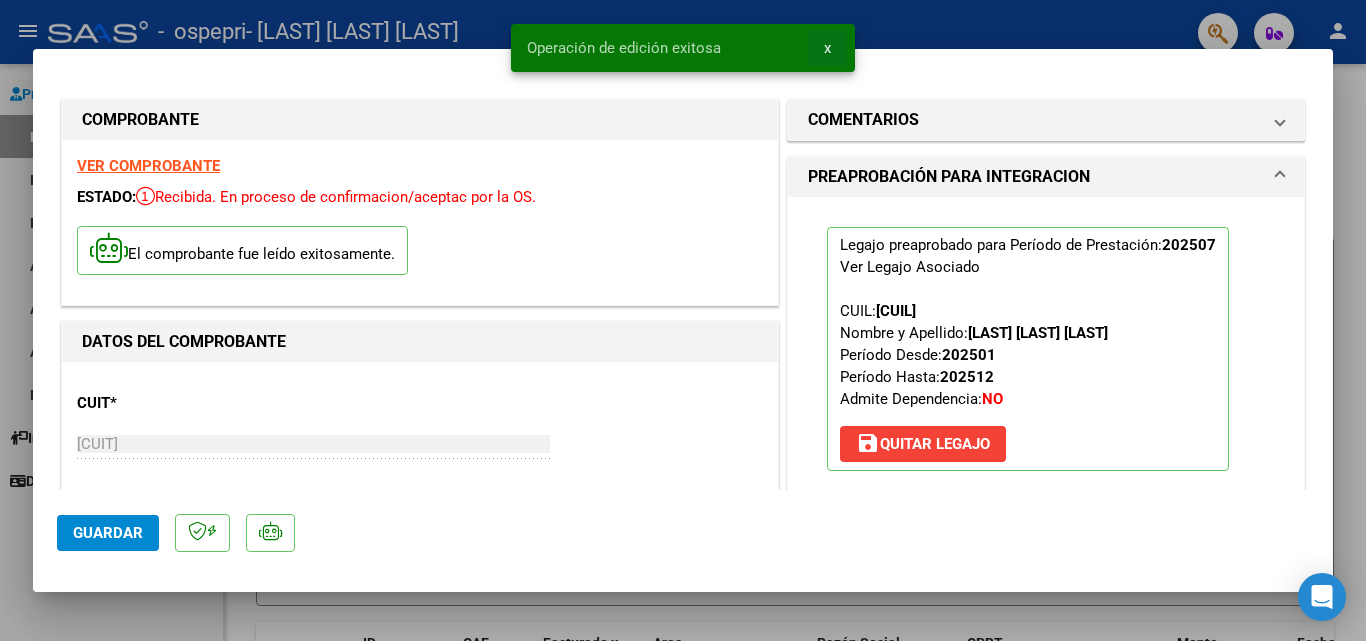 click on "x" at bounding box center (827, 48) 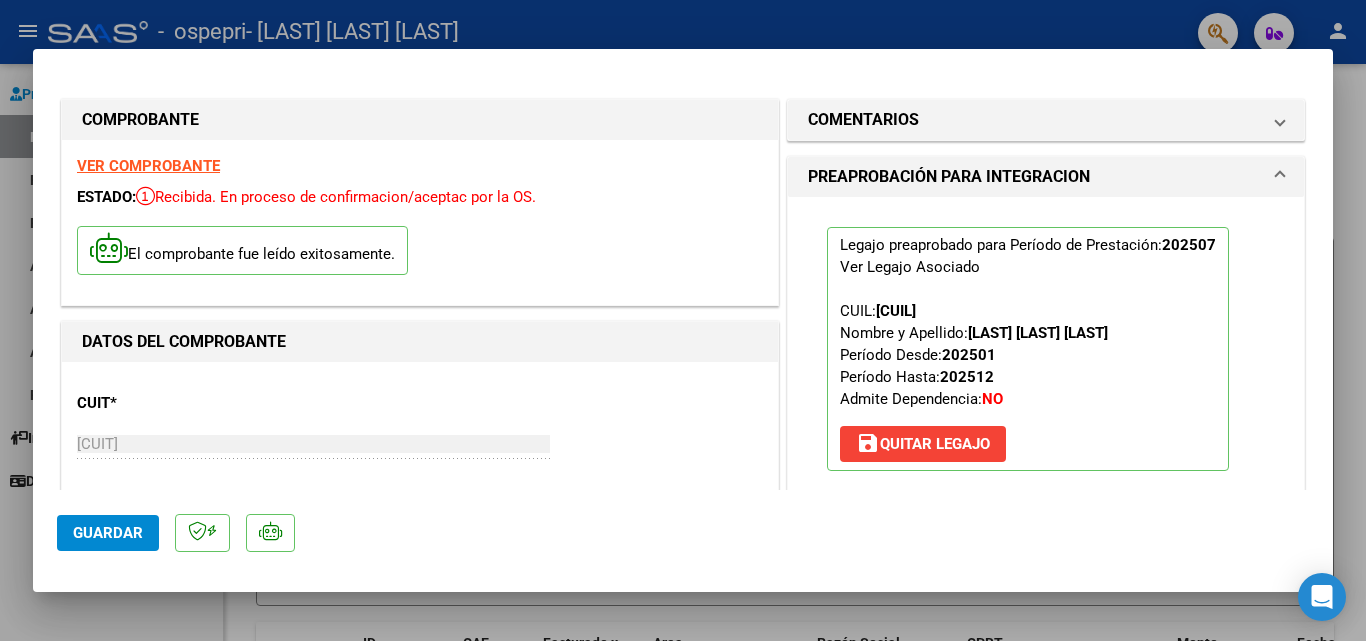 click at bounding box center [683, 320] 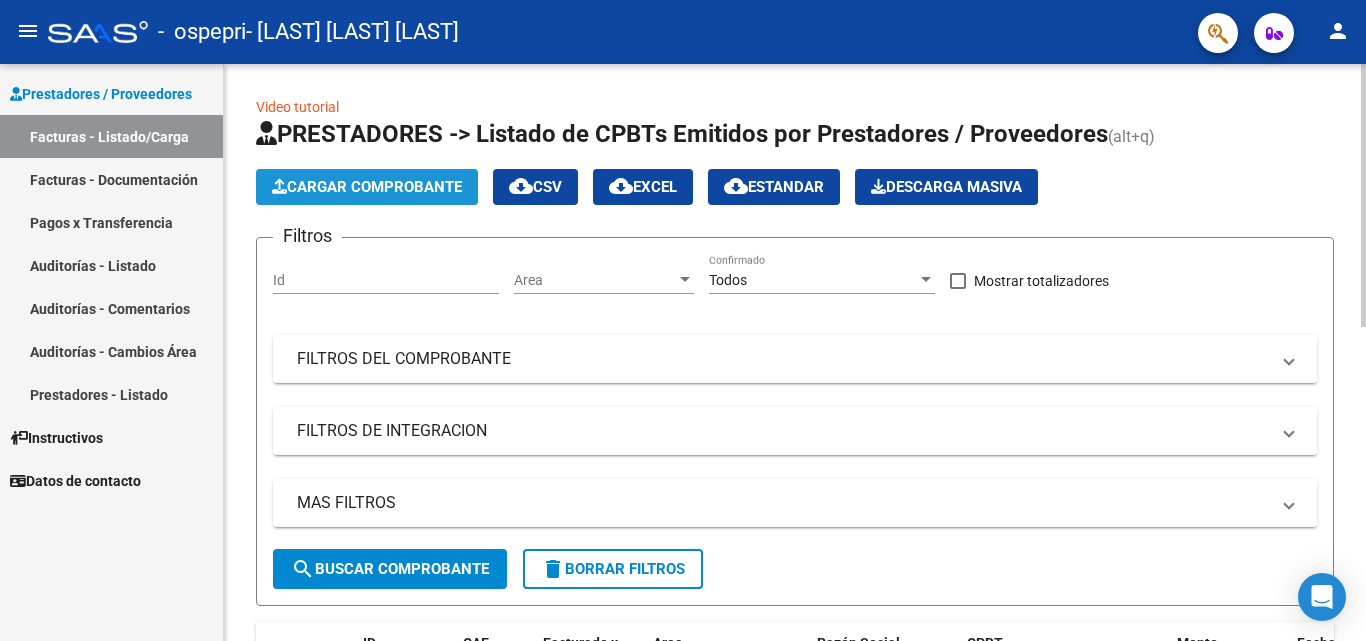 click on "Cargar Comprobante" 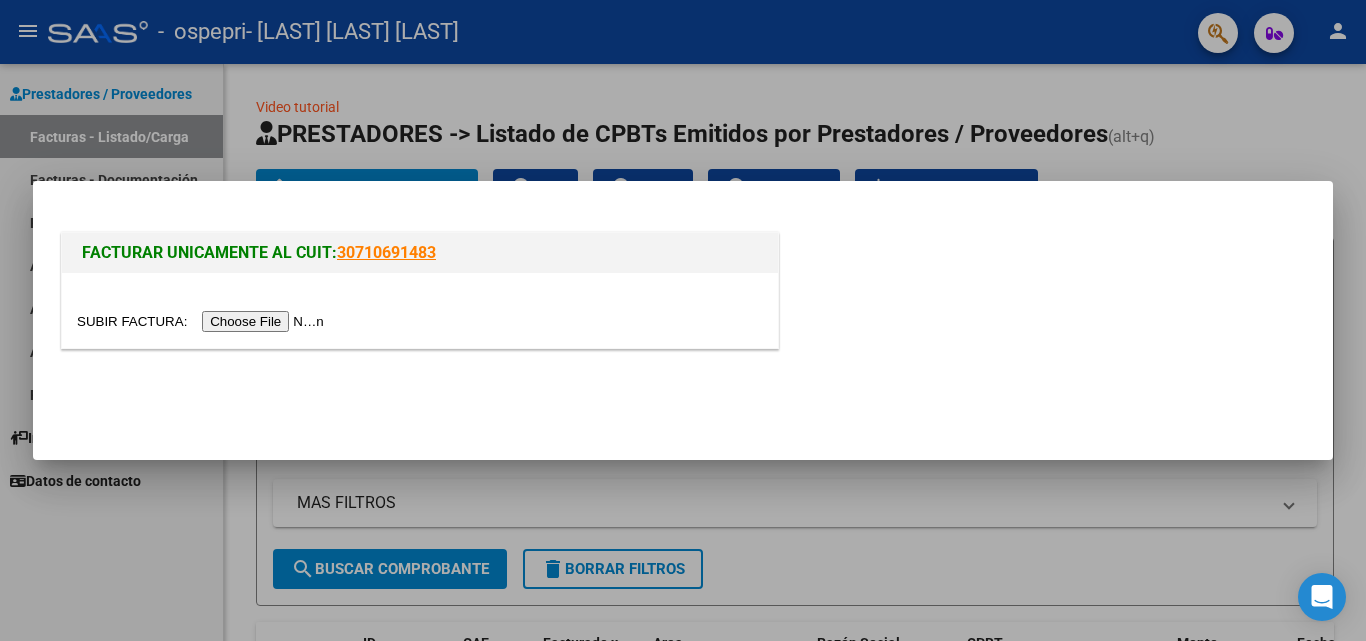 click at bounding box center (203, 321) 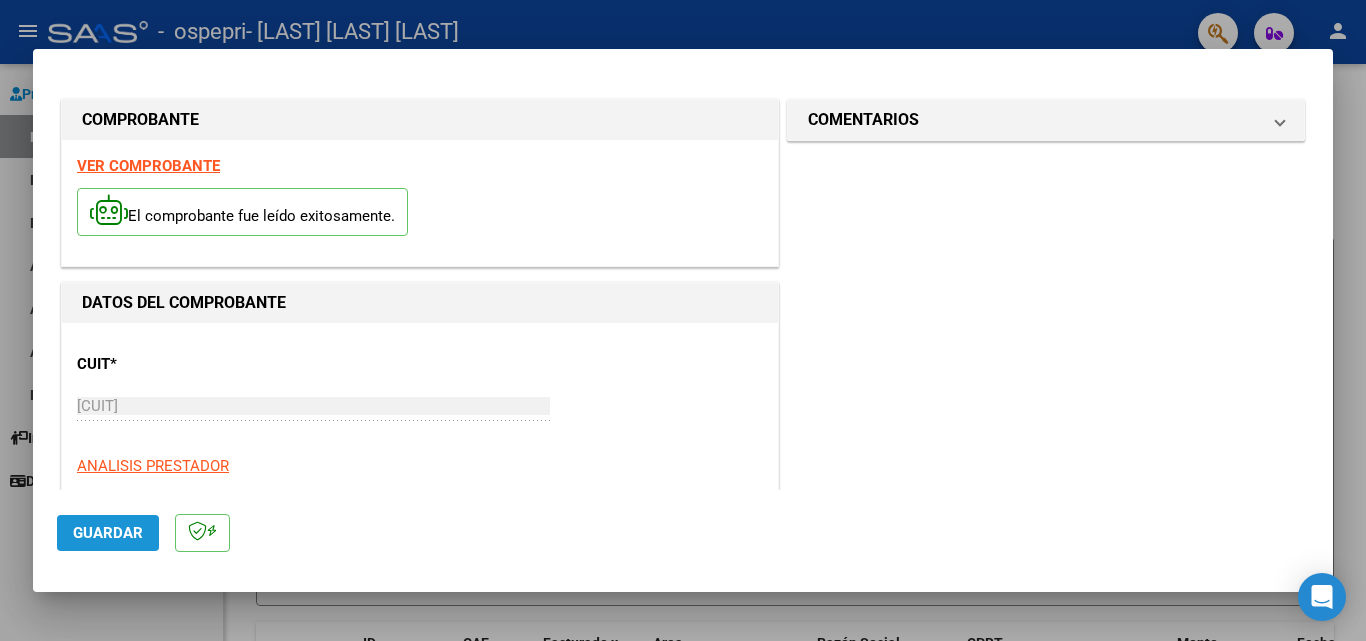 click on "Guardar" 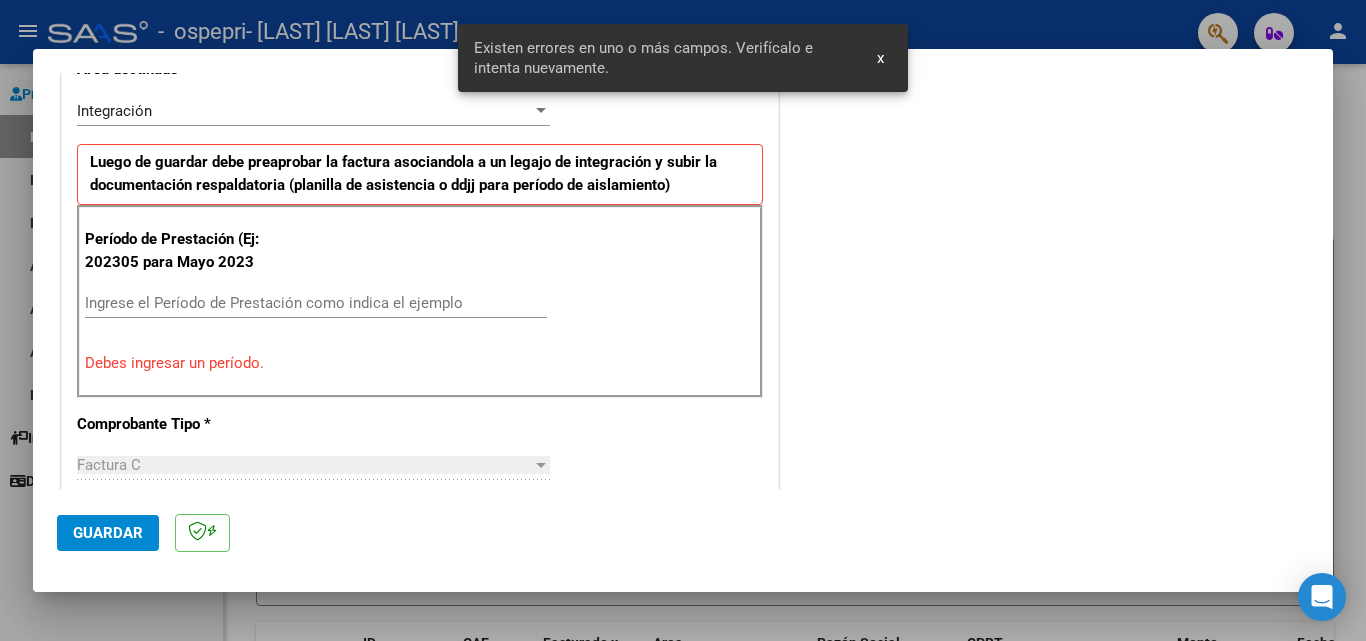 scroll, scrollTop: 451, scrollLeft: 0, axis: vertical 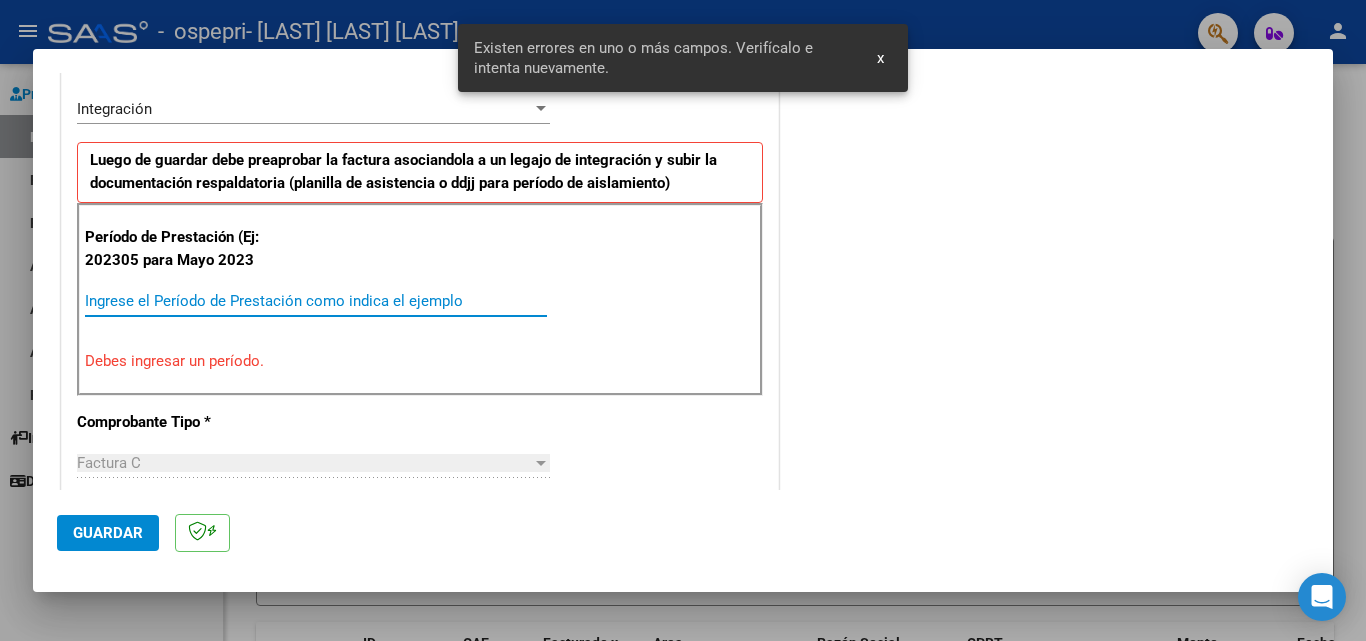 click on "Ingrese el Período de Prestación como indica el ejemplo" at bounding box center [316, 301] 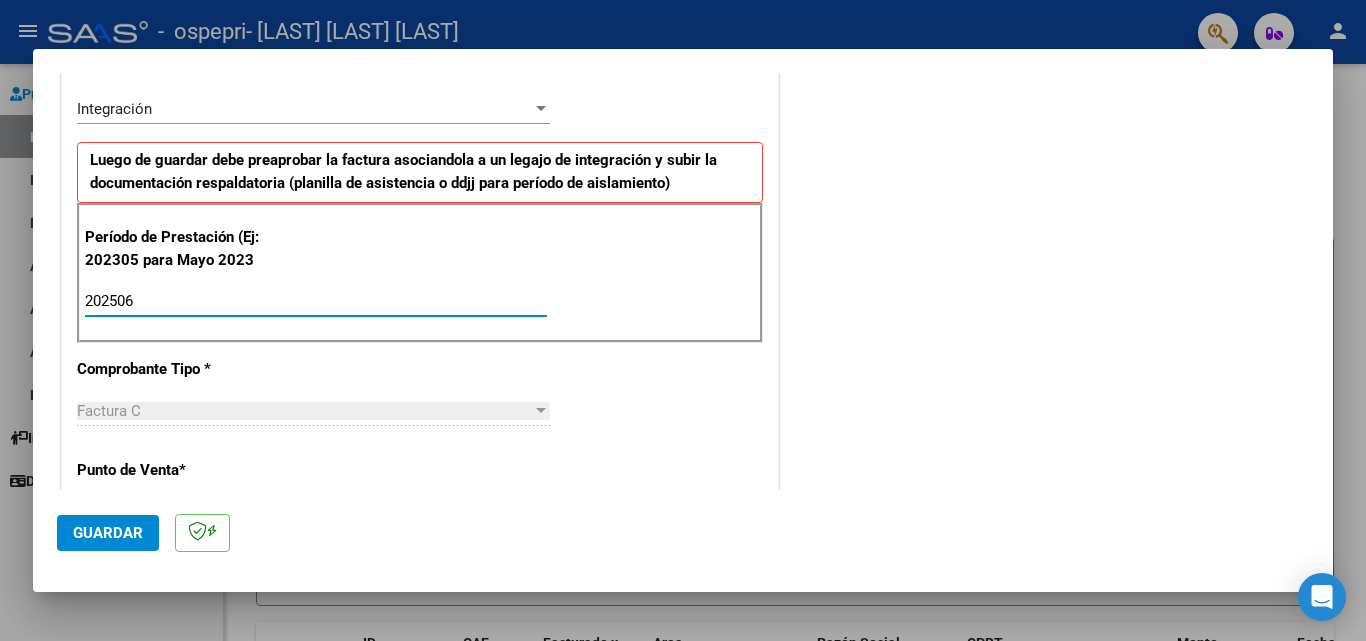 type on "202506" 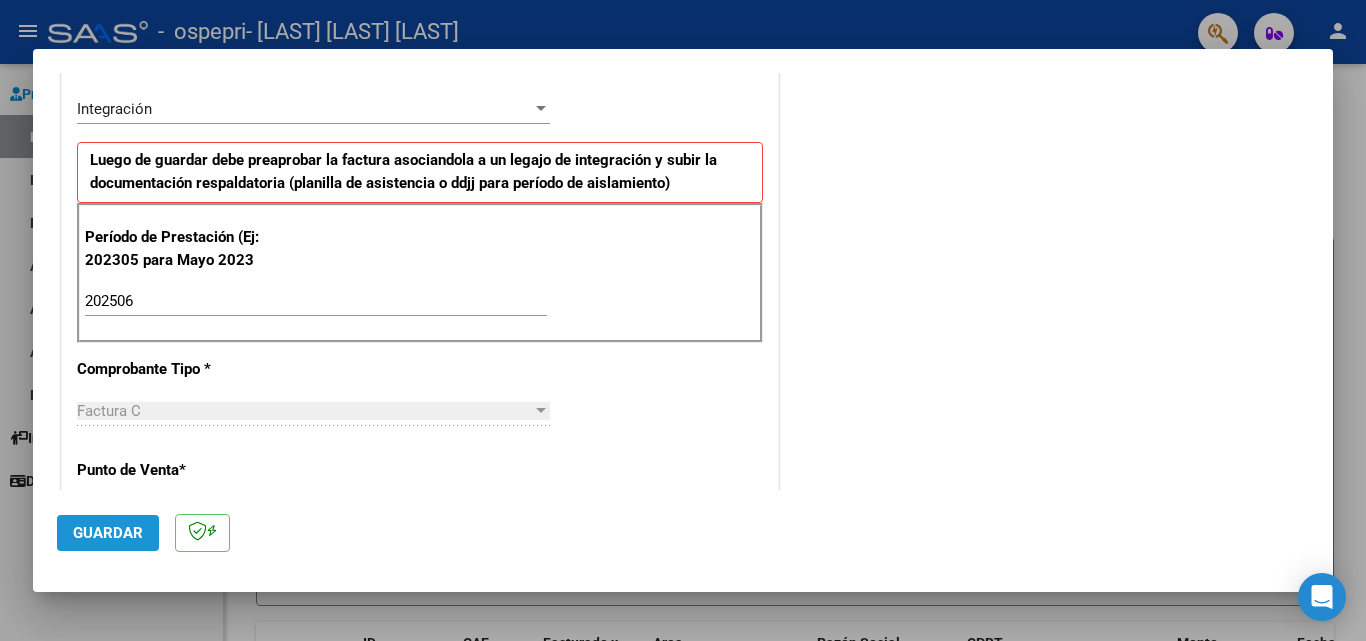 click on "Guardar" 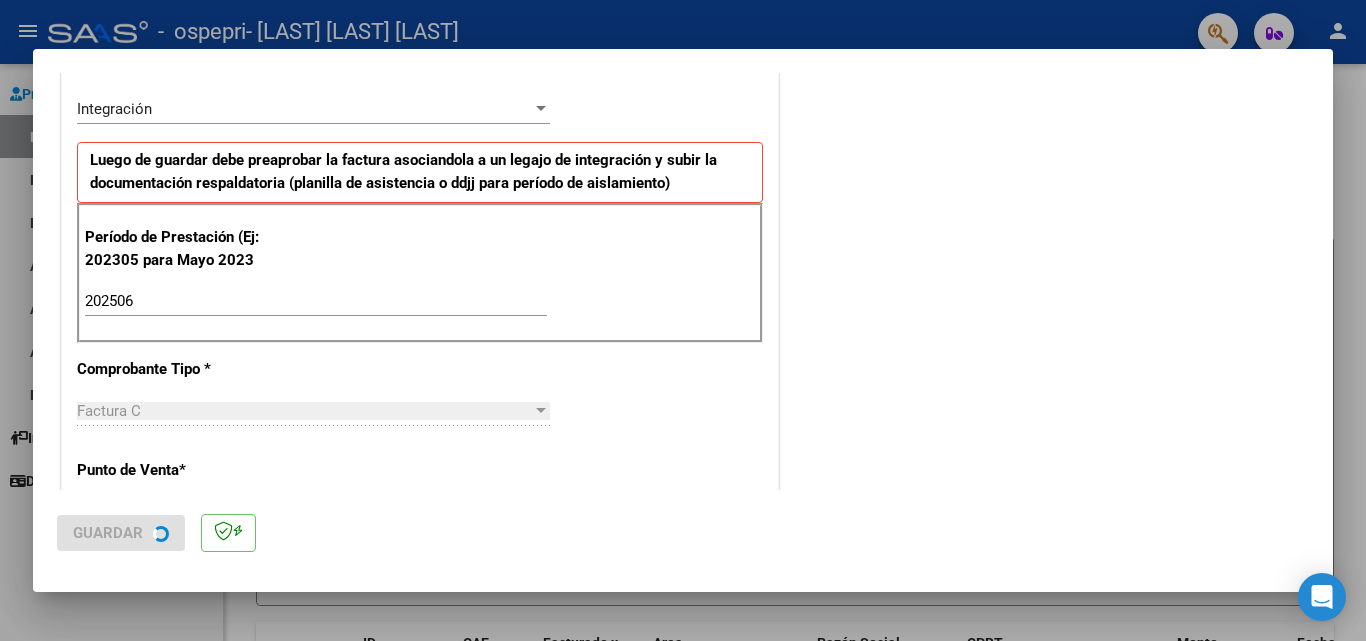 scroll, scrollTop: 0, scrollLeft: 0, axis: both 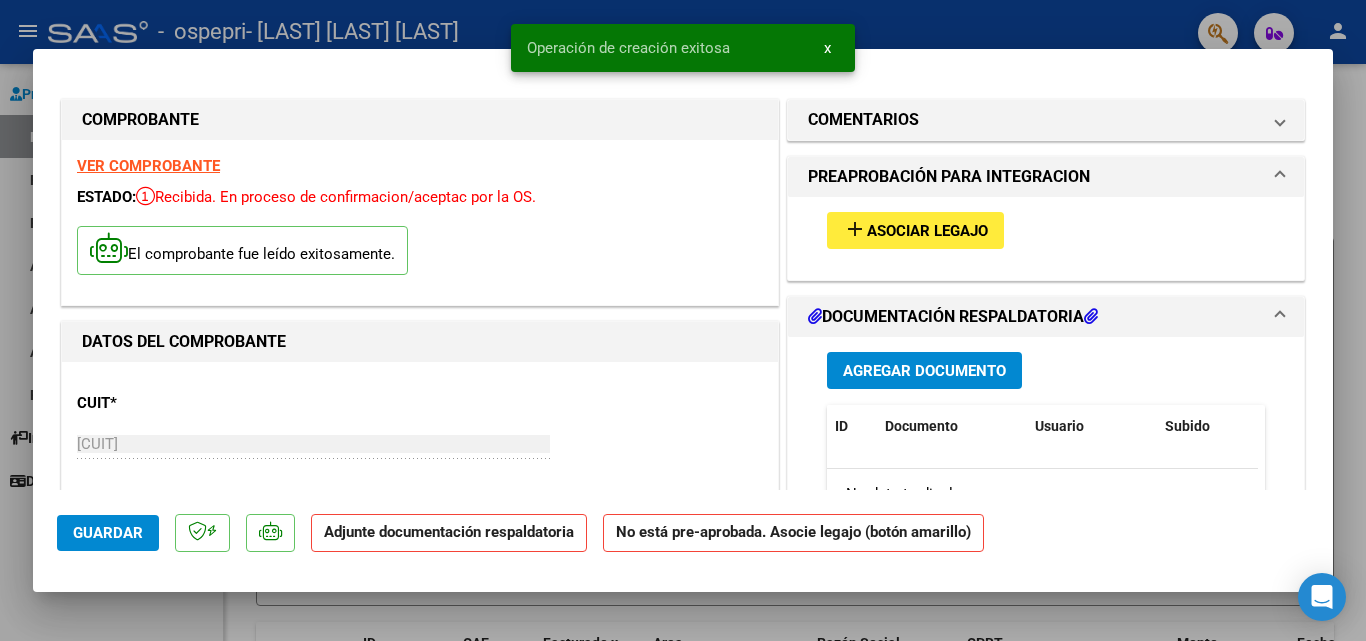click on "add Asociar Legajo" at bounding box center (915, 230) 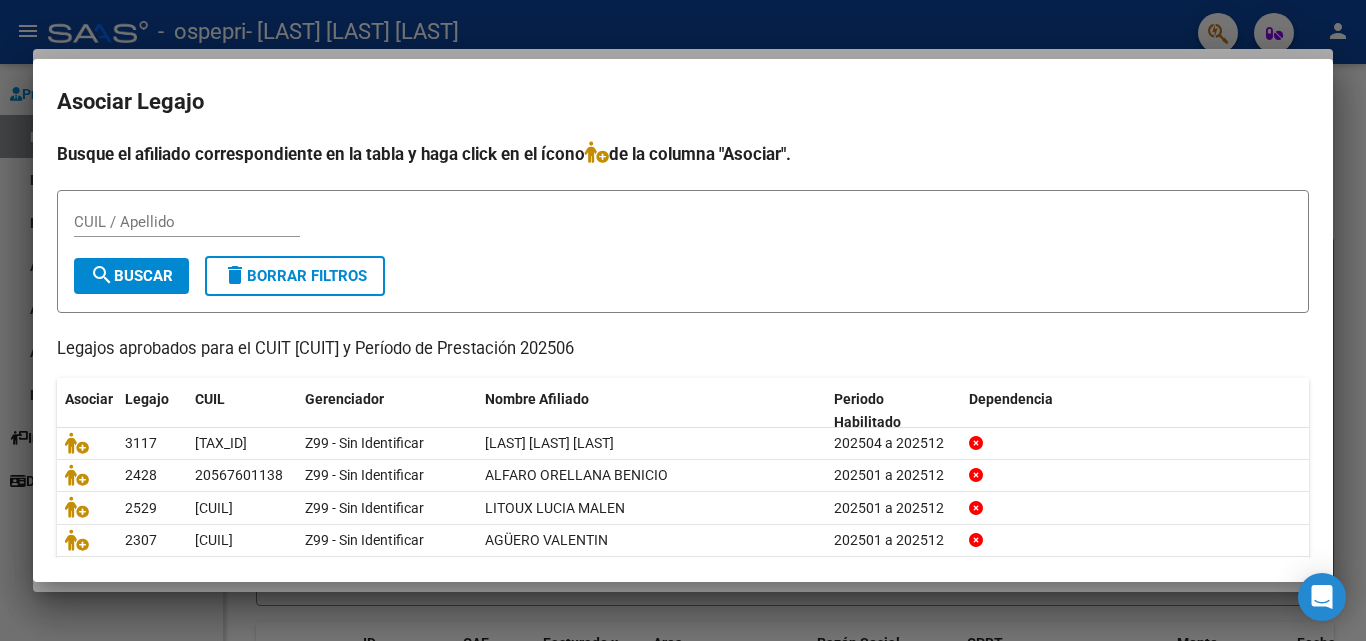 scroll, scrollTop: 109, scrollLeft: 0, axis: vertical 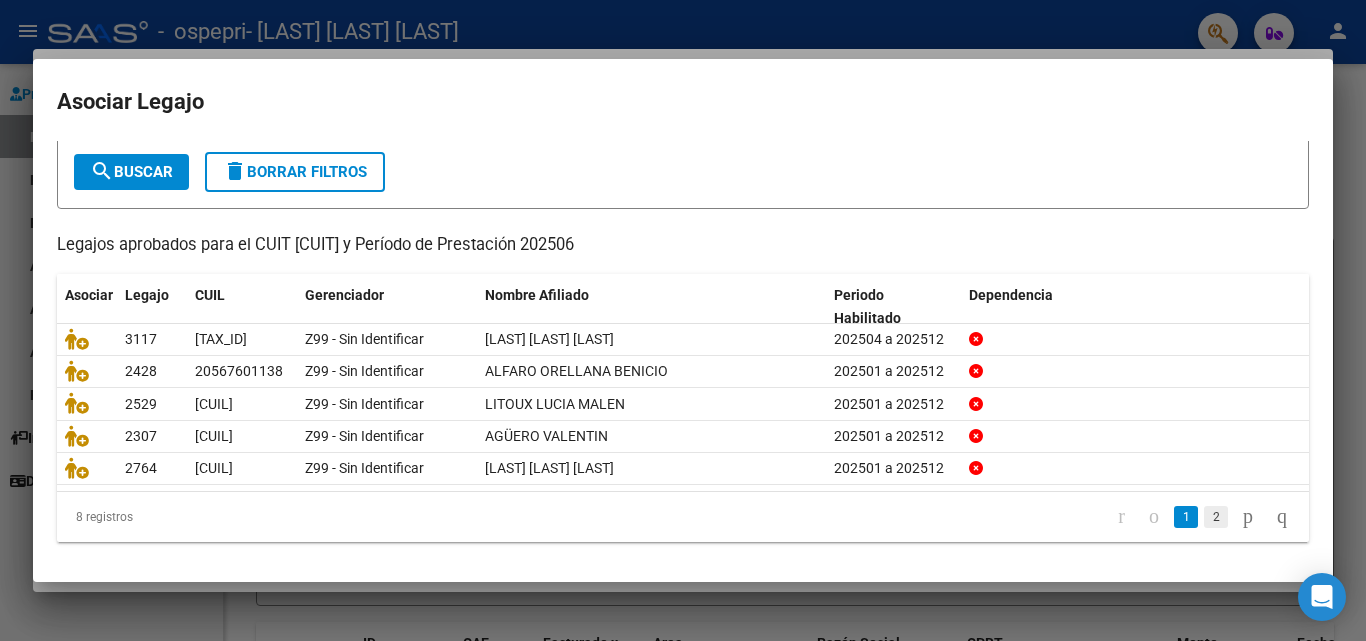 click on "2" 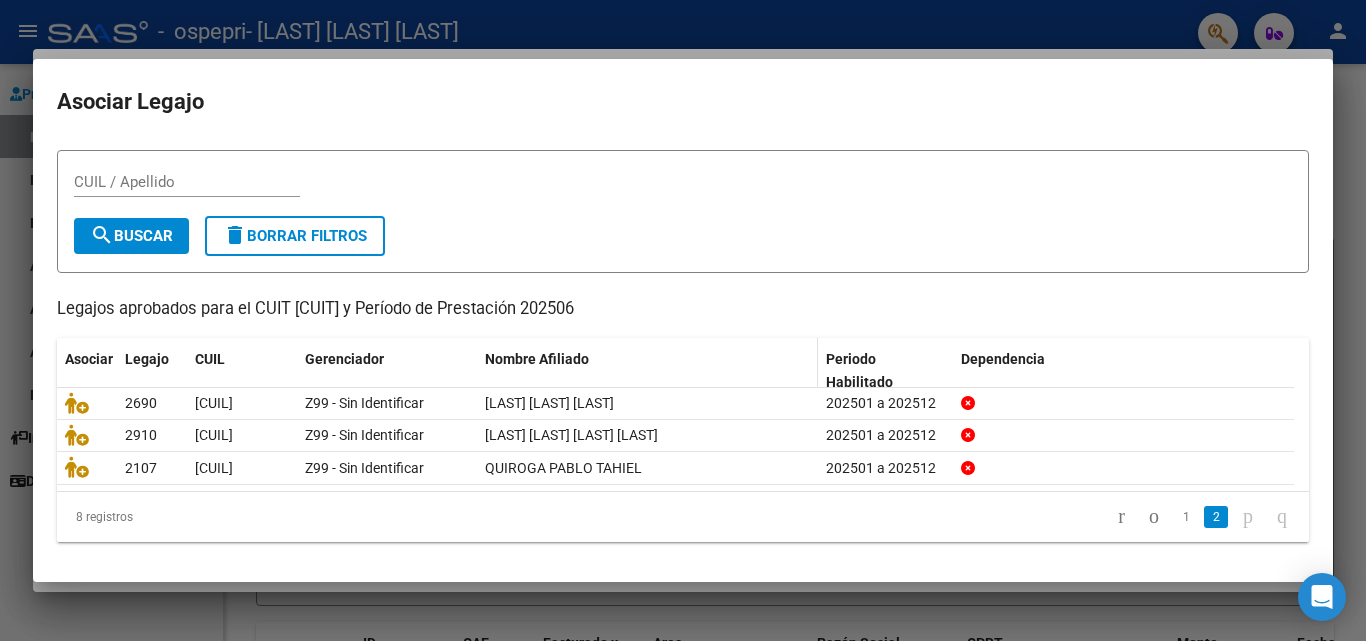 scroll, scrollTop: 43, scrollLeft: 0, axis: vertical 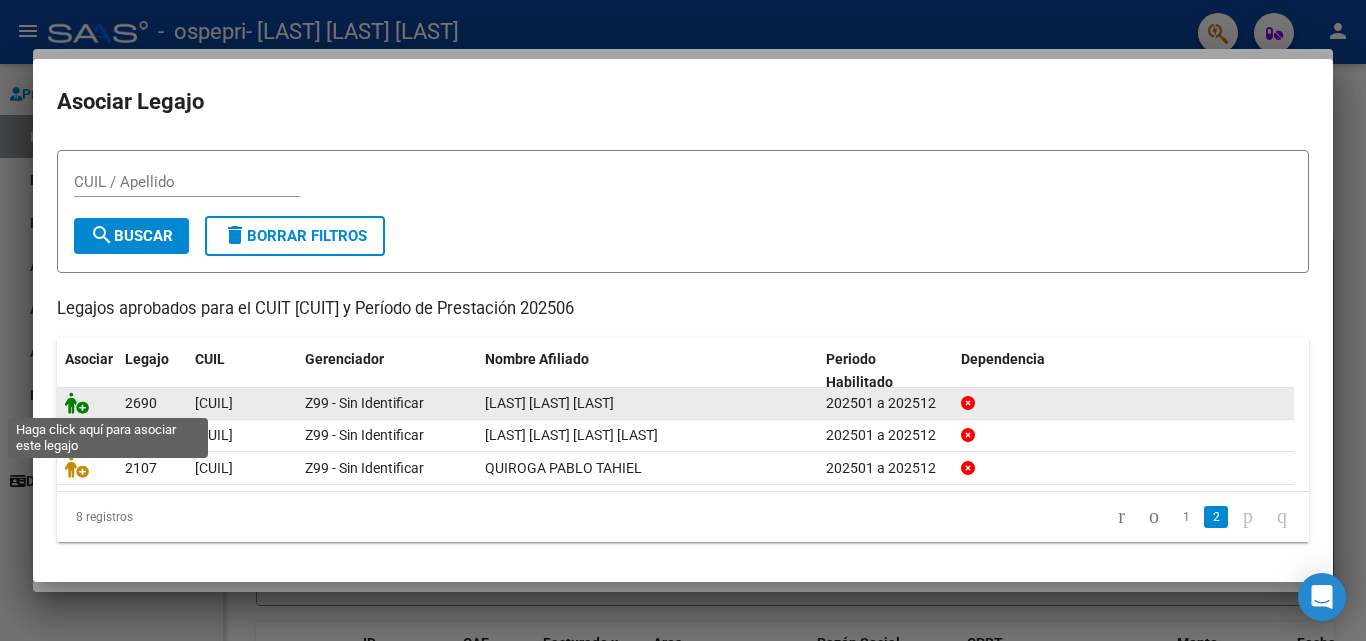 click 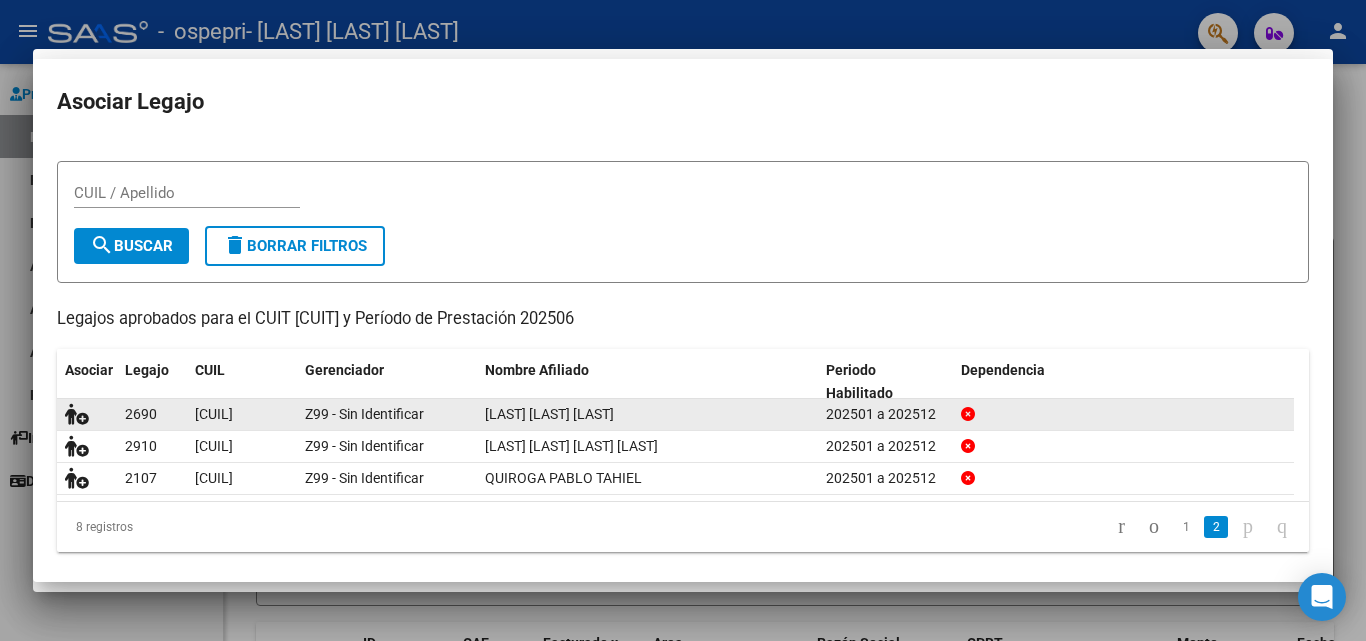 scroll, scrollTop: 56, scrollLeft: 0, axis: vertical 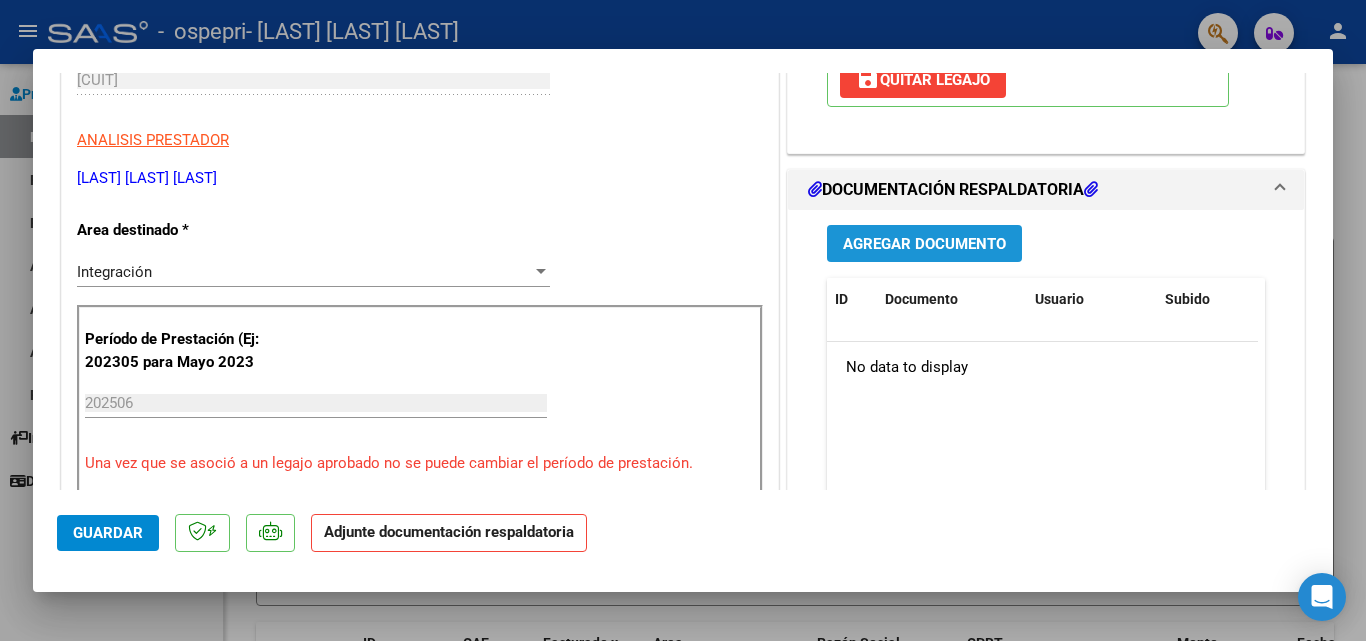 click on "Agregar Documento" at bounding box center (924, 244) 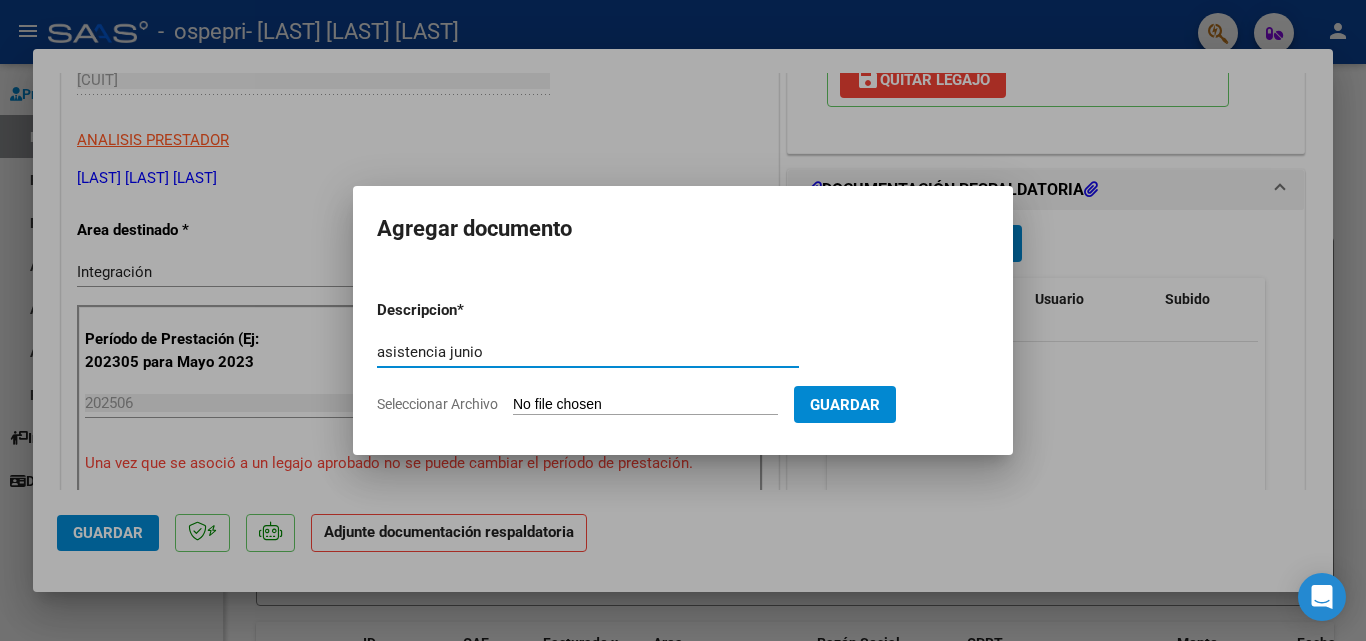 type on "asistencia junio" 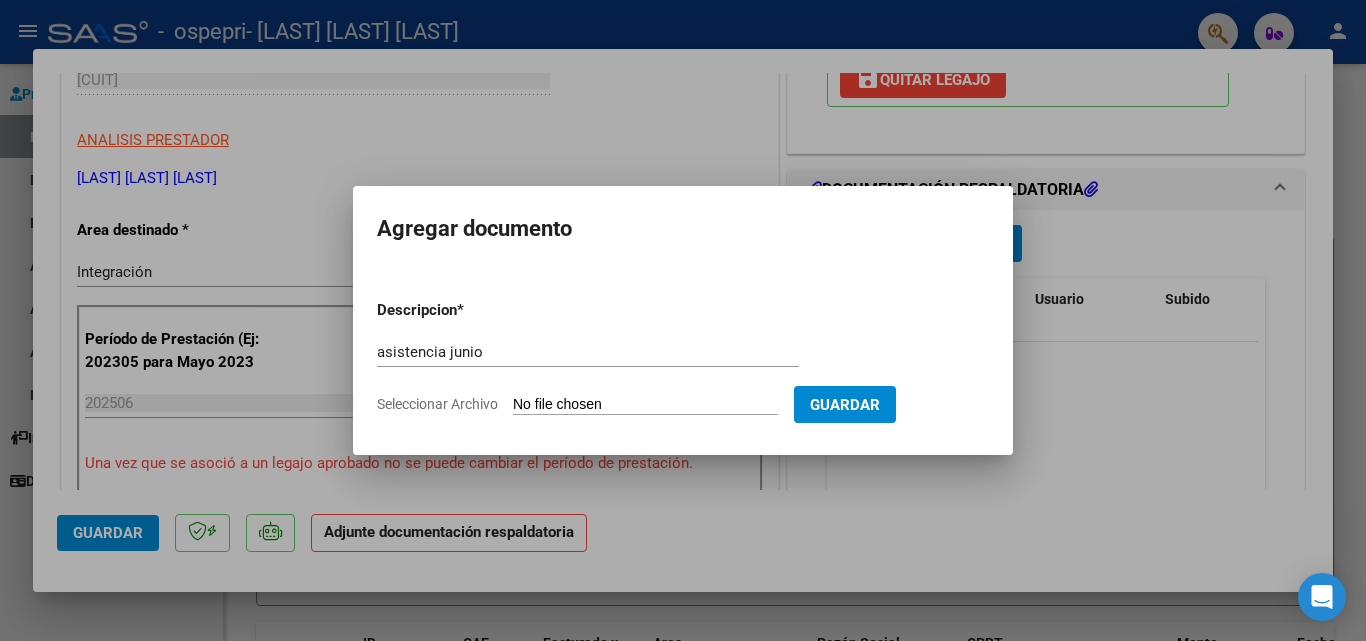 type on "C:\fakepath\Nehemias junio.pdf" 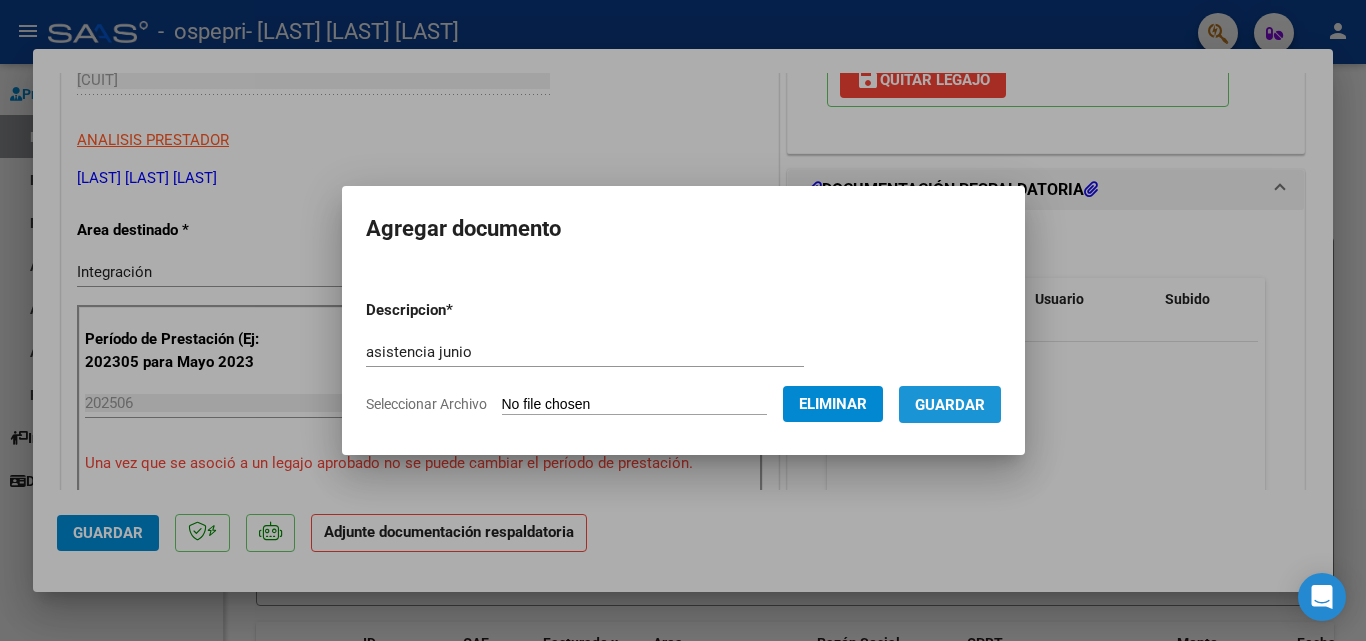 click on "Guardar" at bounding box center [950, 405] 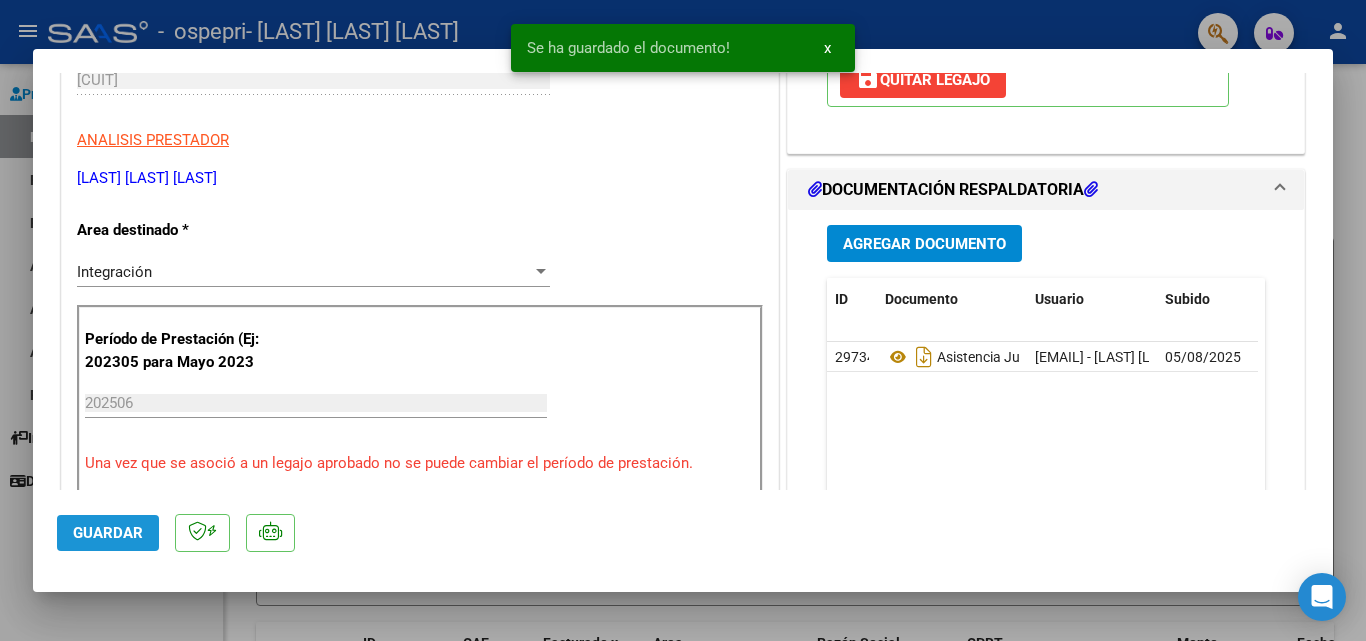 click on "Guardar" 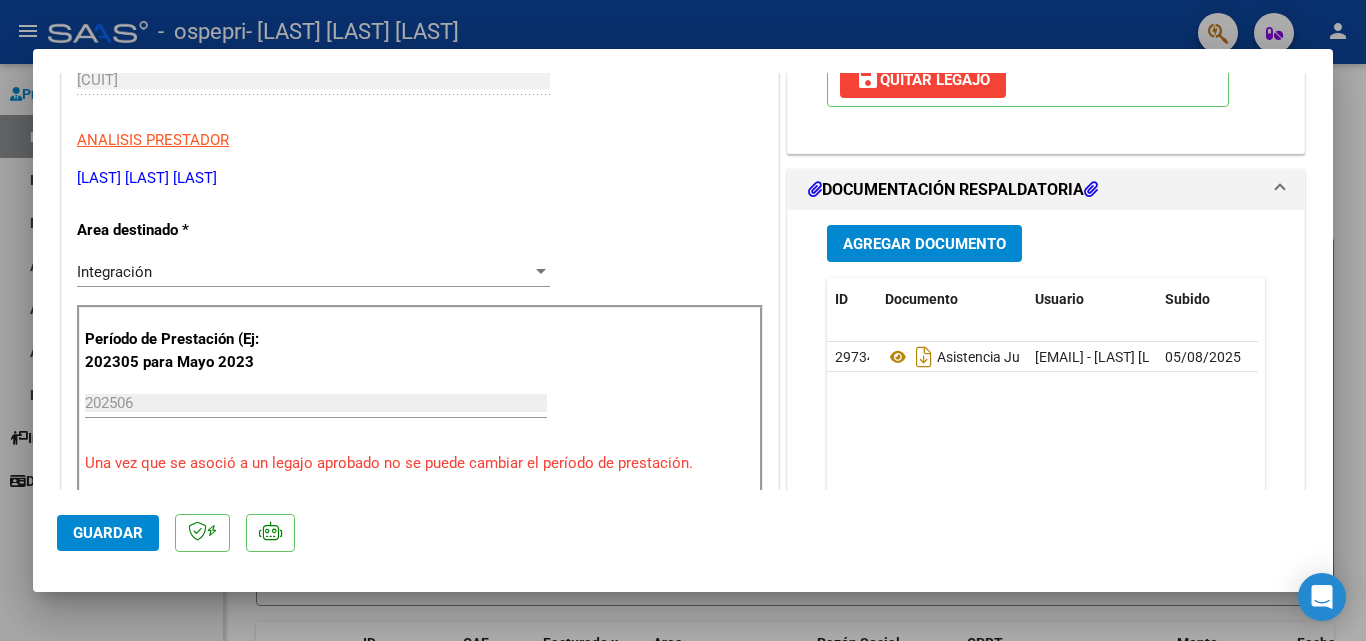 click at bounding box center [683, 320] 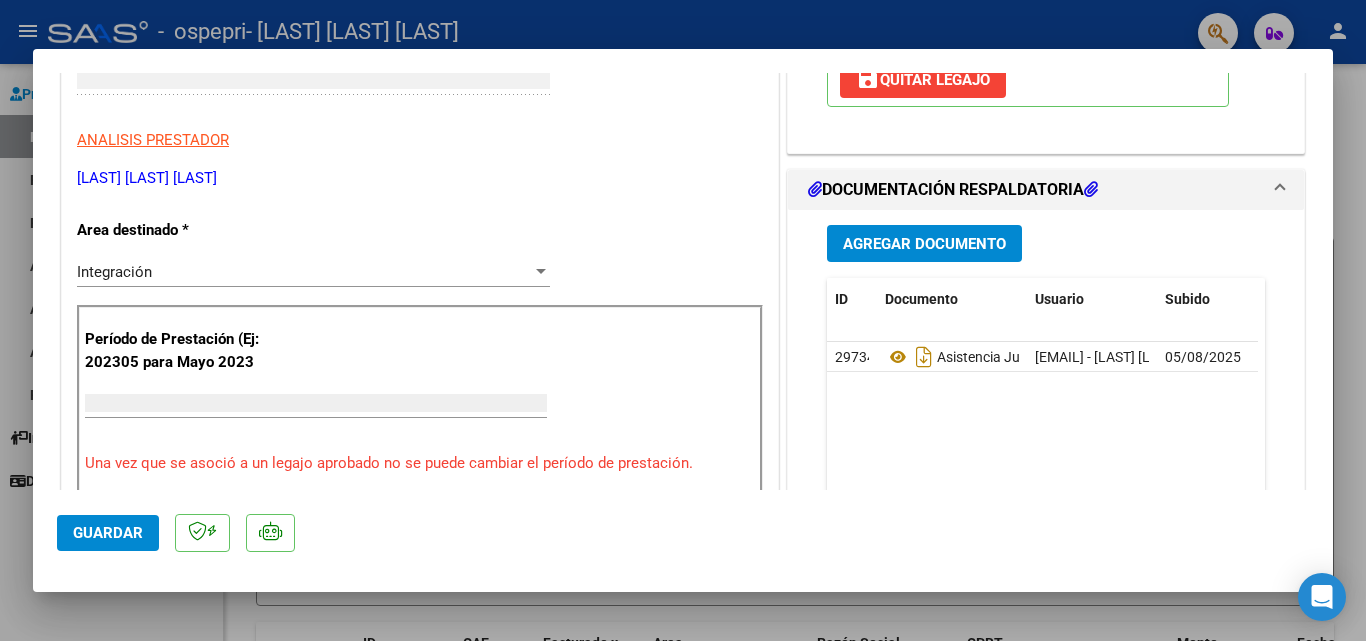 click on "-   ospepri   - [LAST] [LAST] [LAST]" 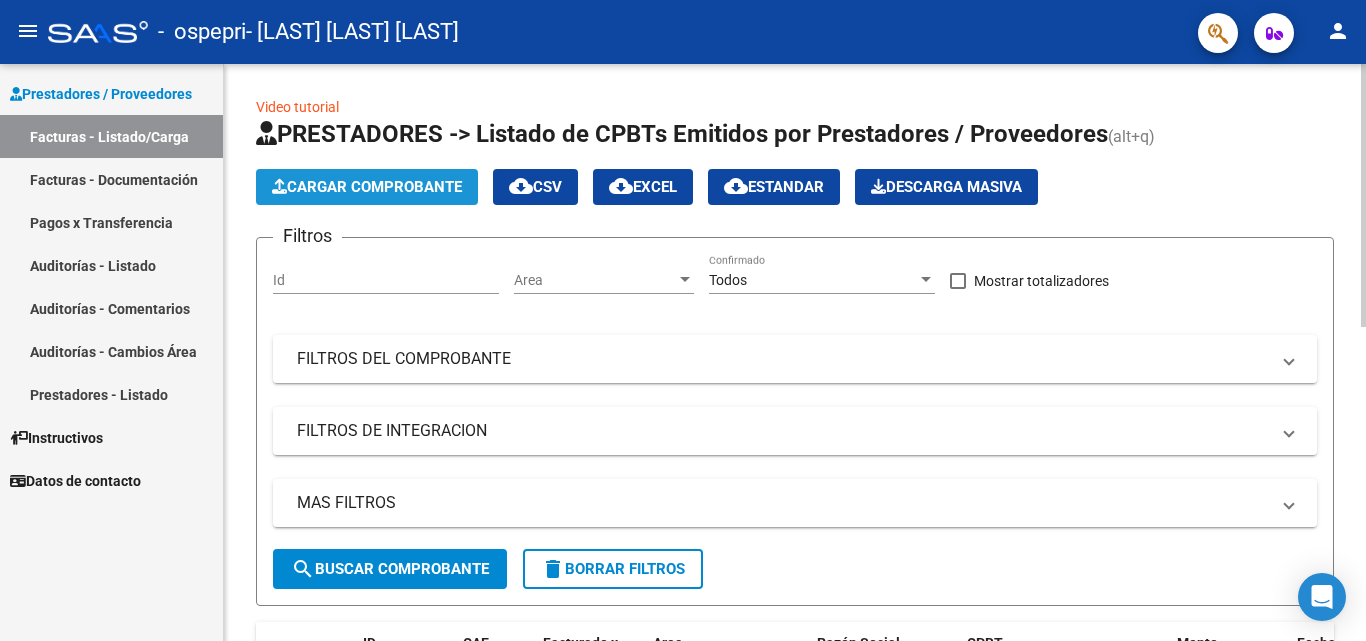 click on "Cargar Comprobante" 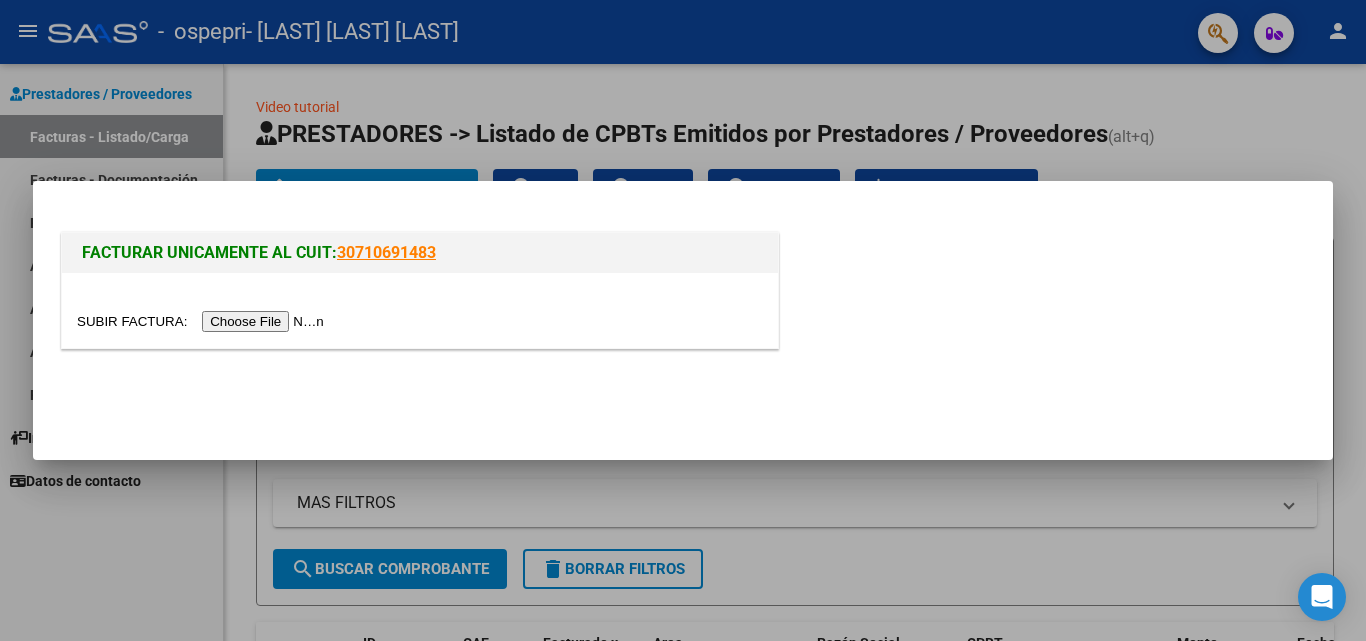 click at bounding box center (203, 321) 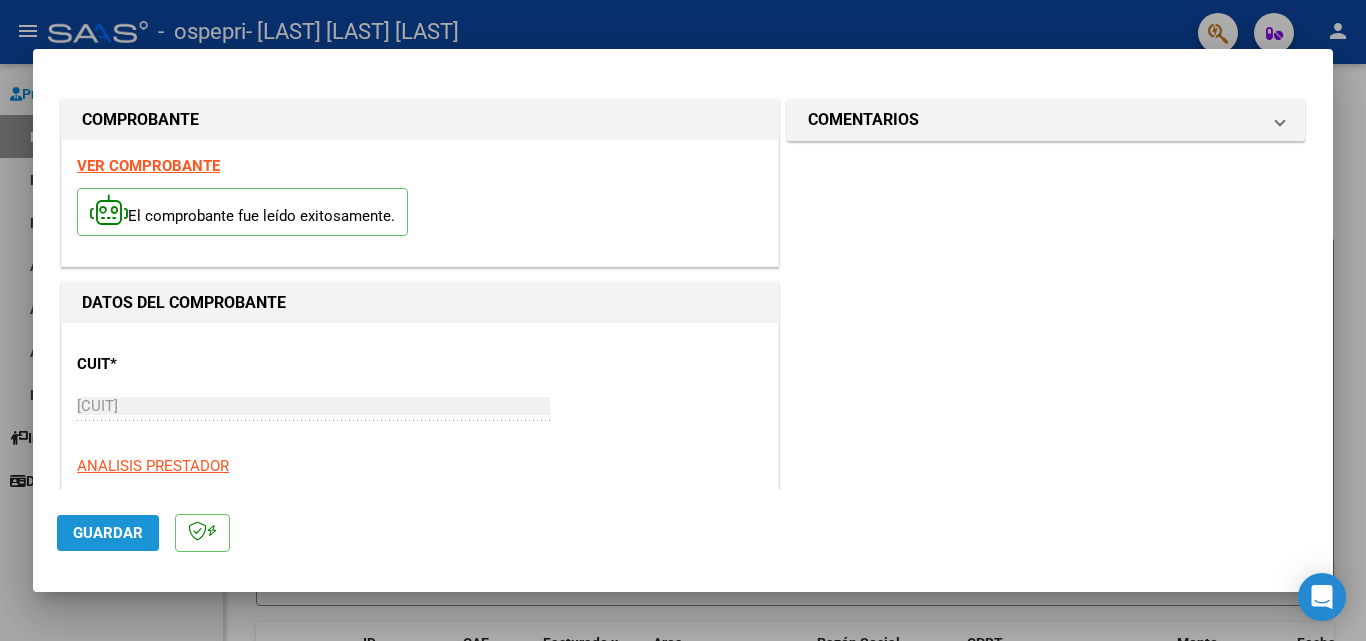 click on "Guardar" 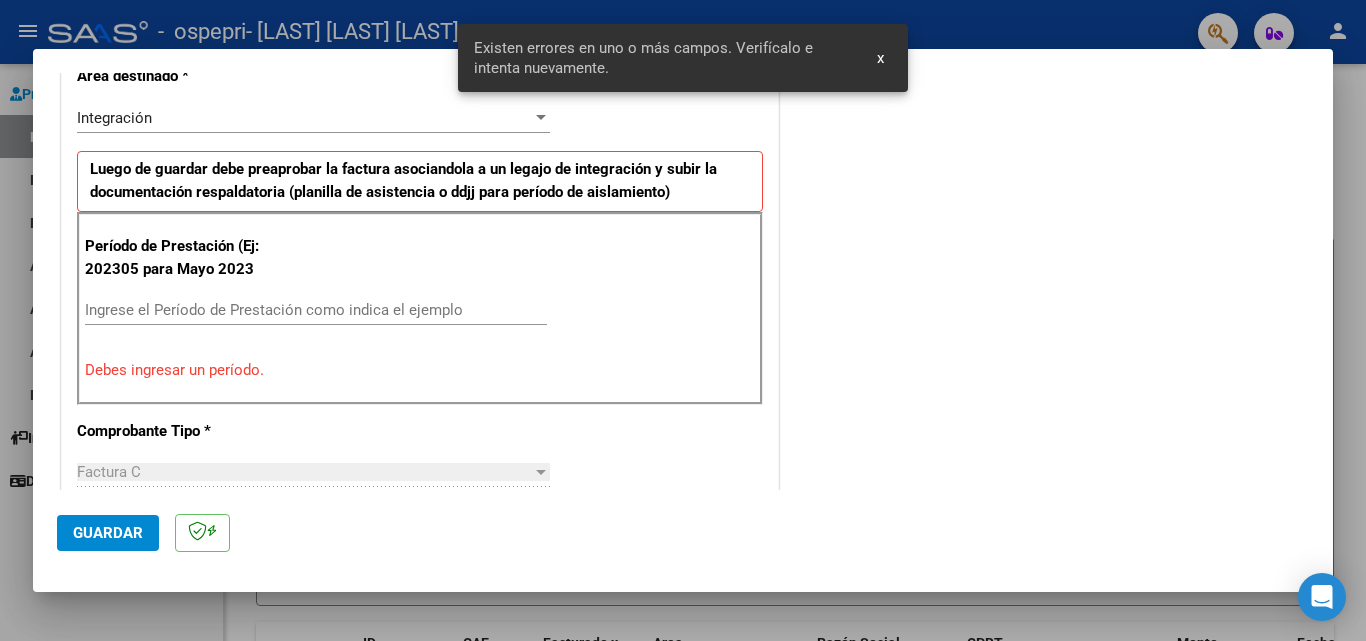 scroll, scrollTop: 451, scrollLeft: 0, axis: vertical 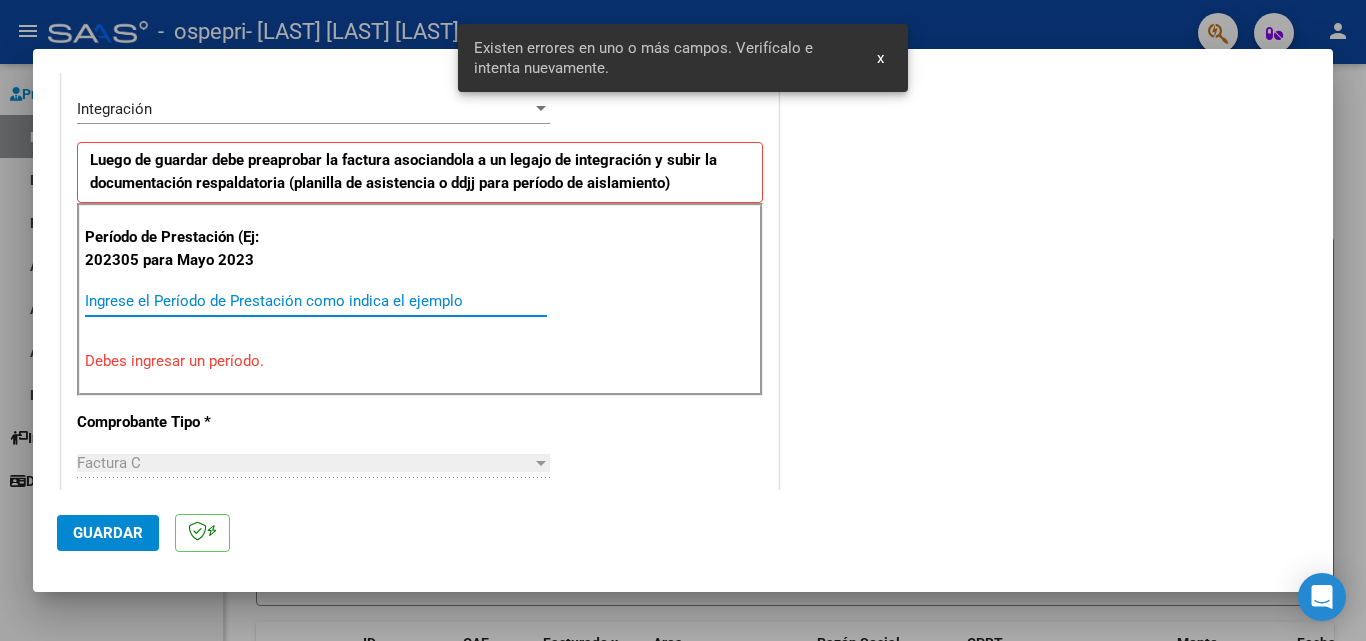 click on "Ingrese el Período de Prestación como indica el ejemplo" at bounding box center (316, 301) 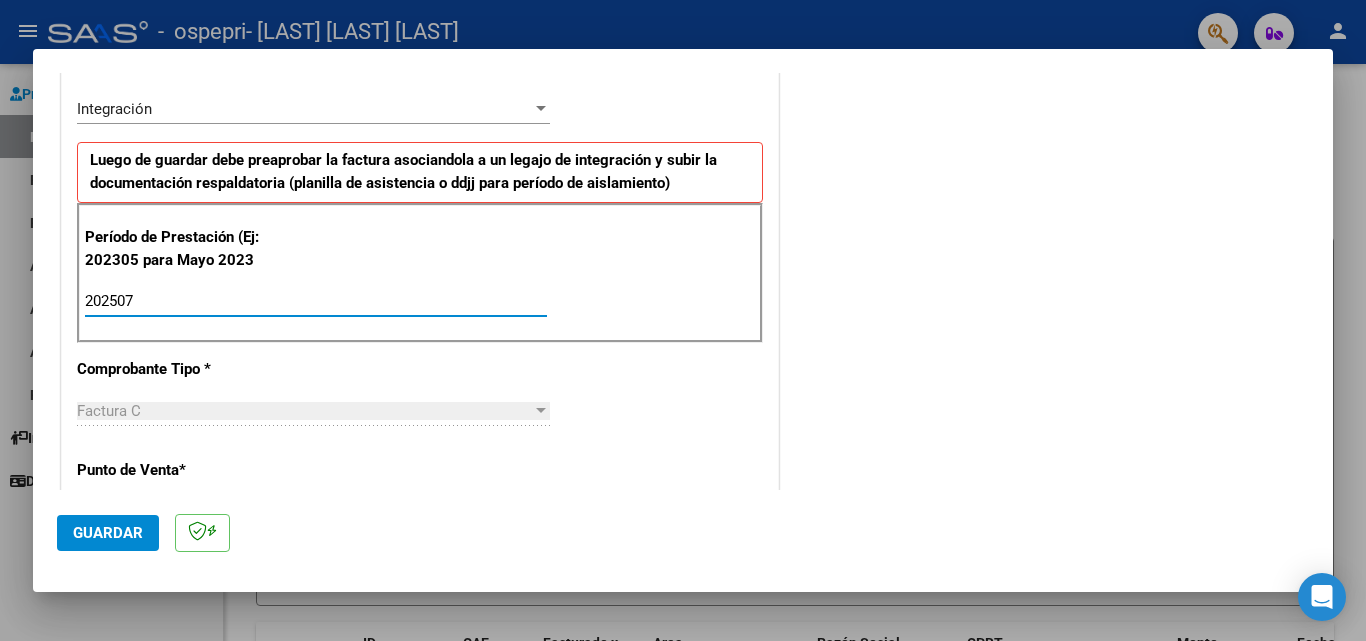 type on "202507" 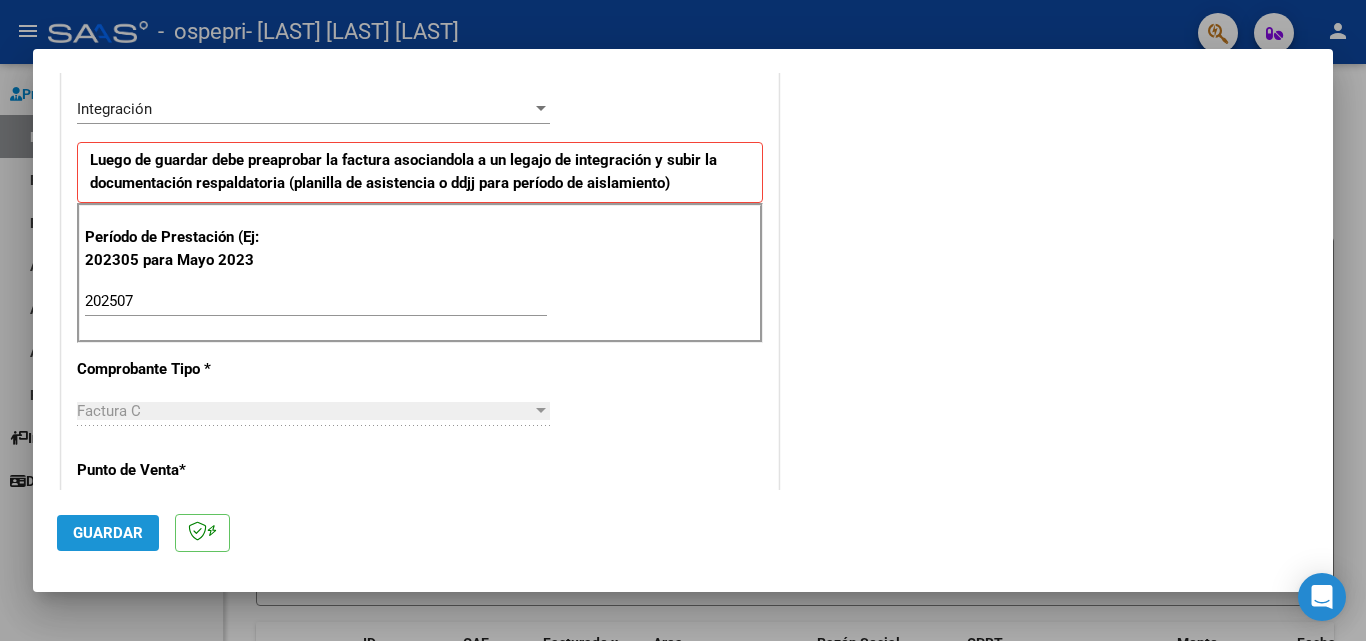 click on "Guardar" 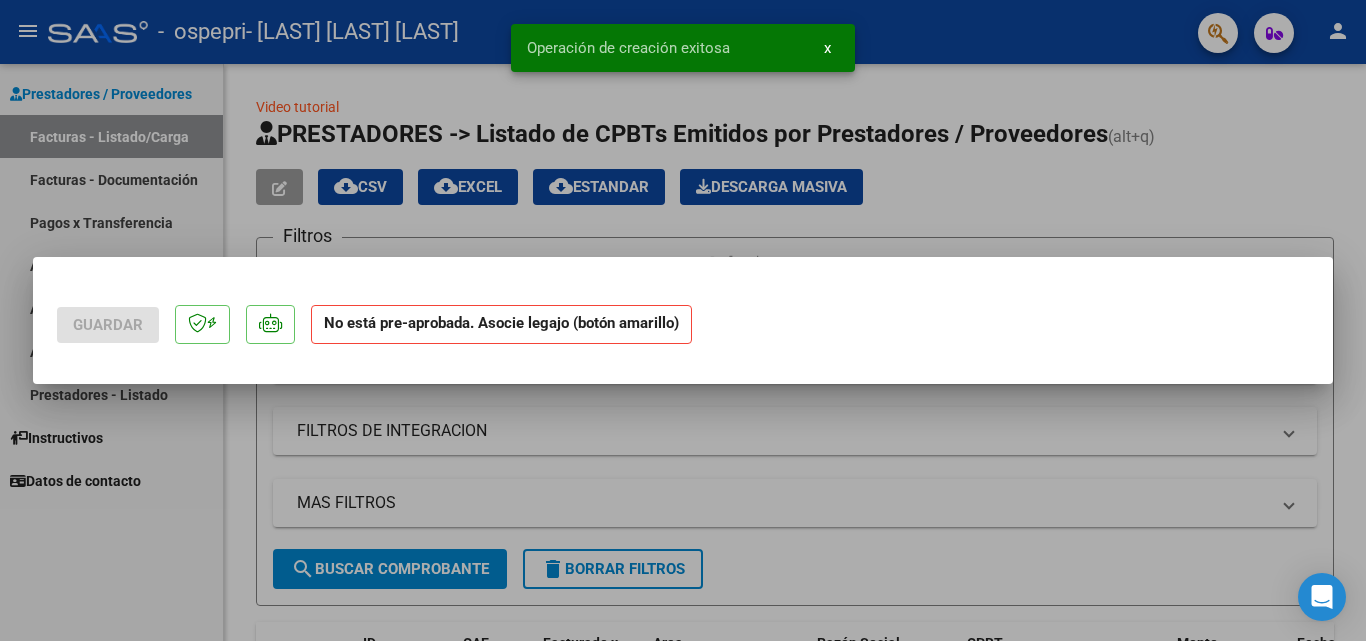 scroll, scrollTop: 0, scrollLeft: 0, axis: both 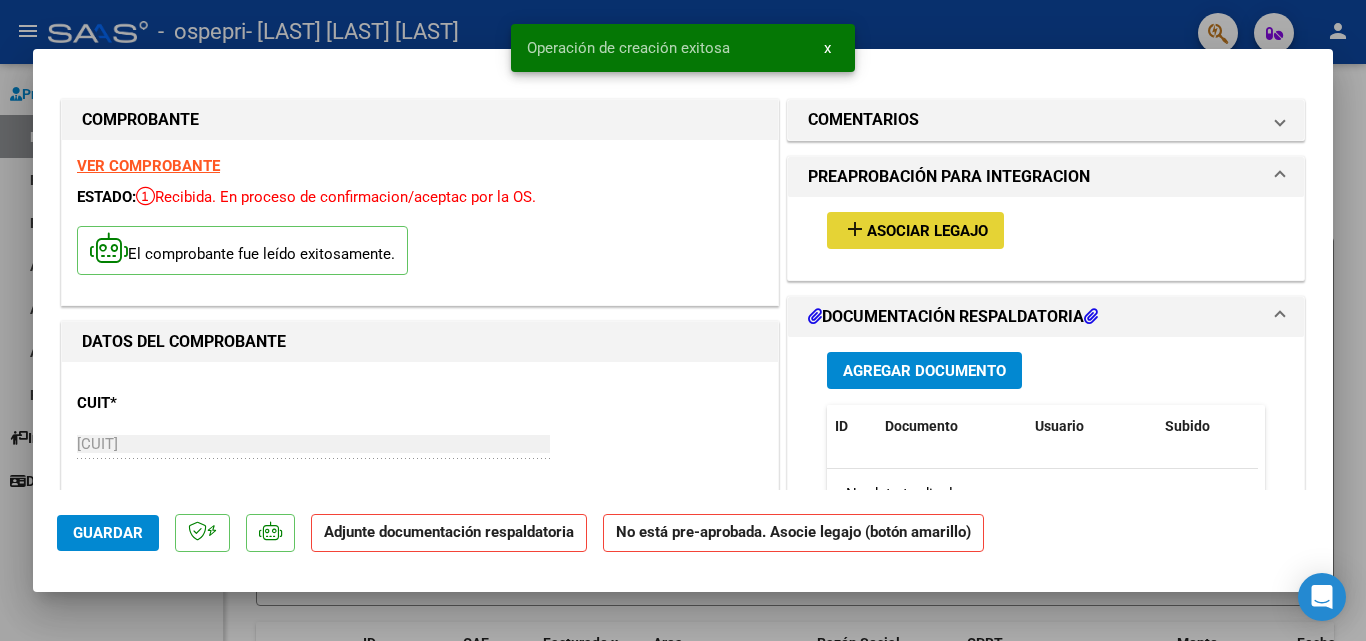 click on "add Asociar Legajo" at bounding box center (915, 230) 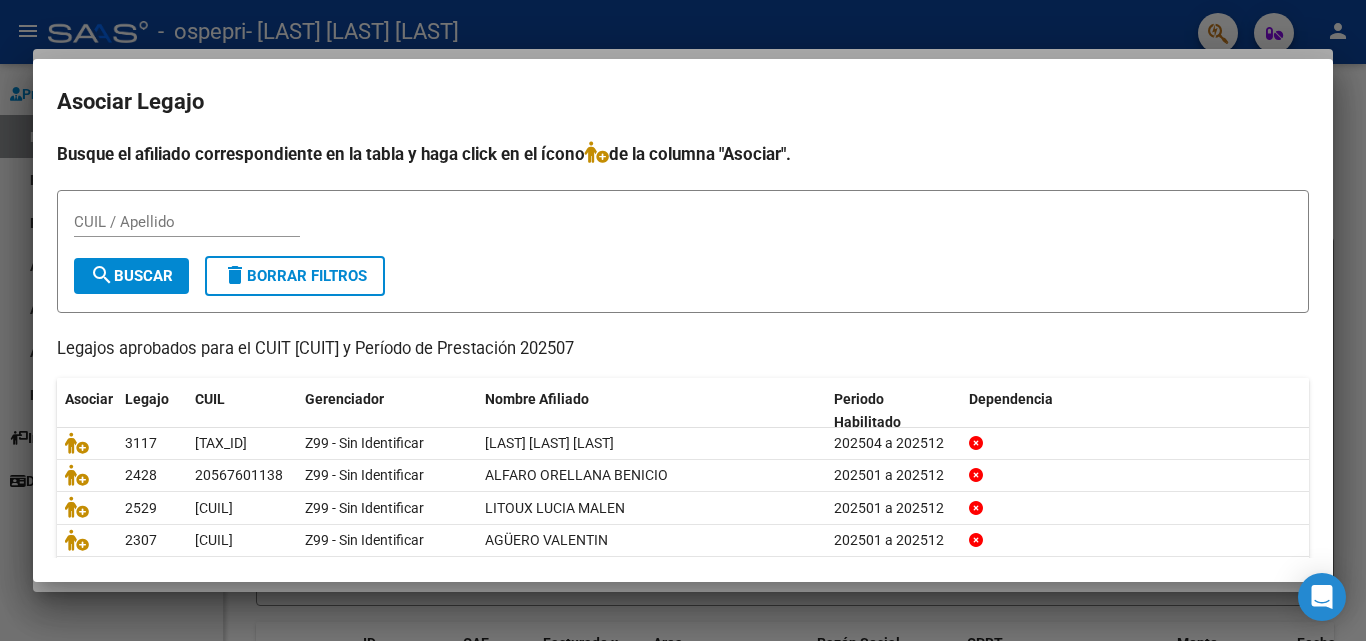 scroll, scrollTop: 109, scrollLeft: 0, axis: vertical 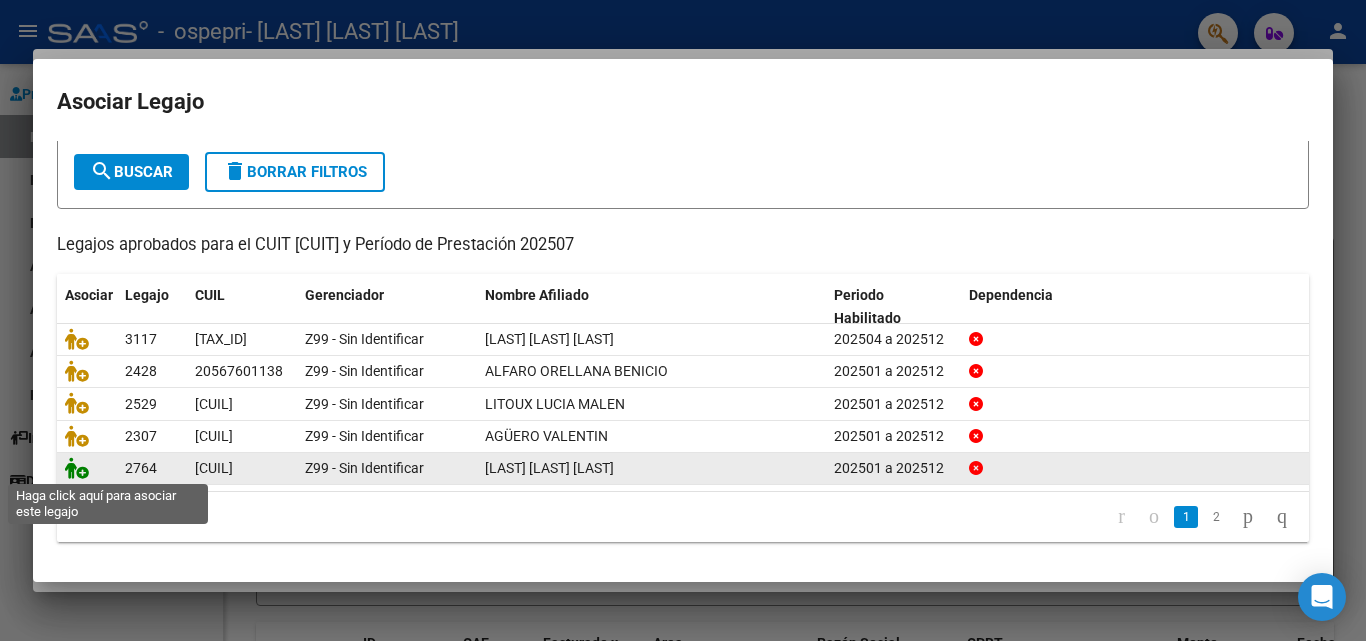 click 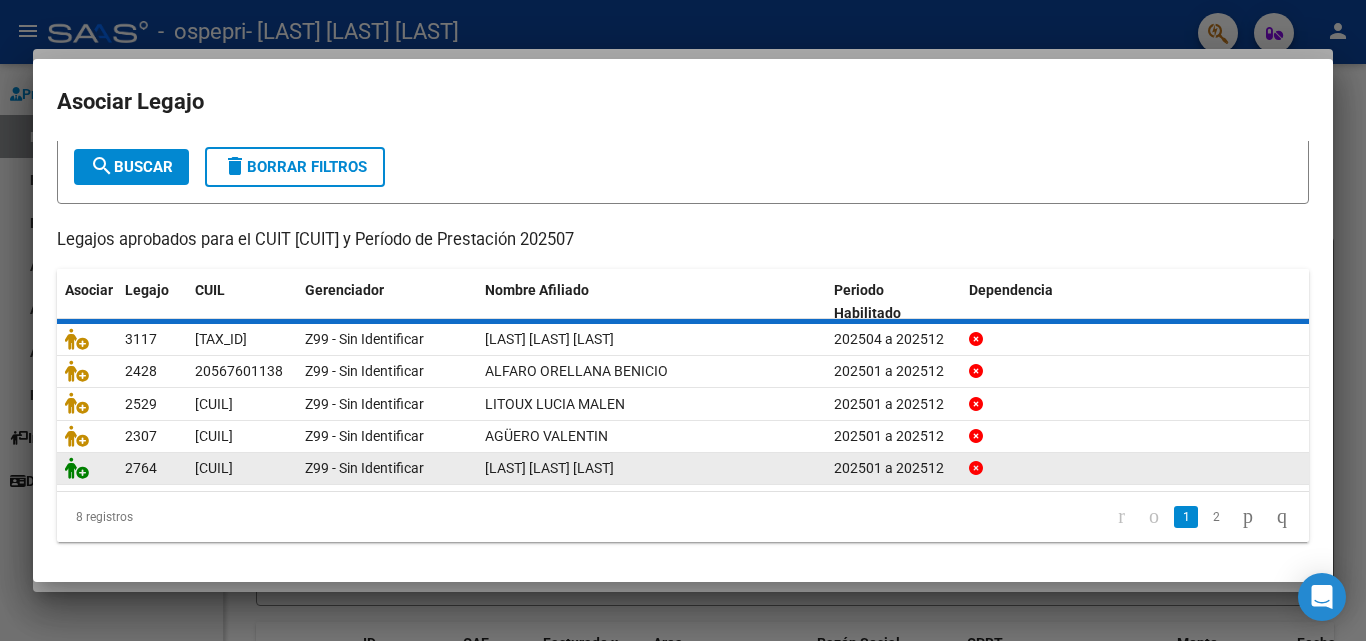 scroll, scrollTop: 122, scrollLeft: 0, axis: vertical 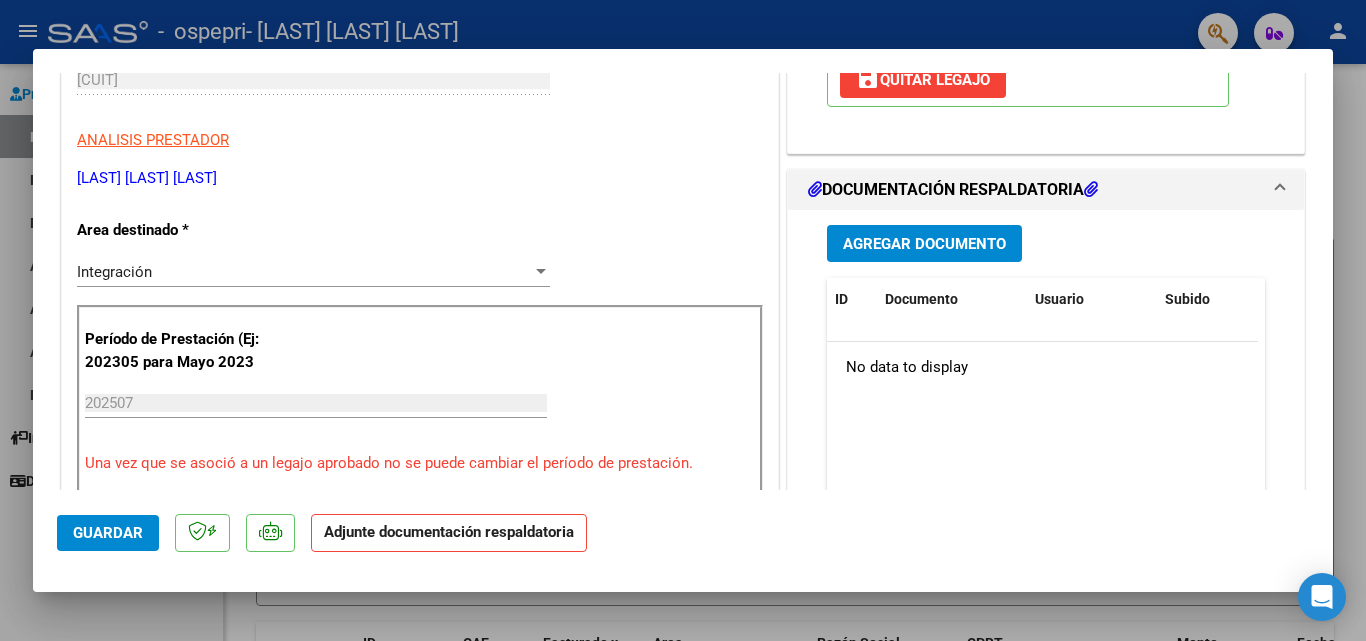 click on "Agregar Documento" at bounding box center [924, 243] 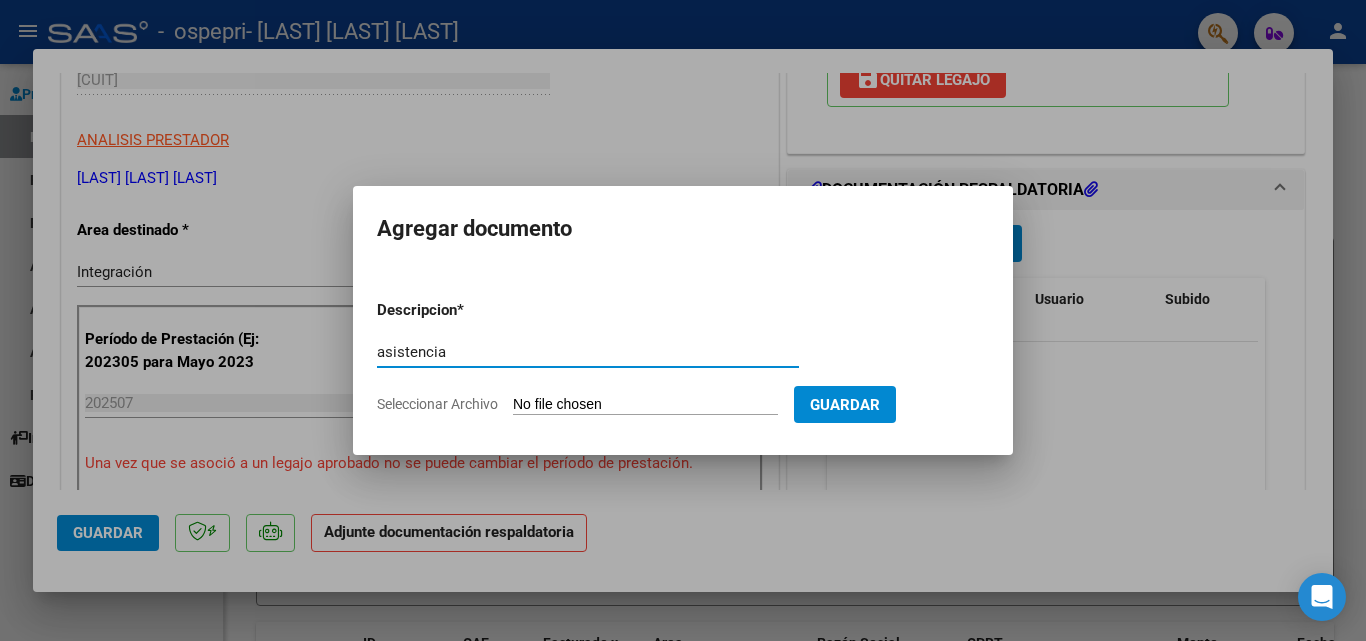 type on "asistencia" 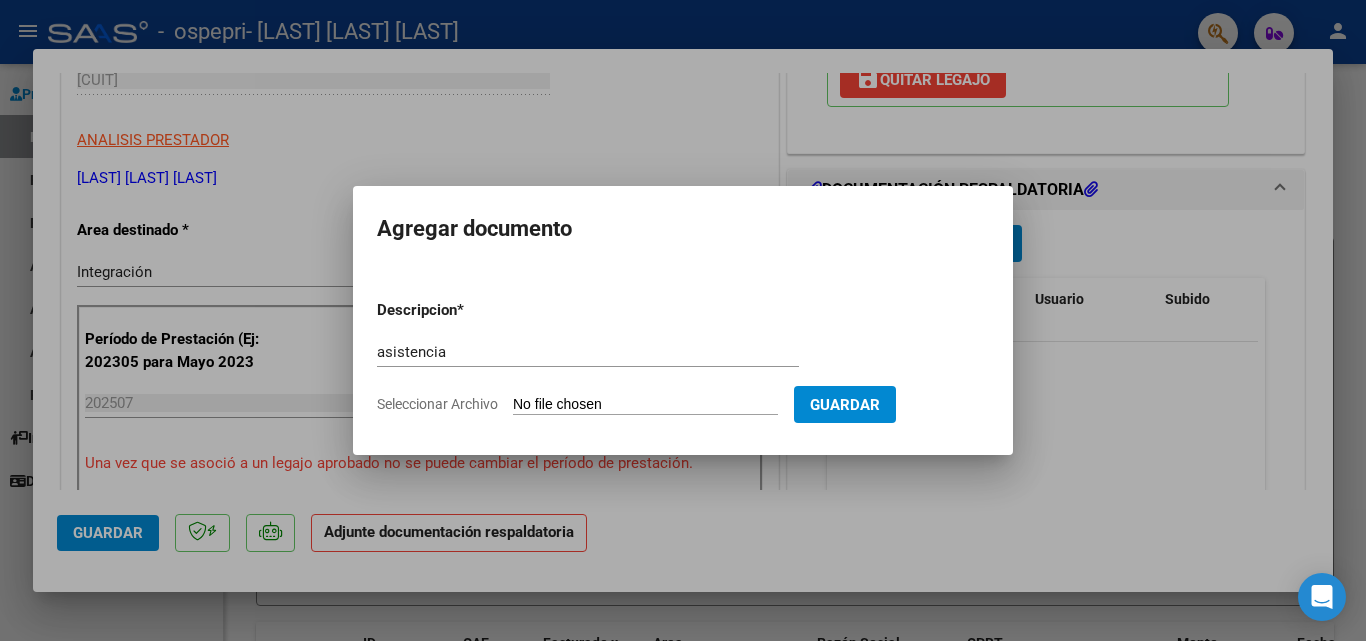type on "C:\fakepath\[NAME].pdf" 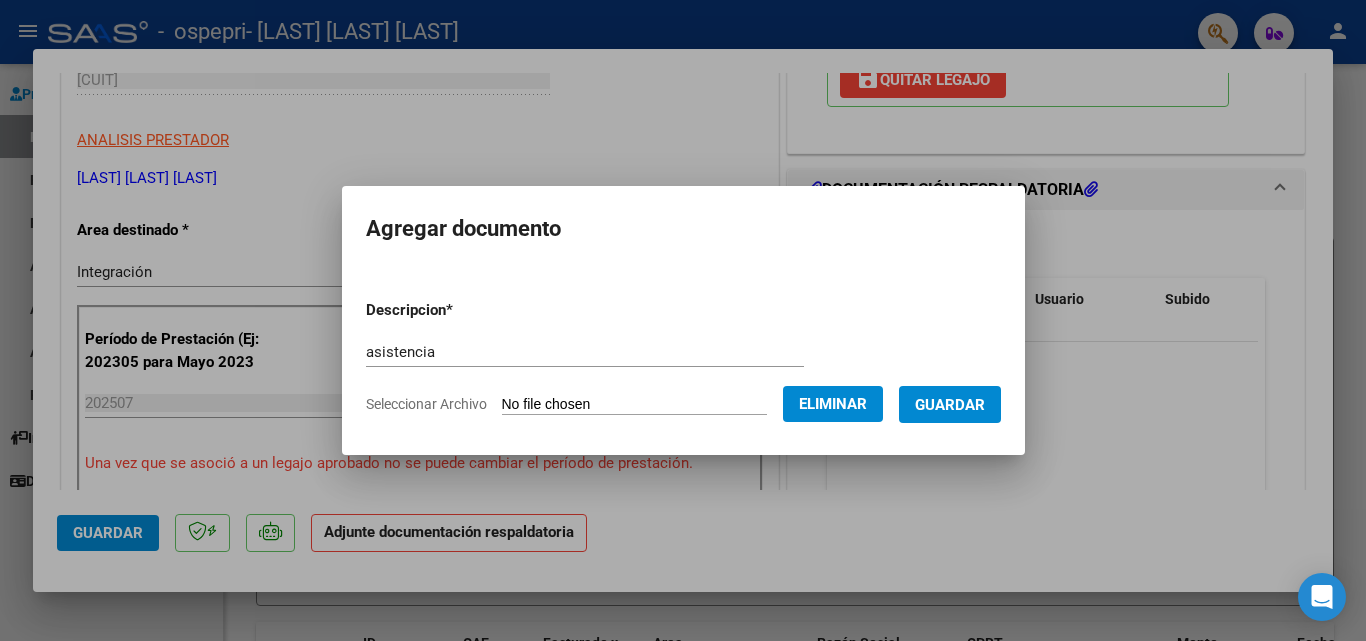 click on "Guardar" at bounding box center [950, 404] 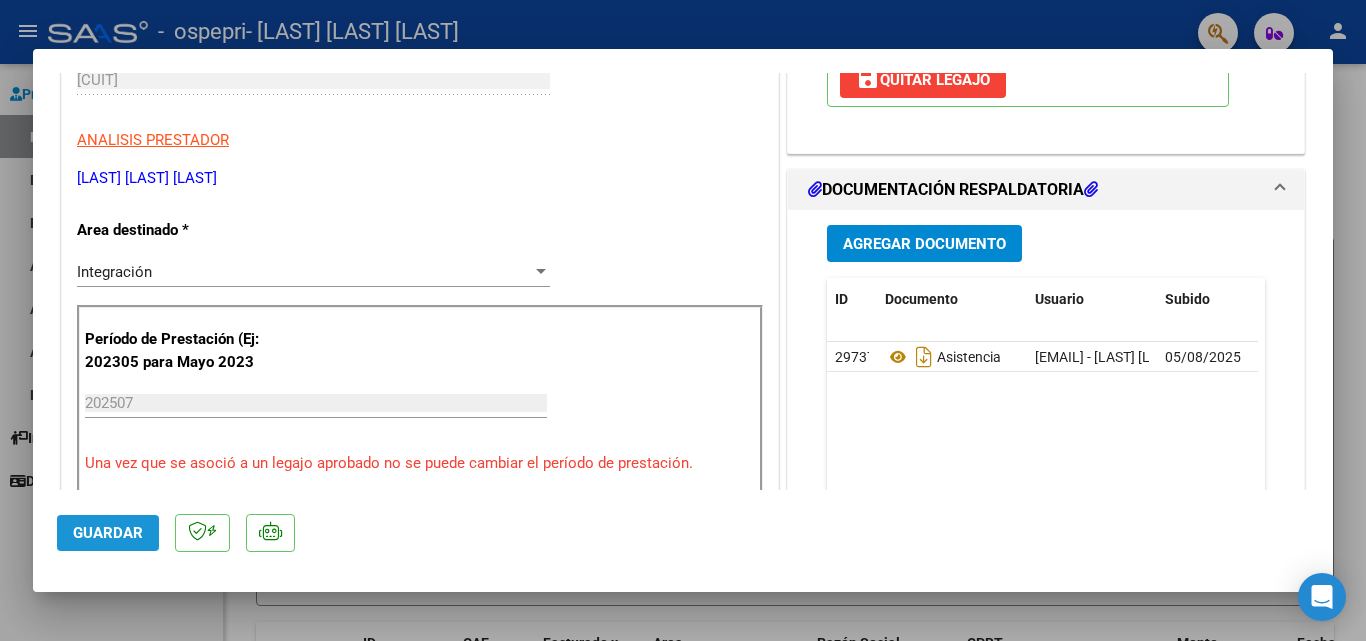 click on "Guardar" 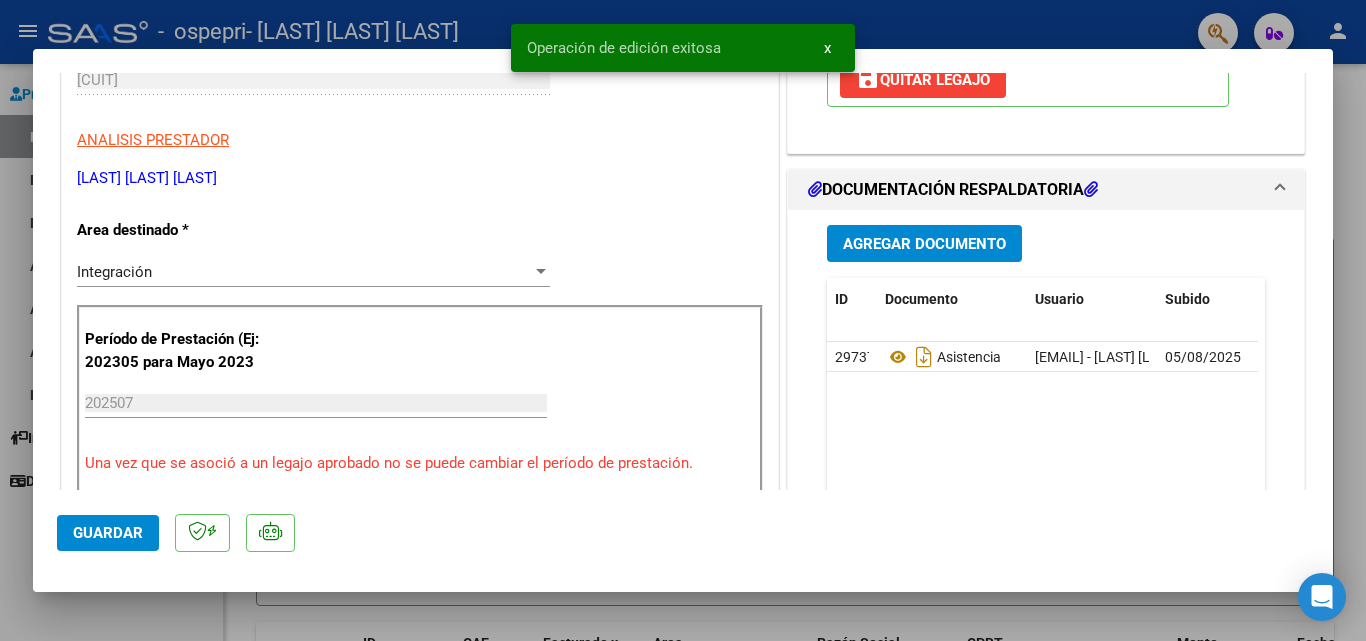 click at bounding box center [683, 320] 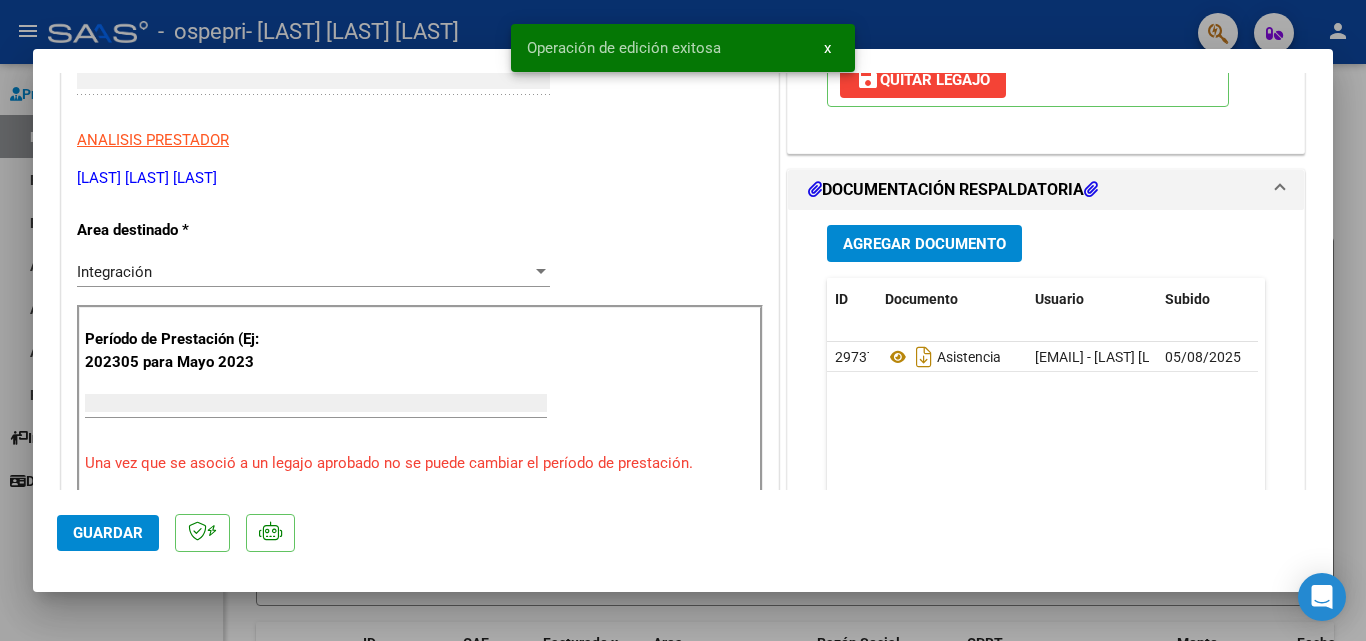 scroll, scrollTop: 0, scrollLeft: 0, axis: both 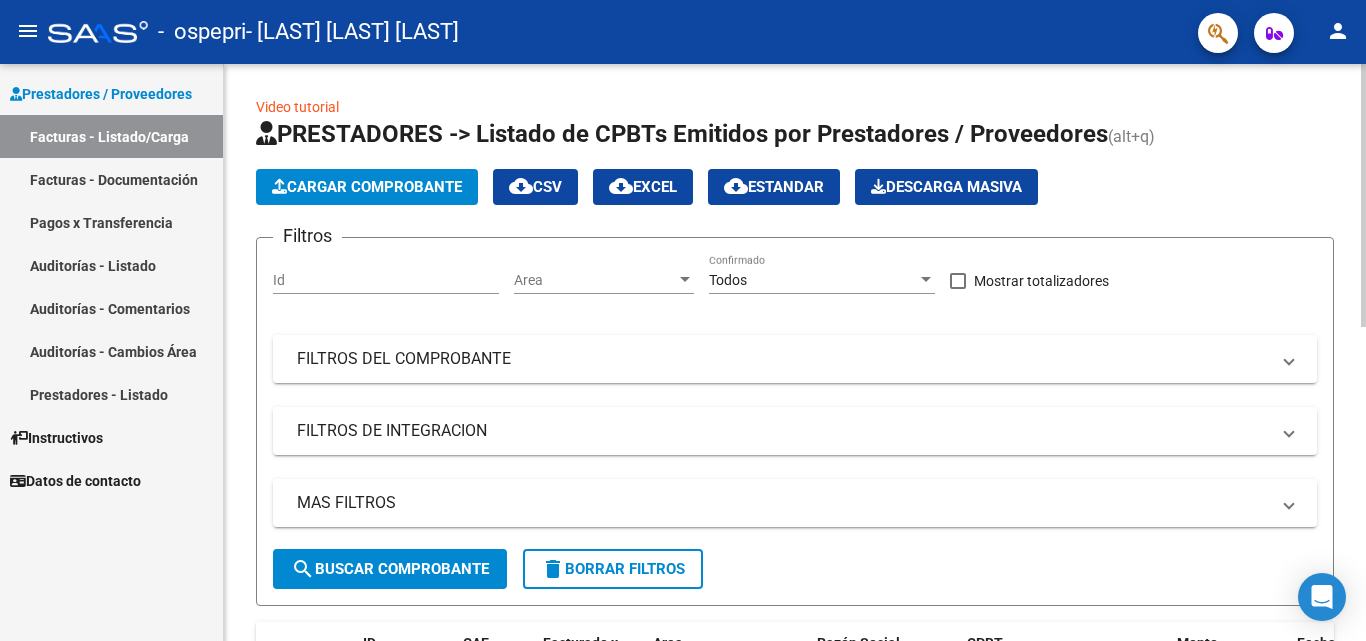 click on "Video tutorial   PRESTADORES -> Listado de CPBTs Emitidos por Prestadores / Proveedores (alt+q)   Cargar Comprobante
cloud_download  CSV  cloud_download  EXCEL  cloud_download  Estandar   Descarga Masiva
Filtros Id Area Area Todos Confirmado   Mostrar totalizadores   FILTROS DEL COMPROBANTE  Comprobante Tipo Comprobante Tipo Start date – End date Fec. Comprobante Desde / Hasta Días Emisión Desde(cant. días) Días Emisión Hasta(cant. días) CUIT / Razón Social Pto. Venta Nro. Comprobante Código SSS CAE Válido CAE Válido Todos Cargado Módulo Hosp. Todos Tiene facturacion Apócrifa Hospital Refes  FILTROS DE INTEGRACION  Período De Prestación Campos del Archivo de Rendición Devuelto x SSS (dr_envio) Todos Rendido x SSS (dr_envio) Tipo de Registro Tipo de Registro Período Presentación Período Presentación Campos del Legajo Asociado (preaprobación) Afiliado Legajo (cuil/nombre) Todos Solo facturas preaprobadas  MAS FILTROS  Todos Con Doc. Respaldatoria Todos Con Trazabilidad Todos – – 3" 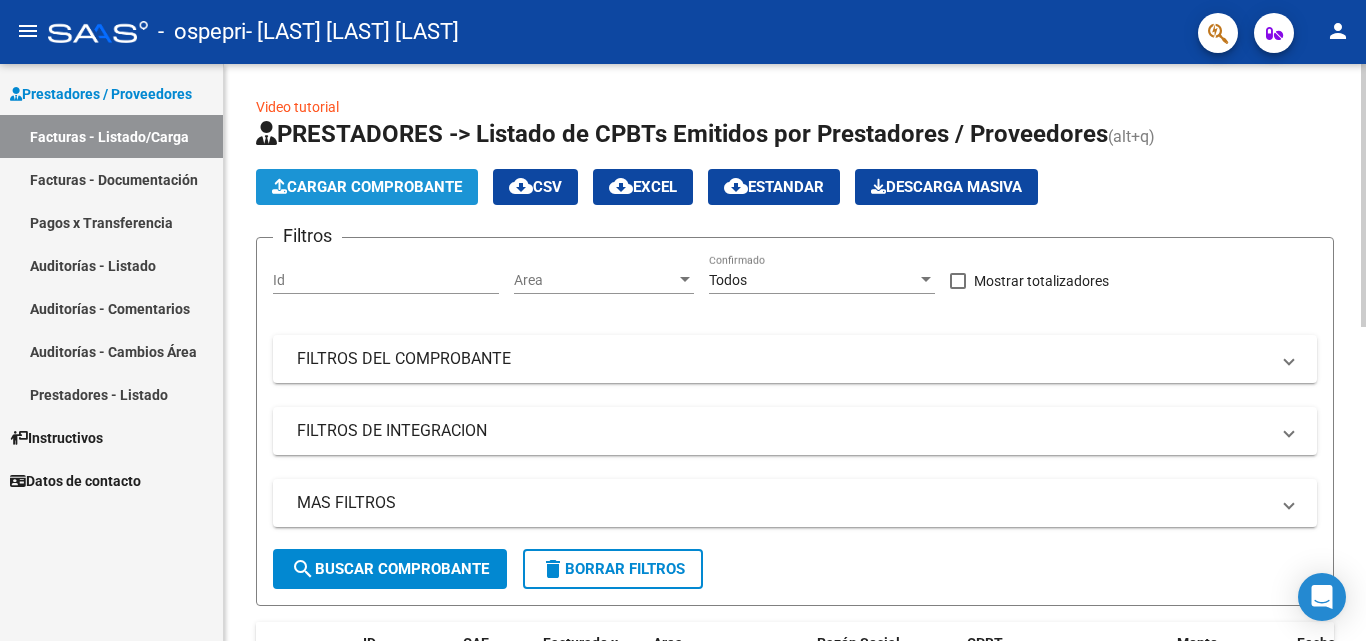 click on "Cargar Comprobante" 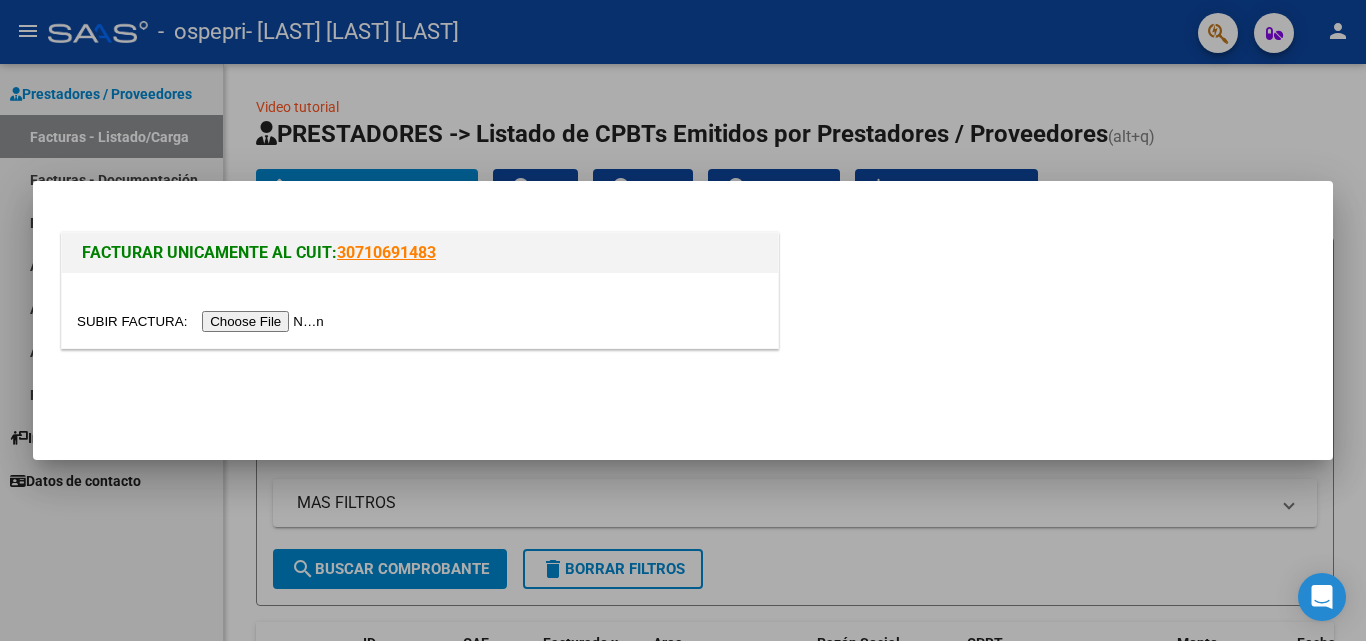 click at bounding box center (203, 321) 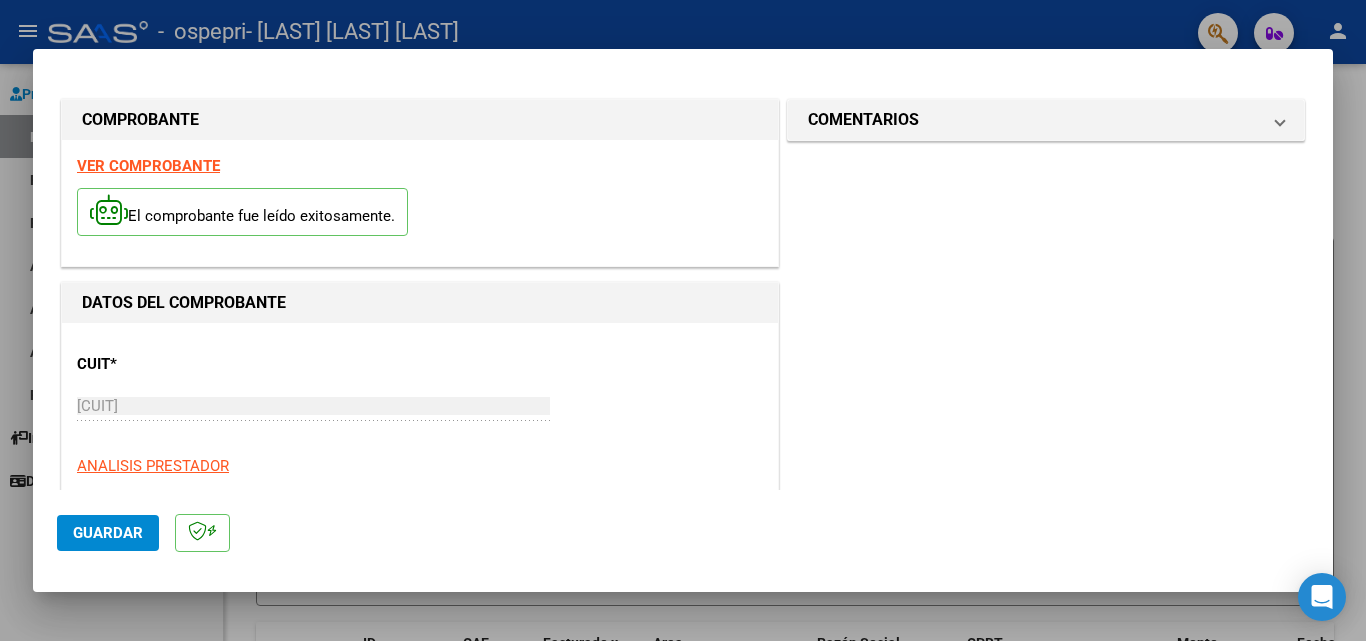 click on "Guardar" 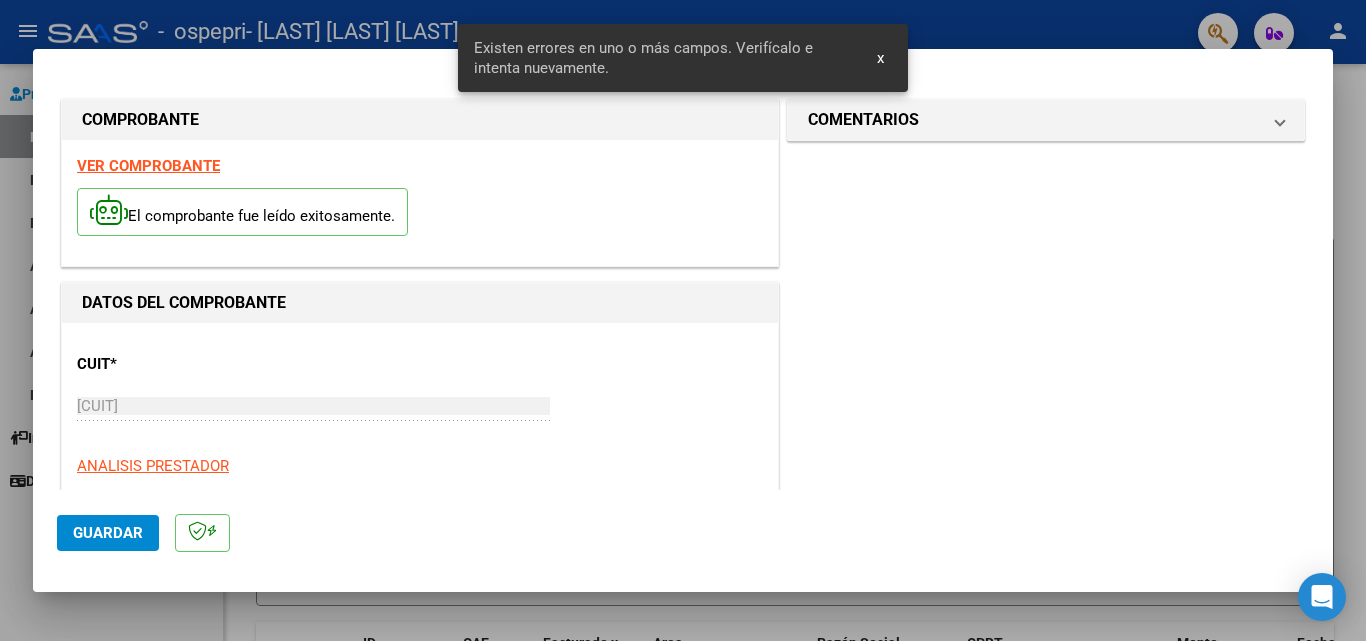 scroll, scrollTop: 451, scrollLeft: 0, axis: vertical 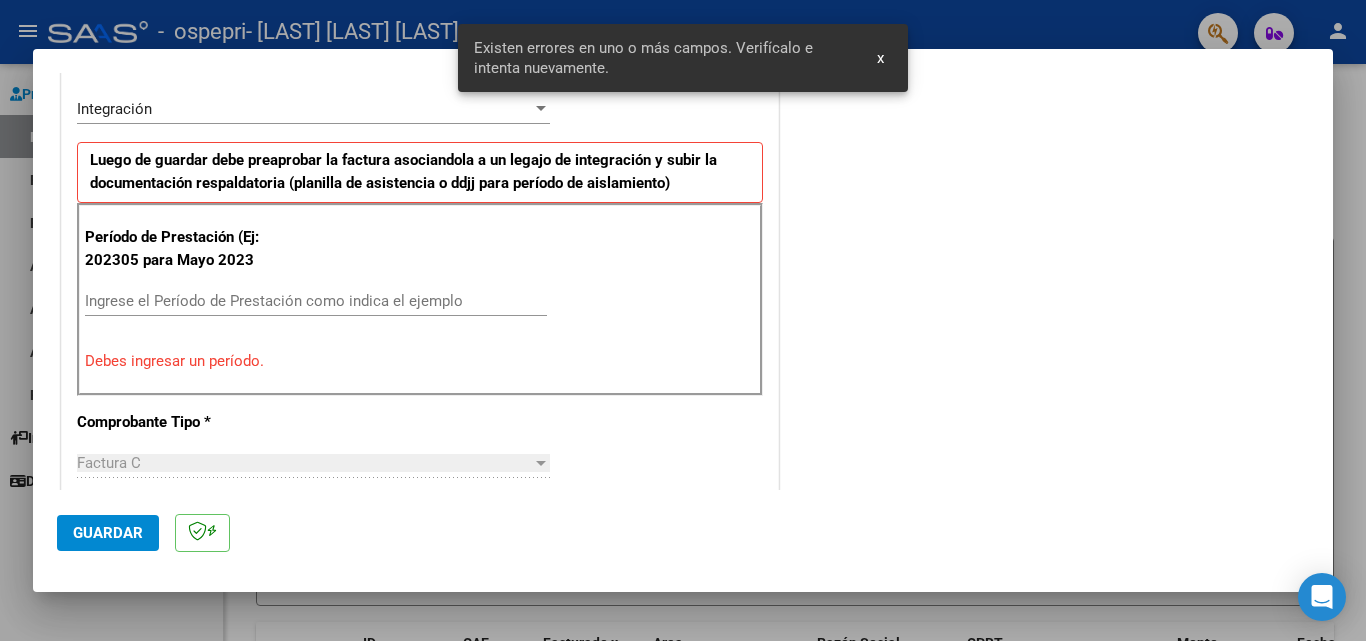 click on "Ingrese el Período de Prestación como indica el ejemplo" at bounding box center (316, 301) 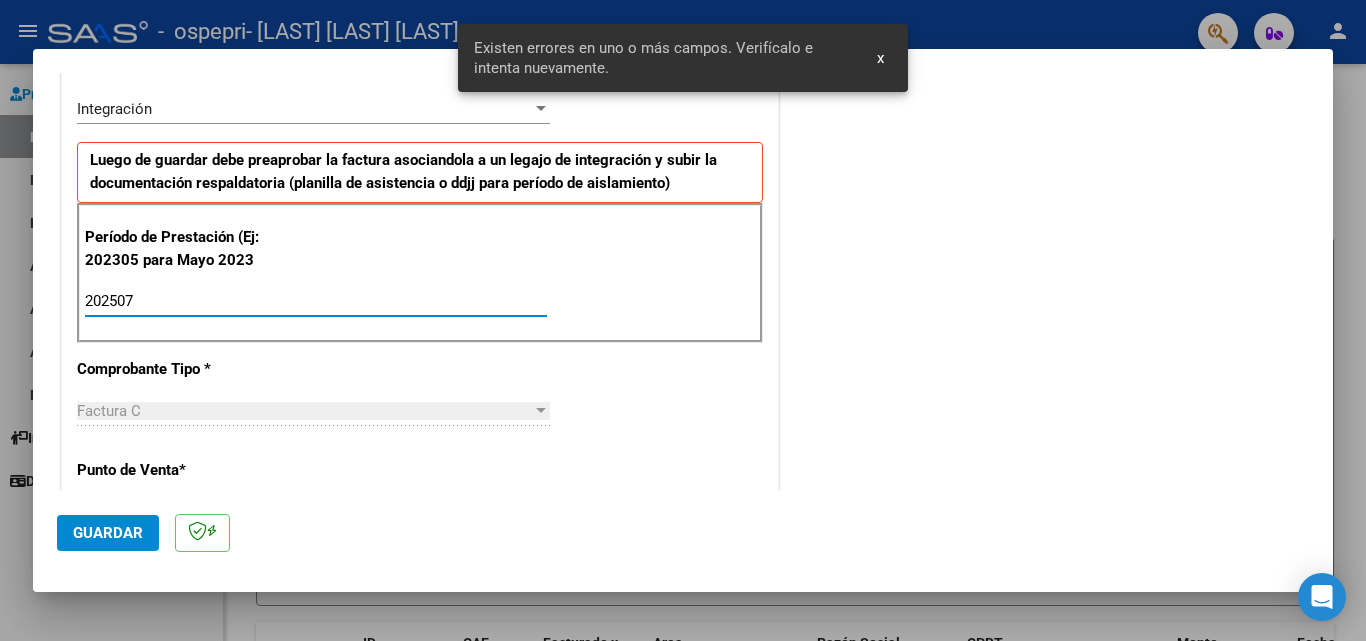 type on "202507" 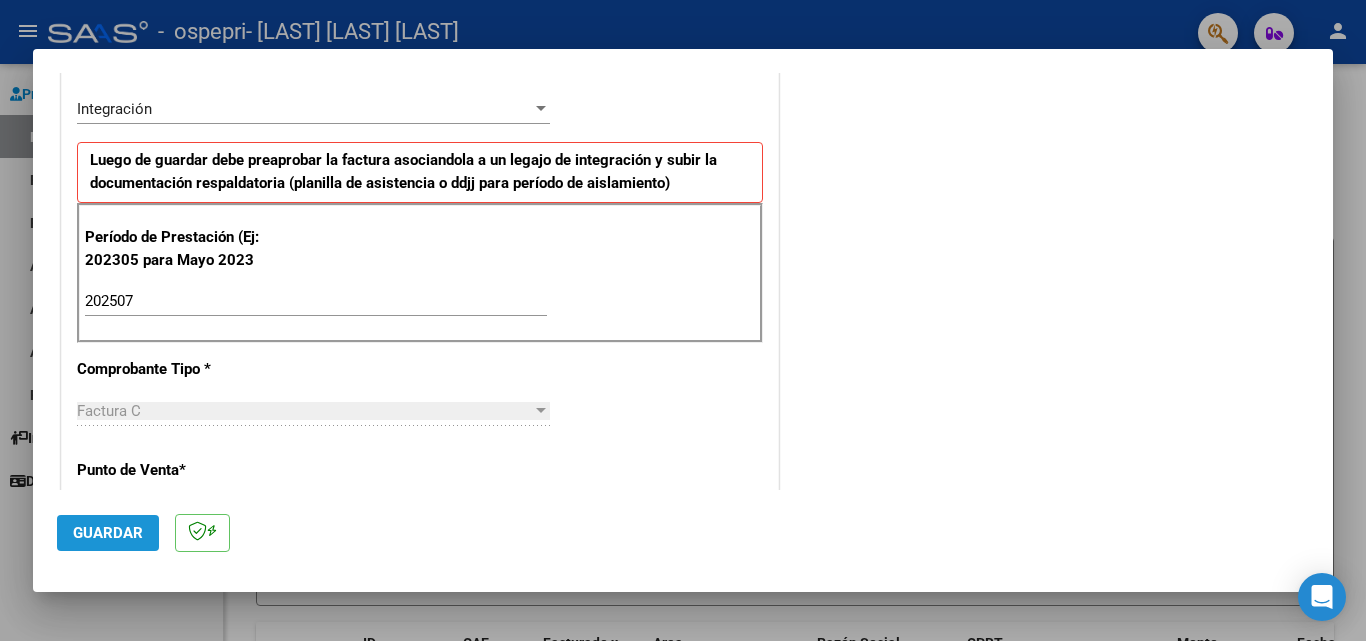 click on "Guardar" 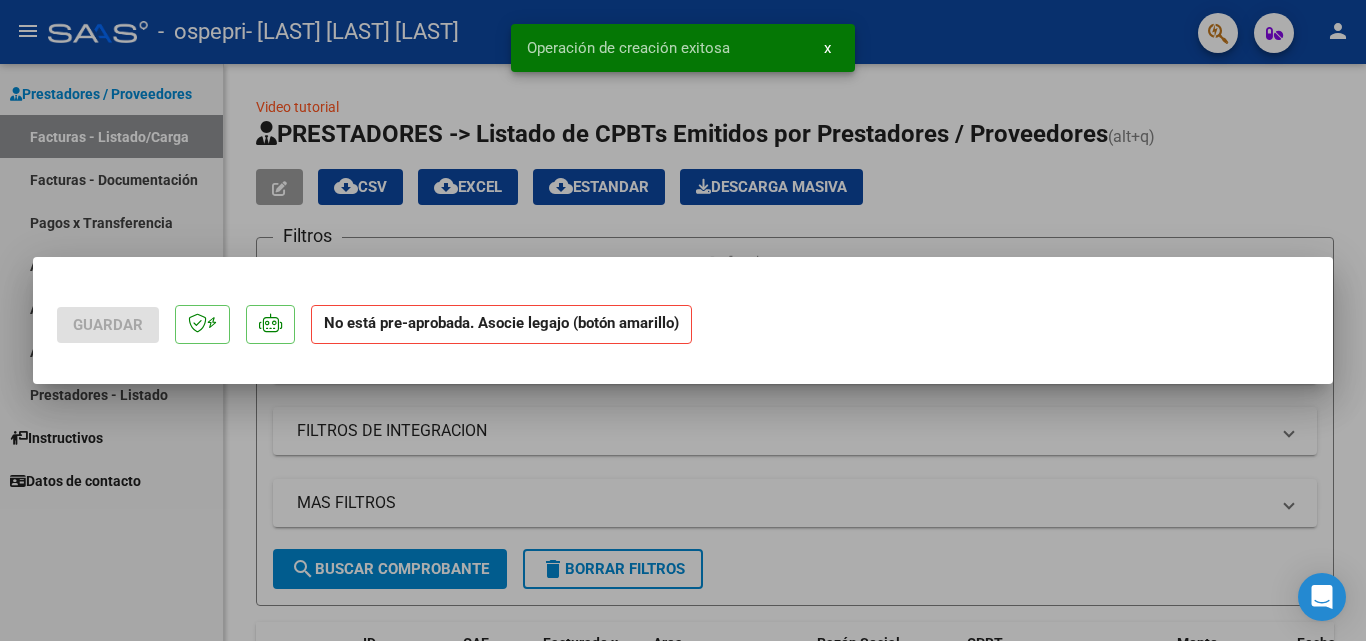 scroll, scrollTop: 0, scrollLeft: 0, axis: both 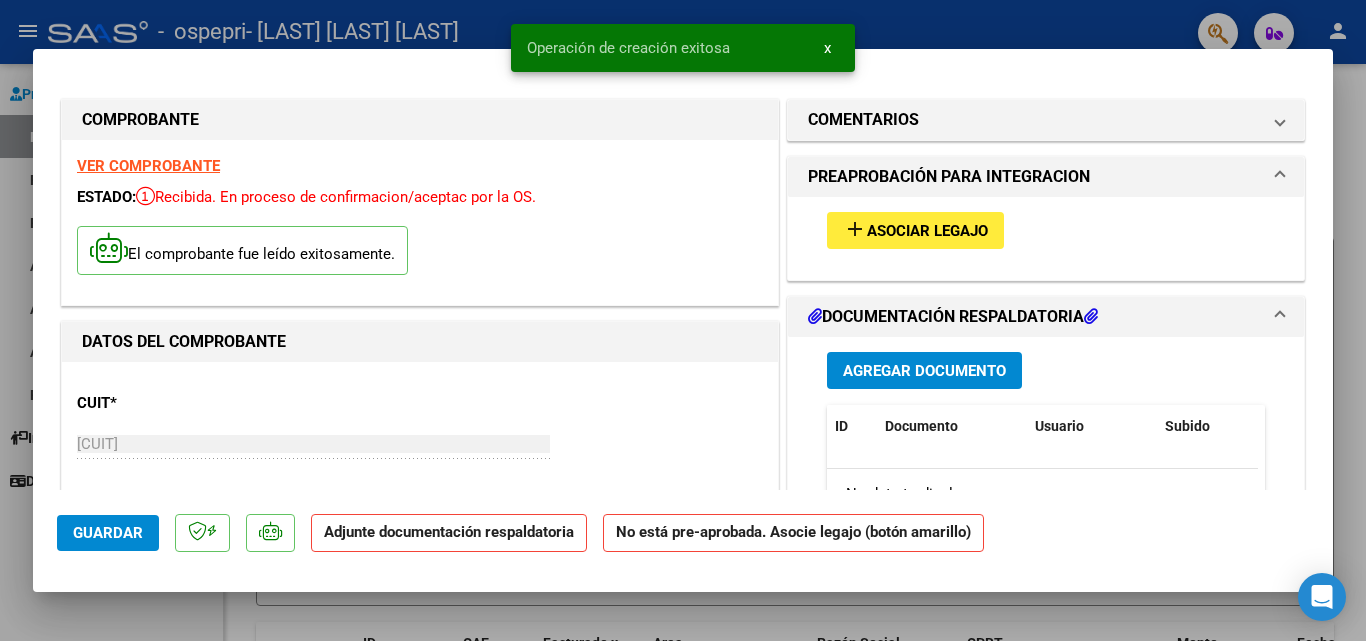 click on "add Asociar Legajo" at bounding box center [915, 230] 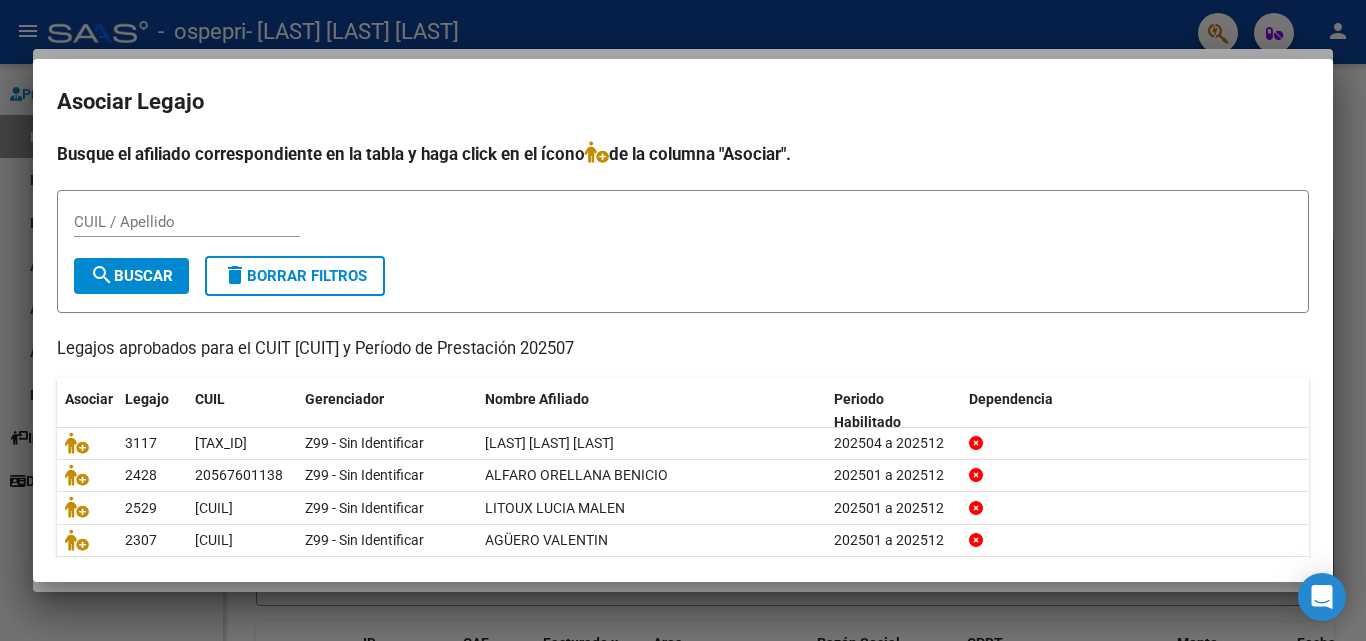 scroll, scrollTop: 109, scrollLeft: 0, axis: vertical 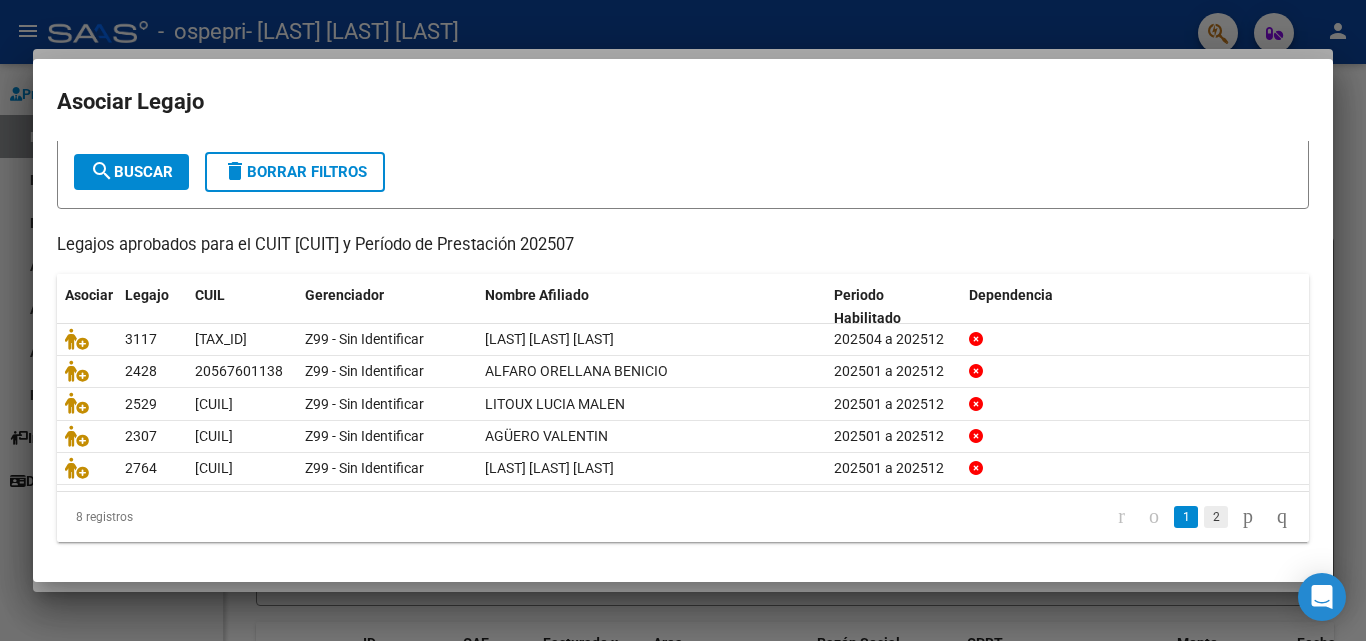 click on "2" 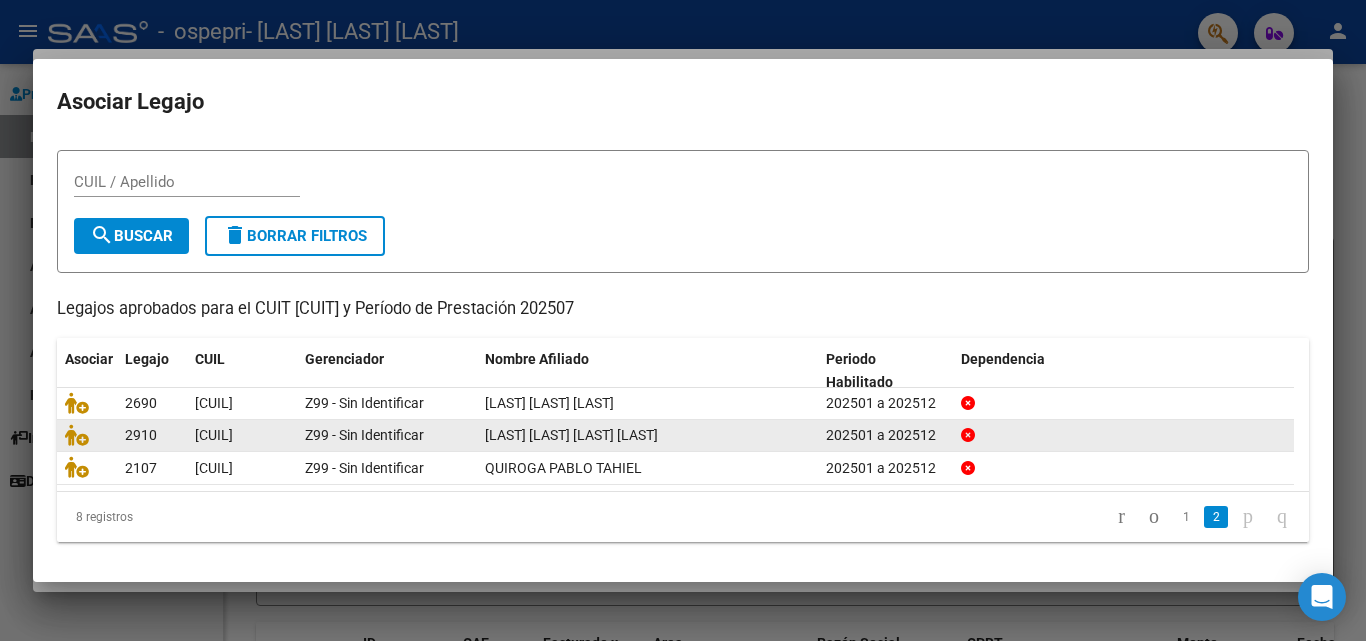 scroll, scrollTop: 43, scrollLeft: 0, axis: vertical 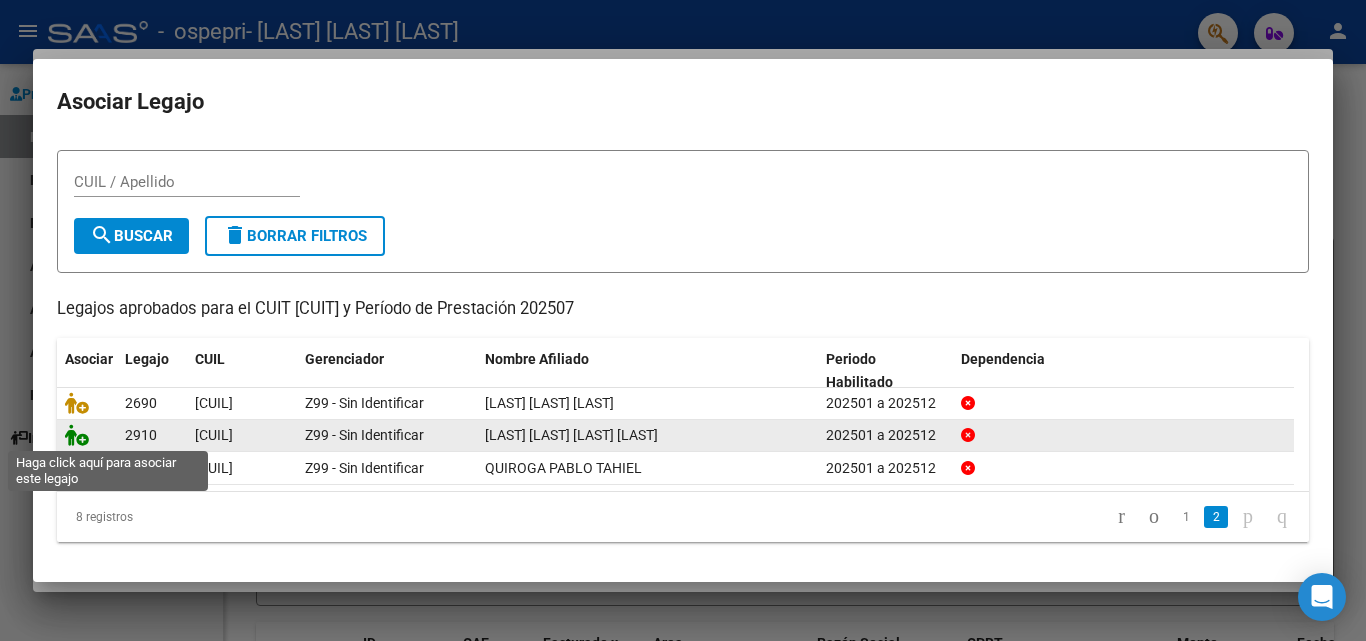 click 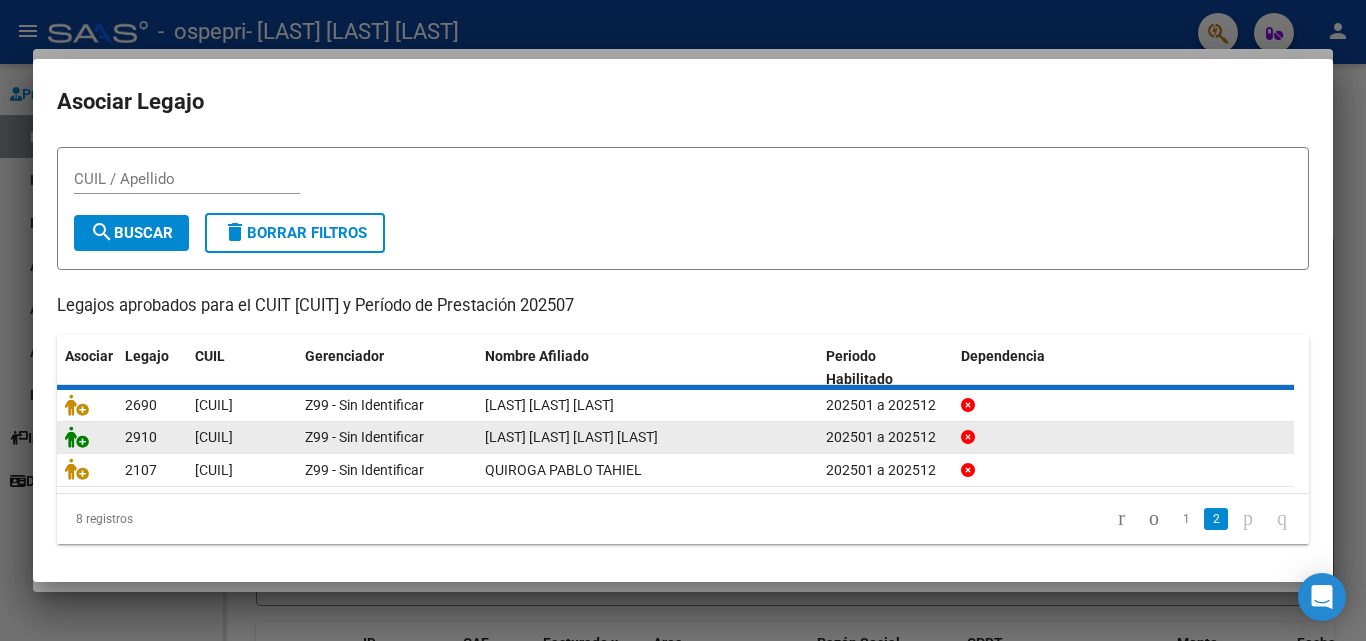 scroll, scrollTop: 56, scrollLeft: 0, axis: vertical 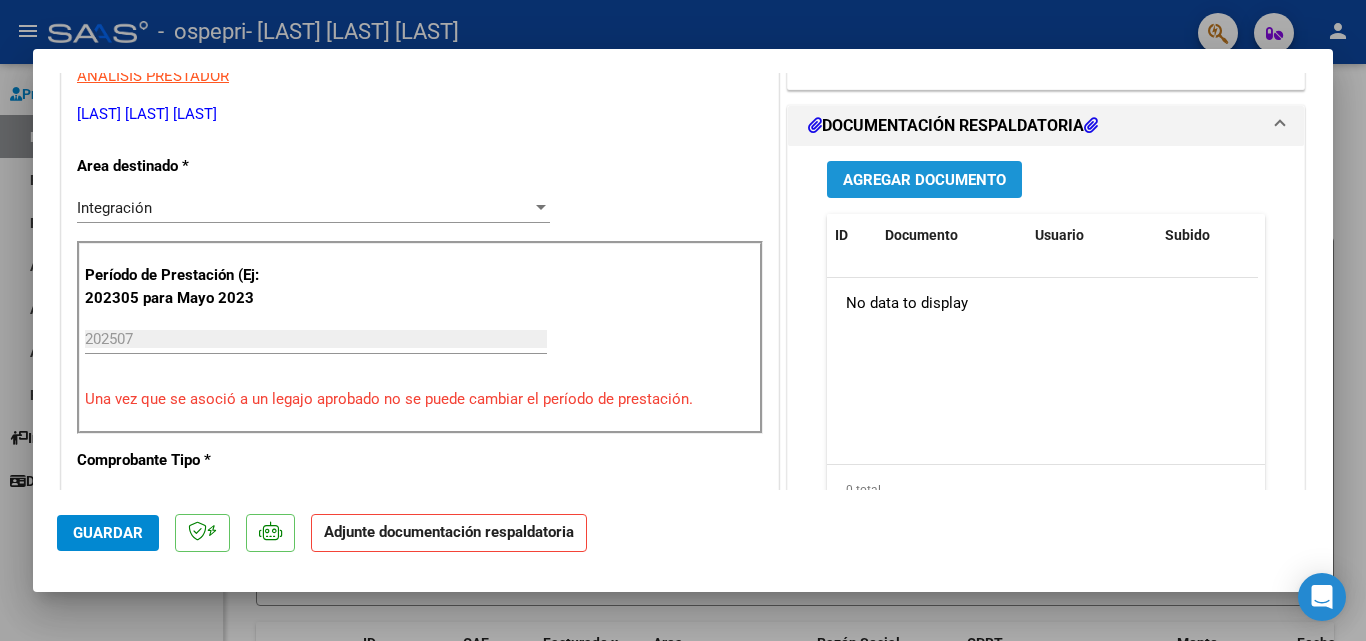 click on "Agregar Documento" at bounding box center [924, 180] 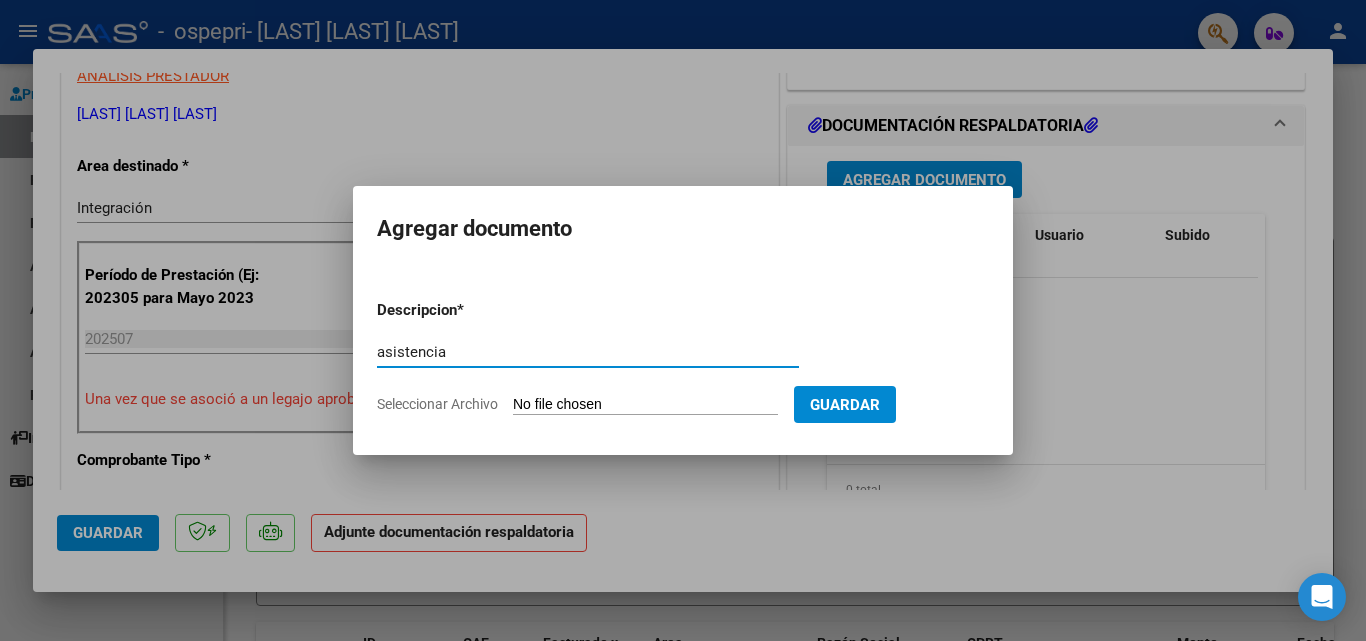 type on "asistencia" 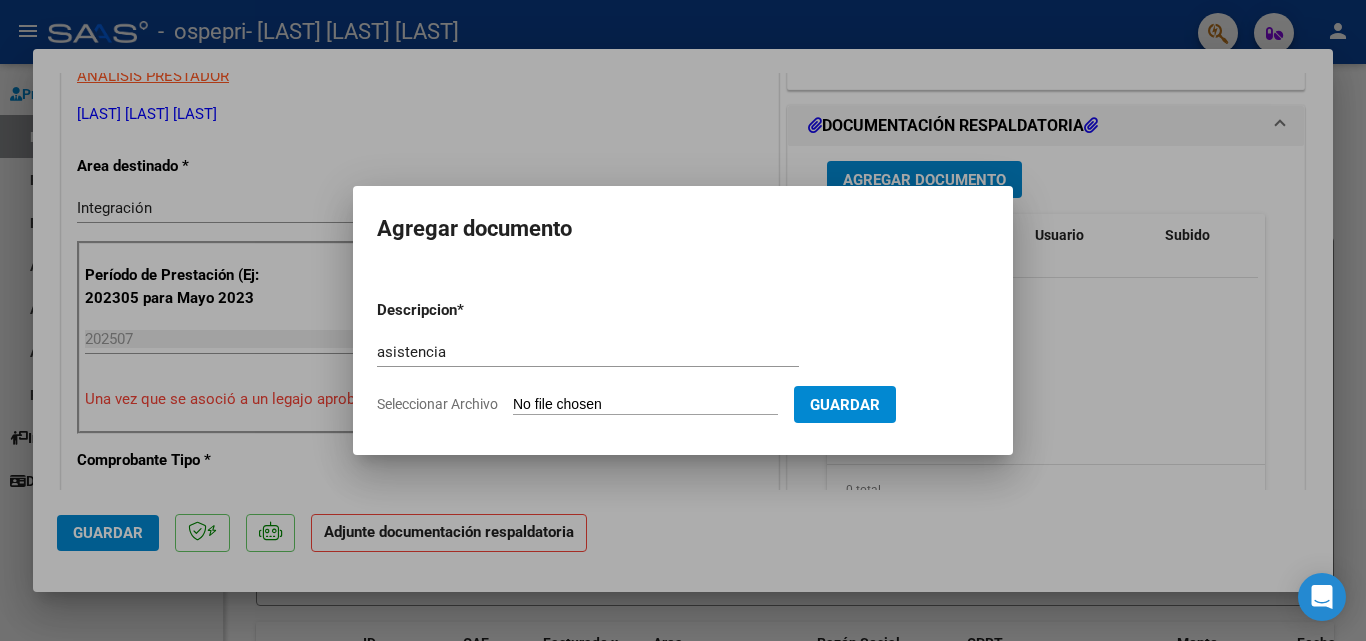 click on "Seleccionar Archivo" at bounding box center [645, 405] 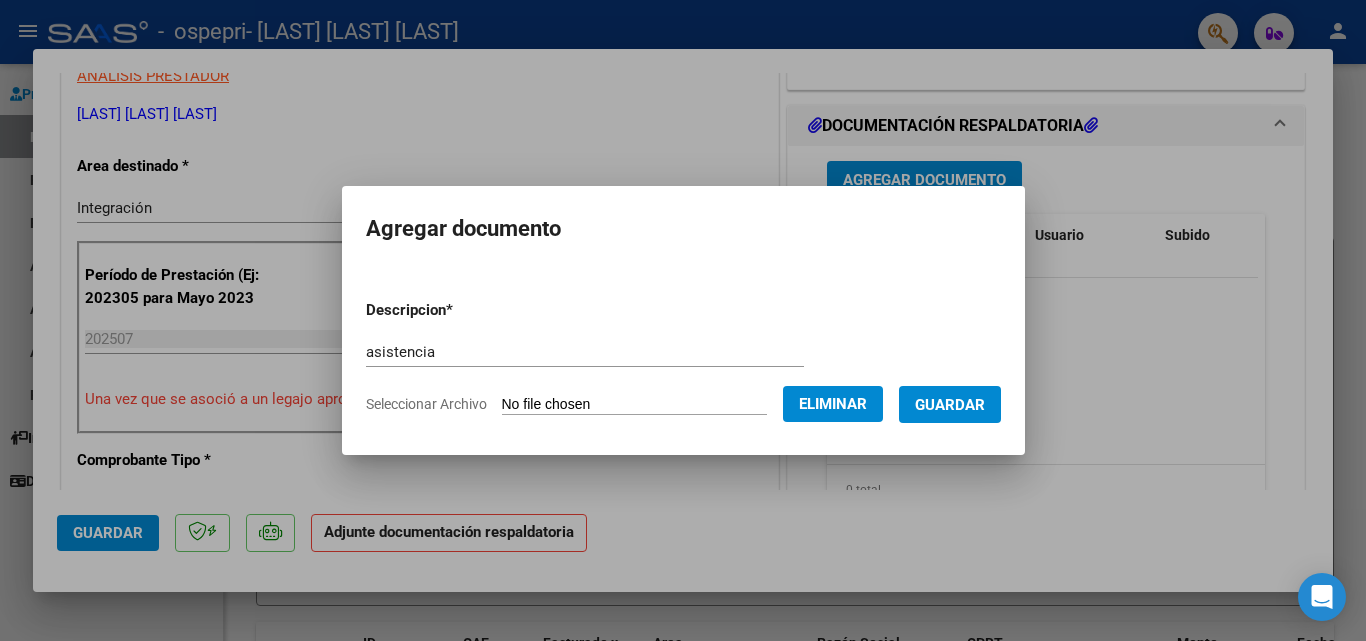 click on "Guardar" at bounding box center (950, 405) 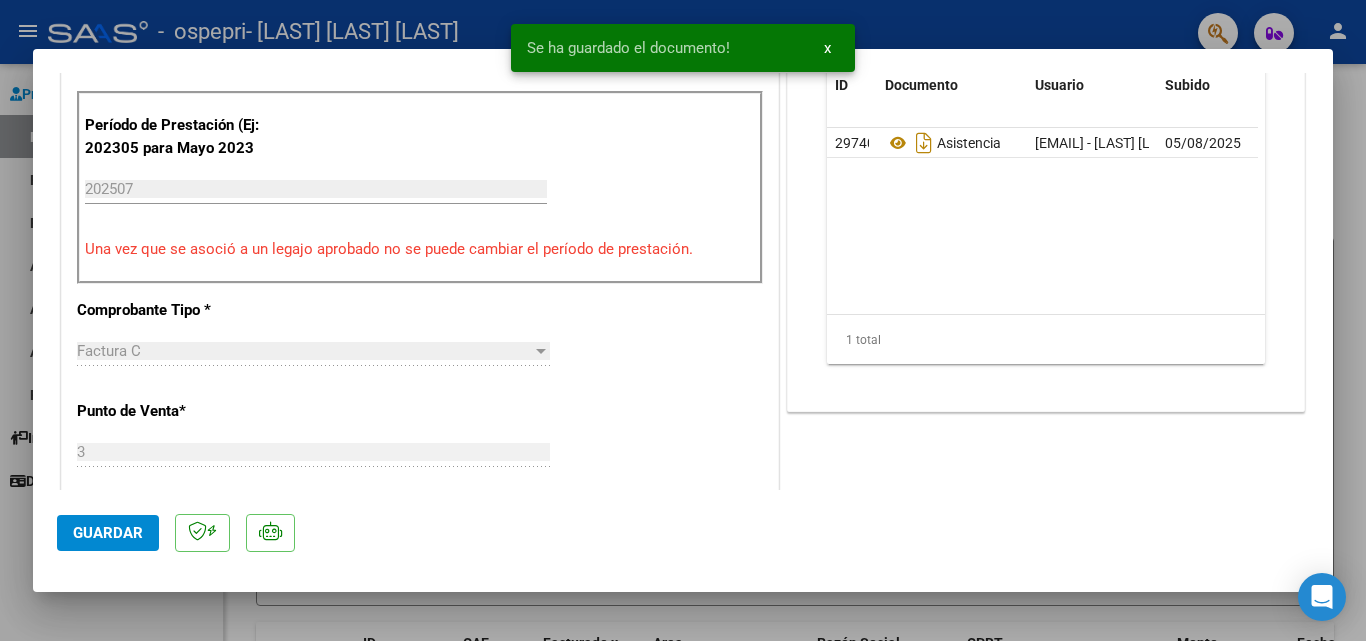 scroll, scrollTop: 42, scrollLeft: 0, axis: vertical 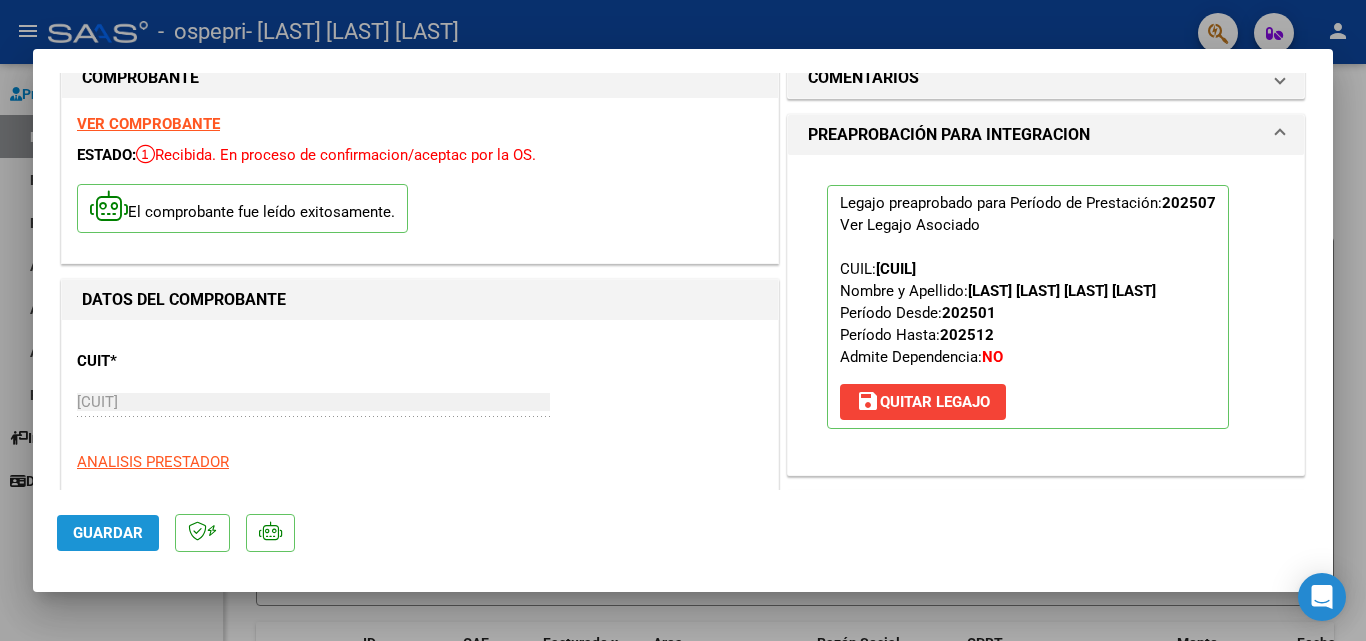 click on "Guardar" 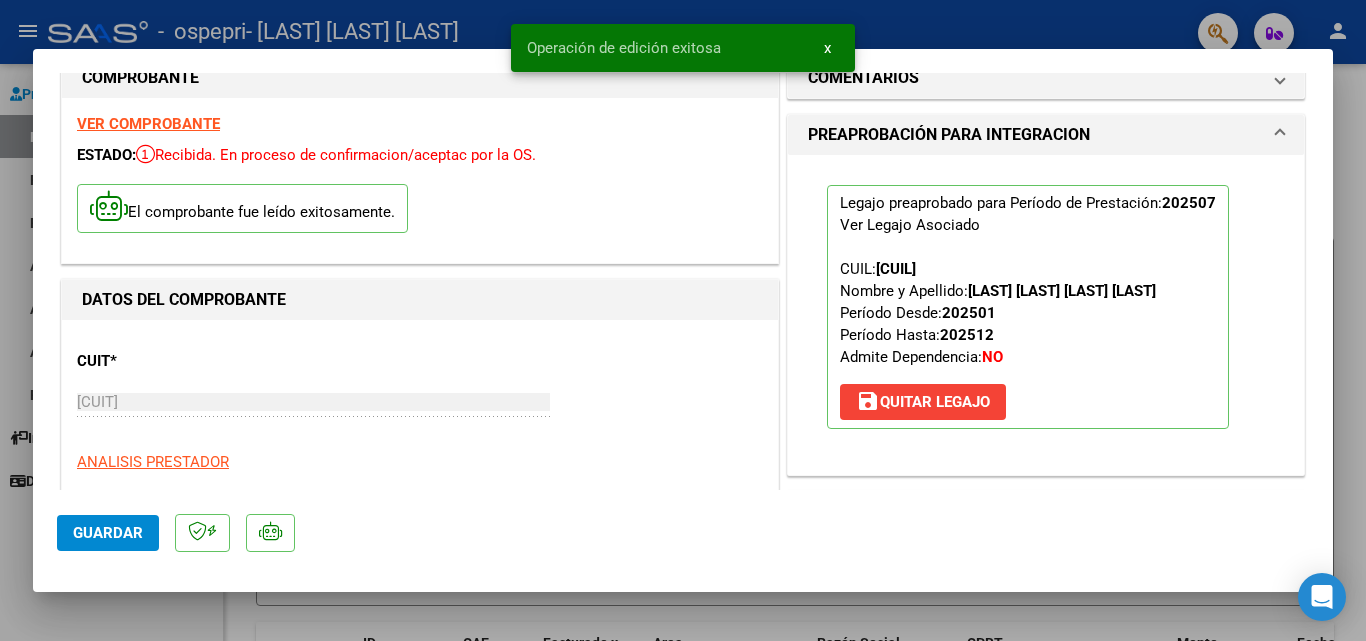 click at bounding box center (683, 320) 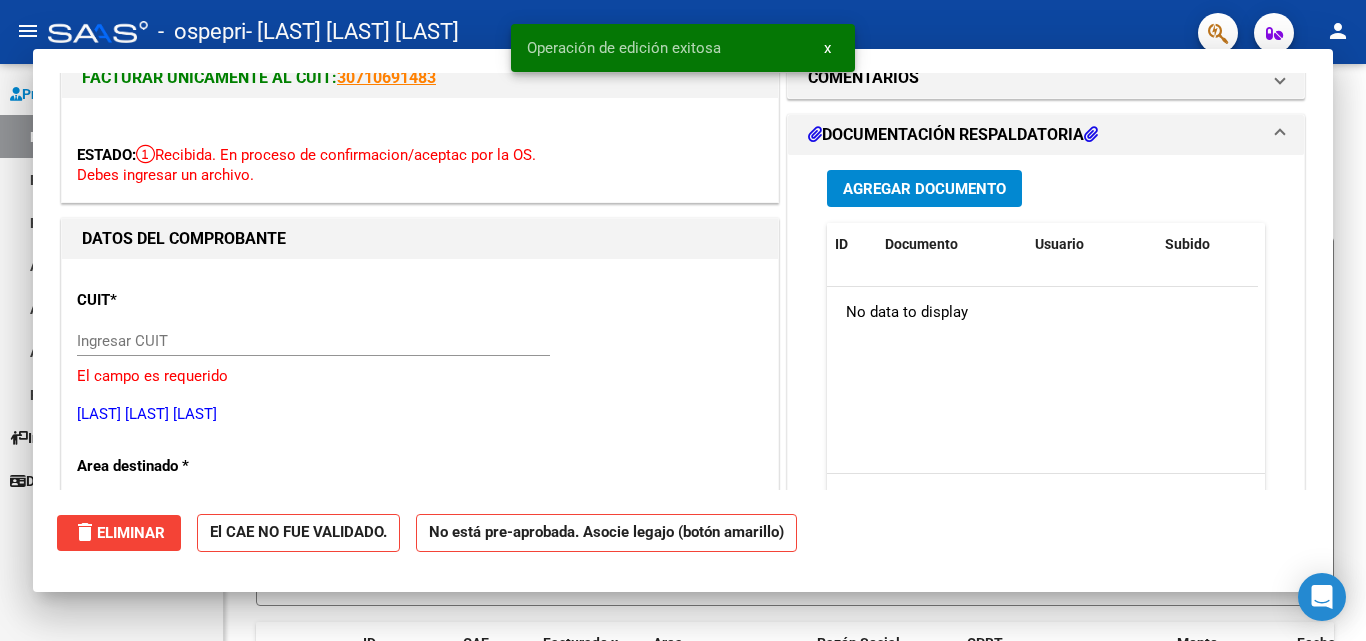scroll, scrollTop: 0, scrollLeft: 0, axis: both 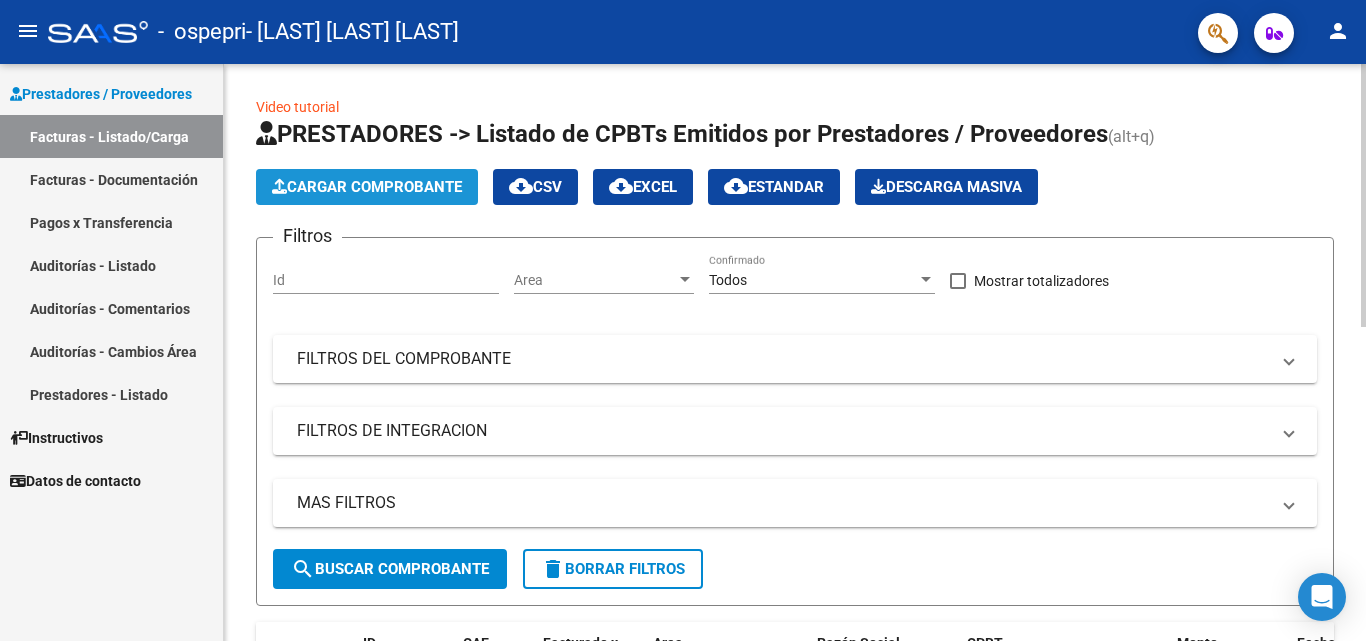 click on "Cargar Comprobante" 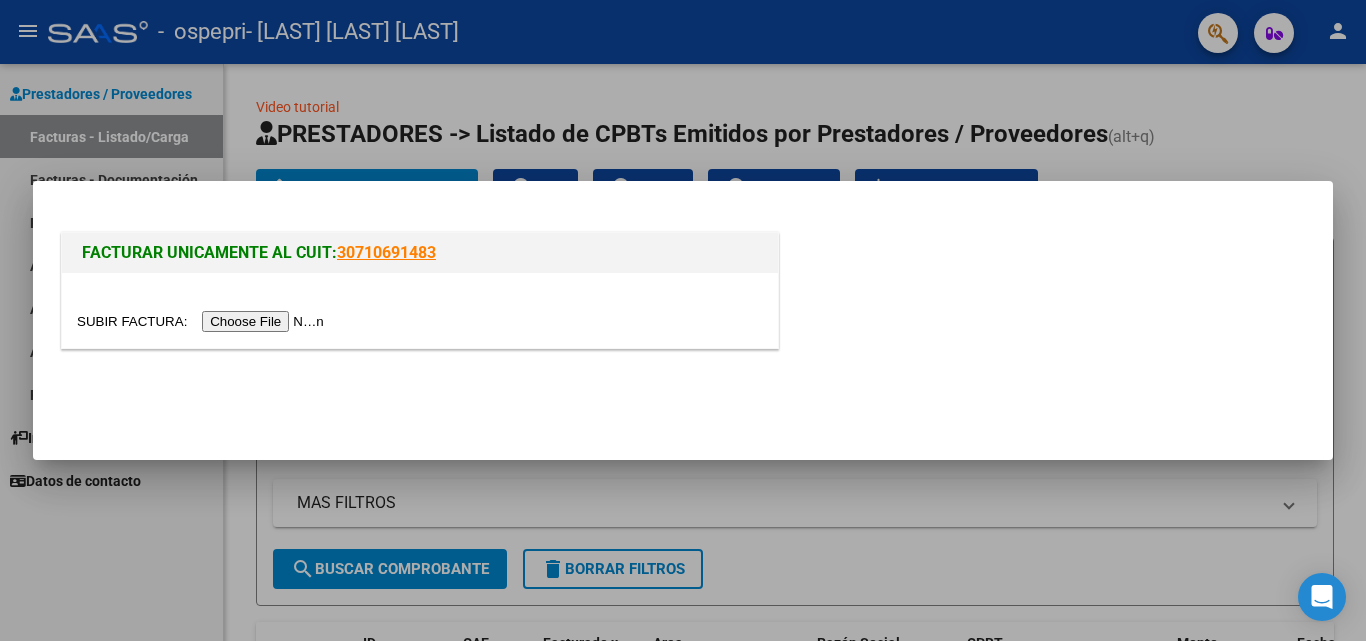 click at bounding box center [203, 321] 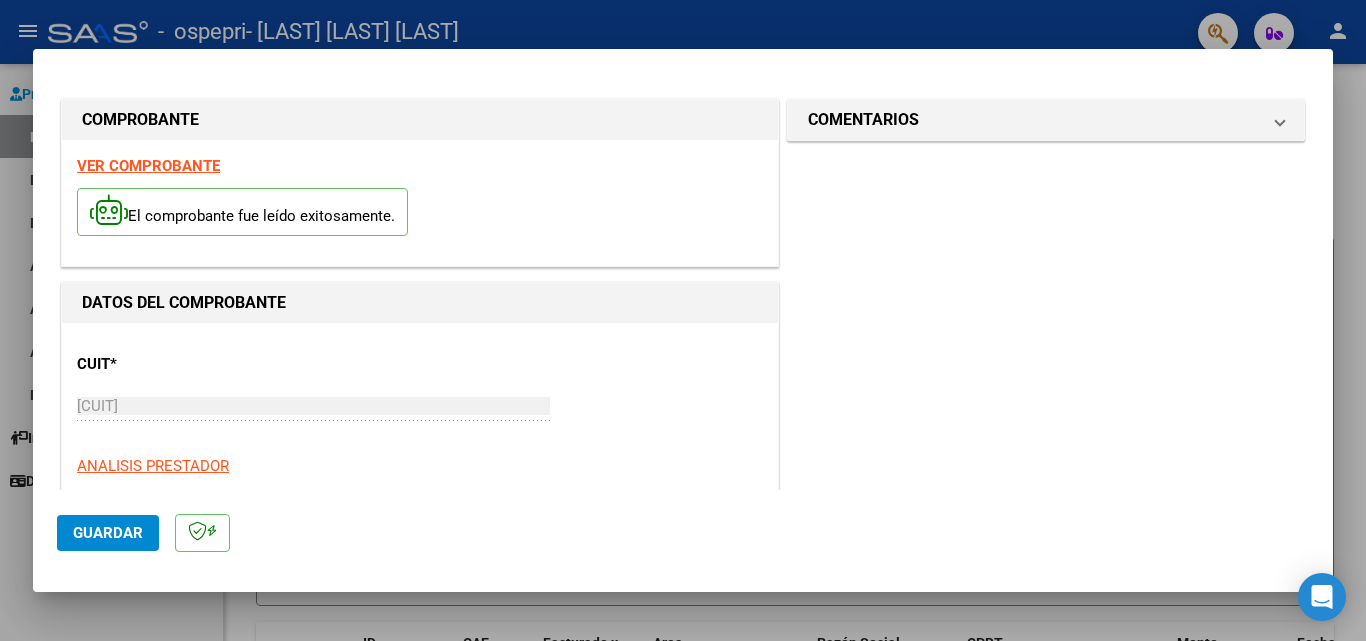 click on "Guardar" 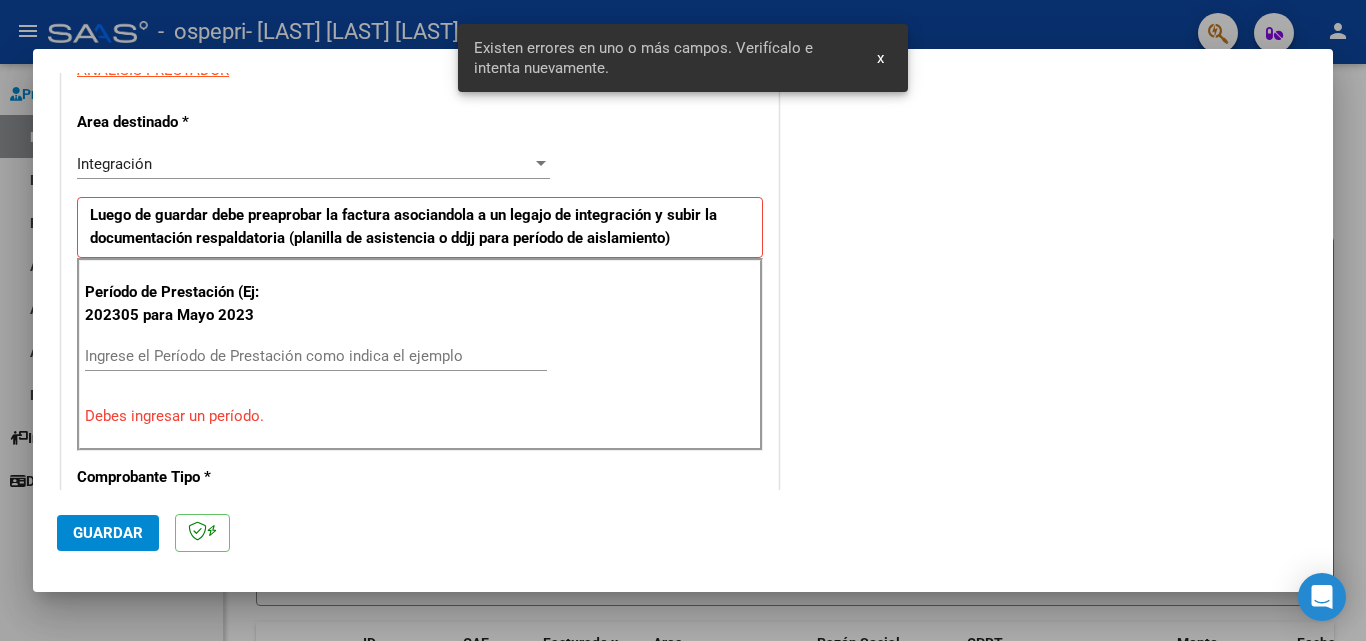 scroll, scrollTop: 451, scrollLeft: 0, axis: vertical 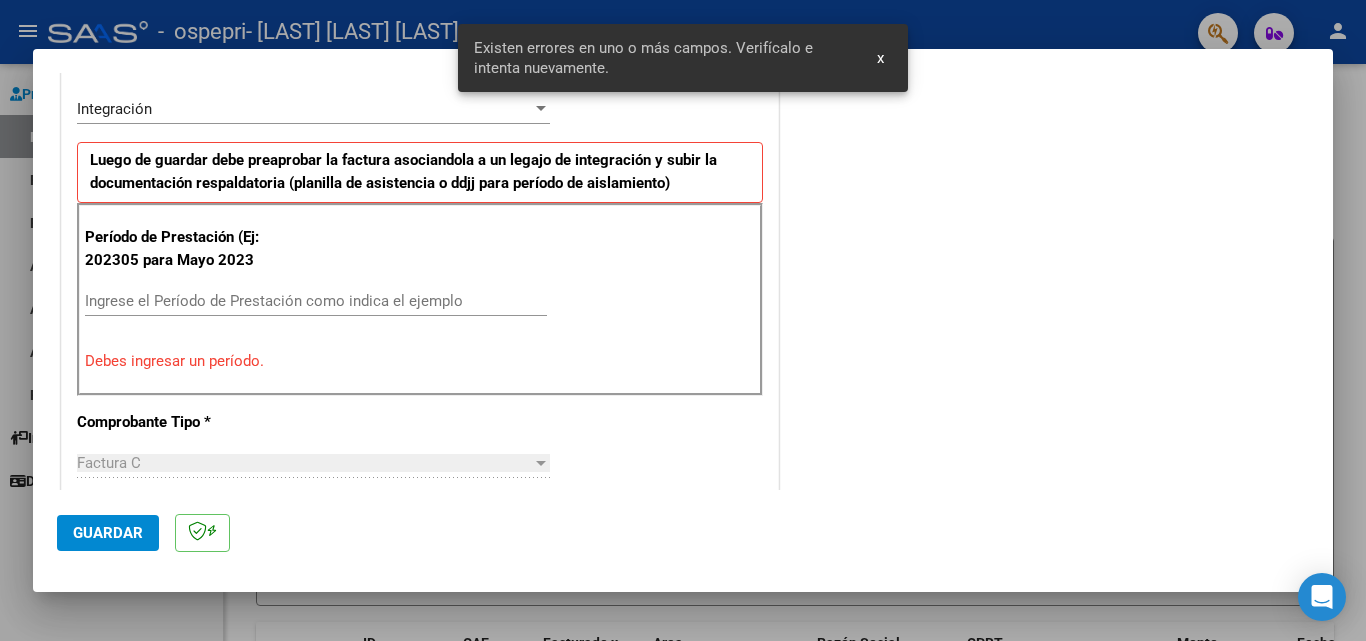 type 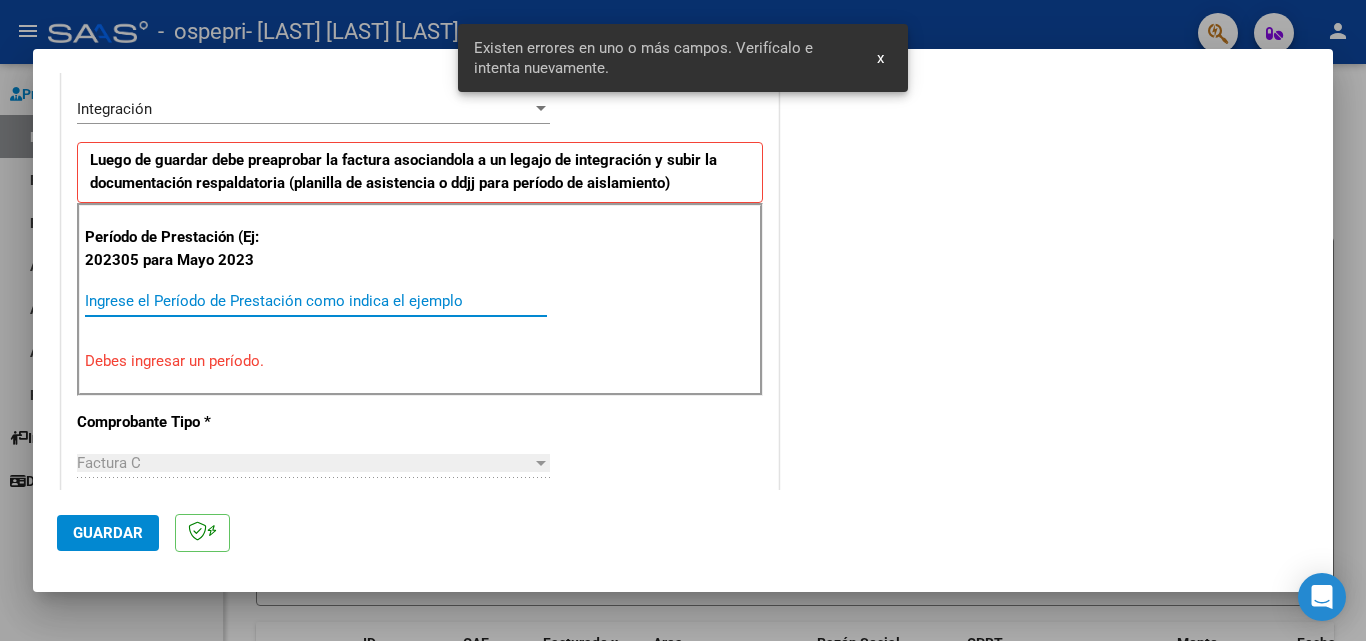 click on "Ingrese el Período de Prestación como indica el ejemplo" at bounding box center (316, 301) 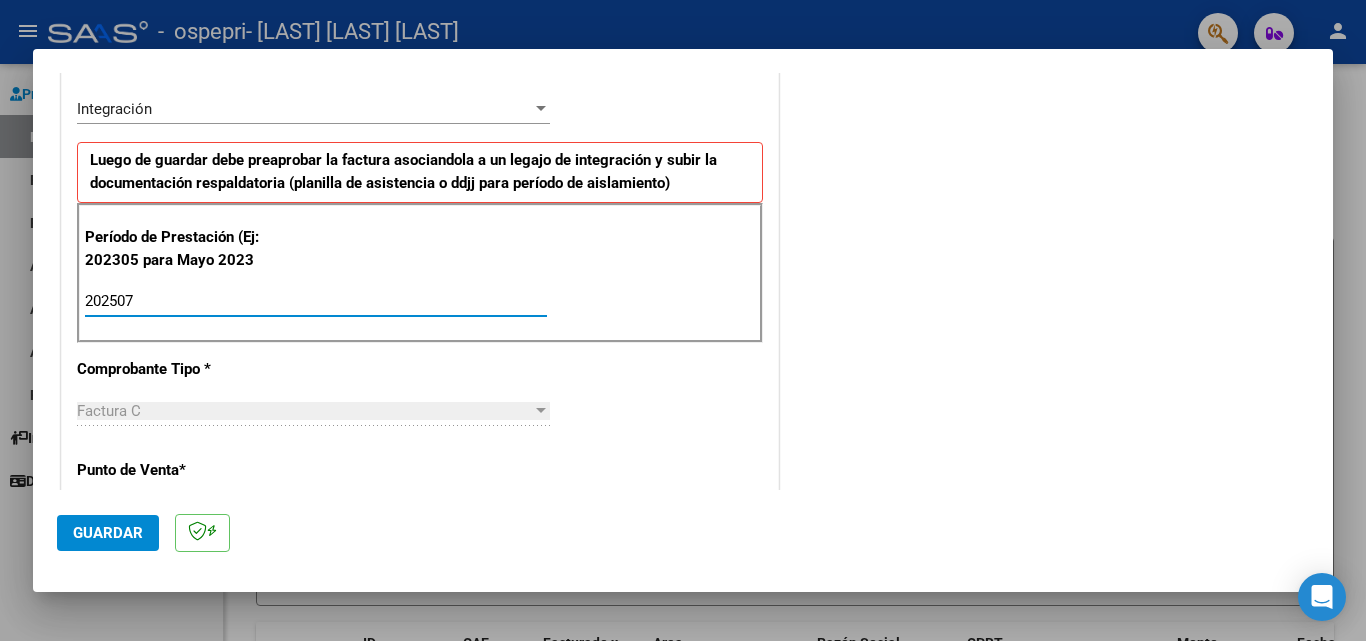 type on "202507" 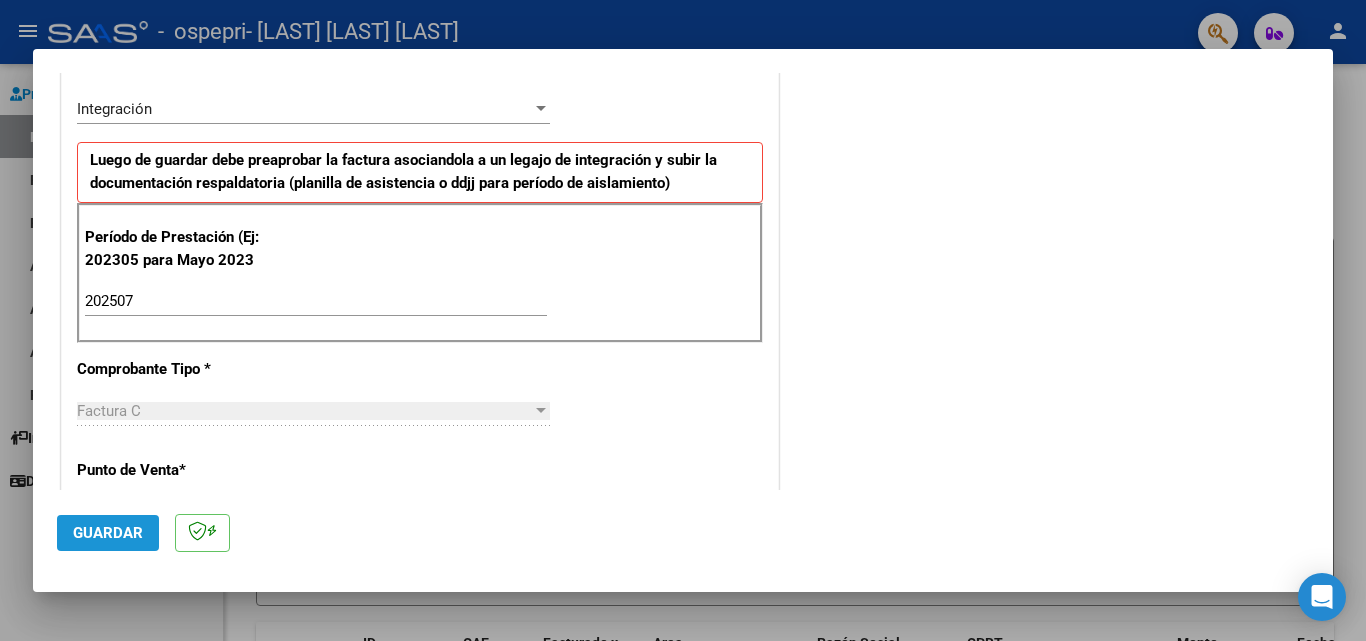 click on "Guardar" 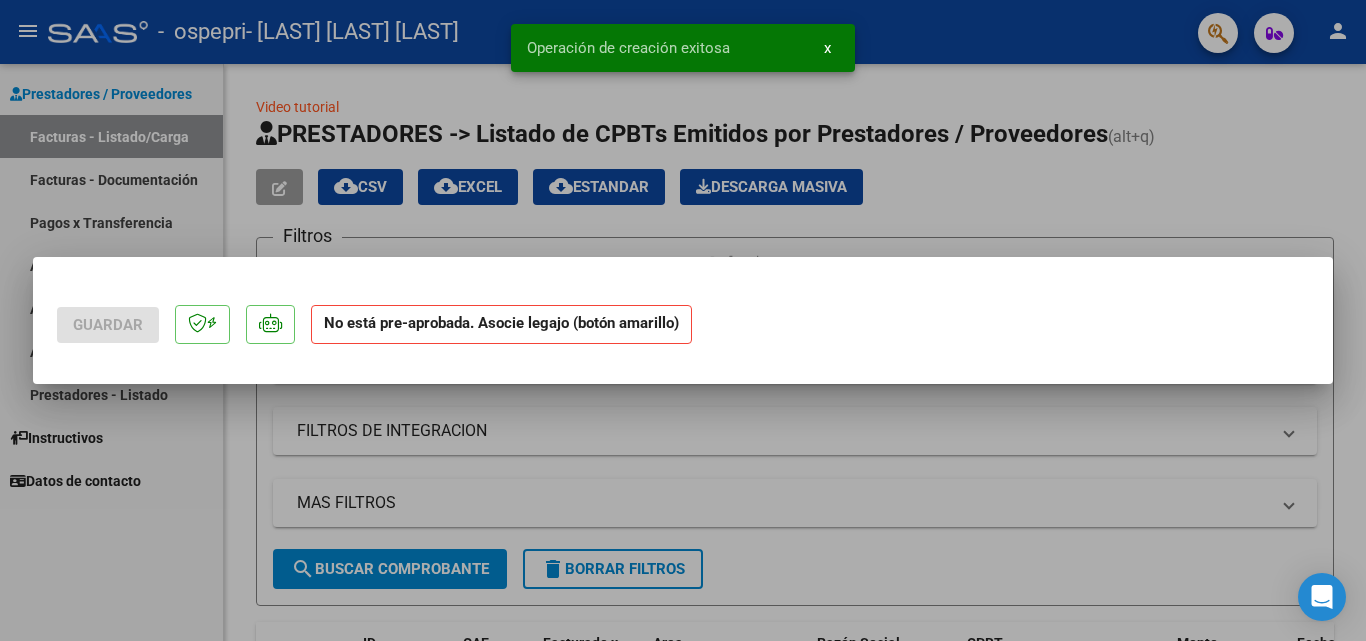 scroll, scrollTop: 0, scrollLeft: 0, axis: both 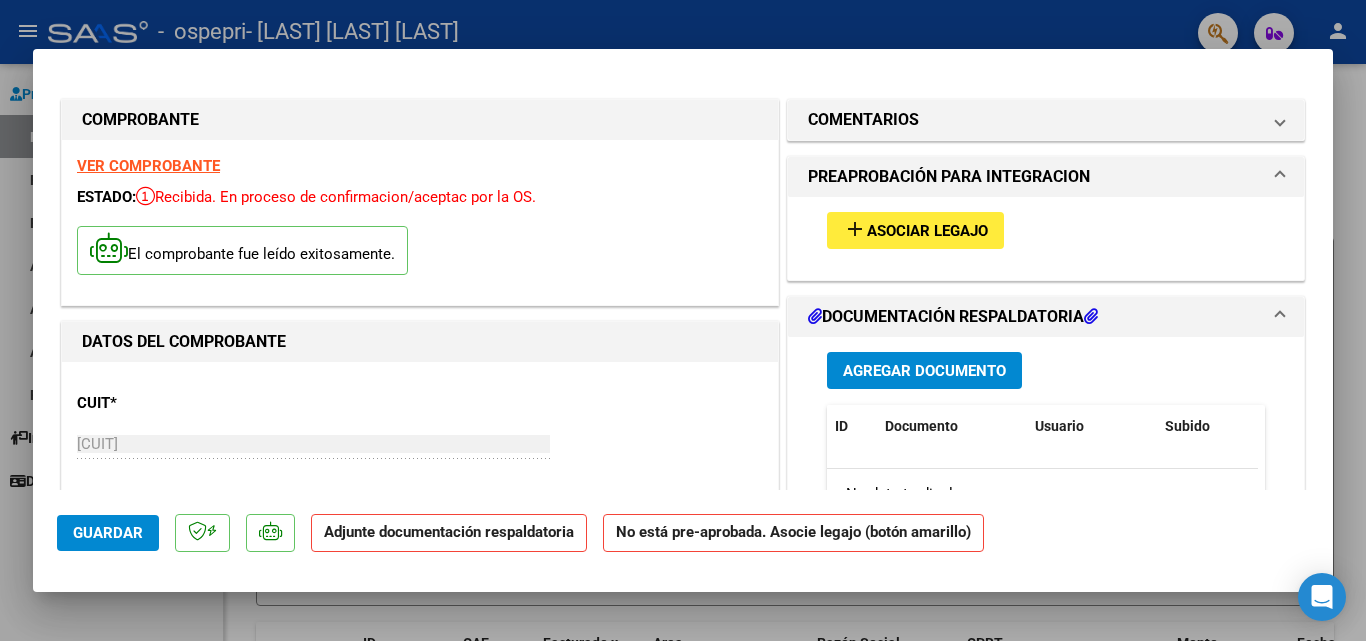 click on "Asociar Legajo" at bounding box center (927, 231) 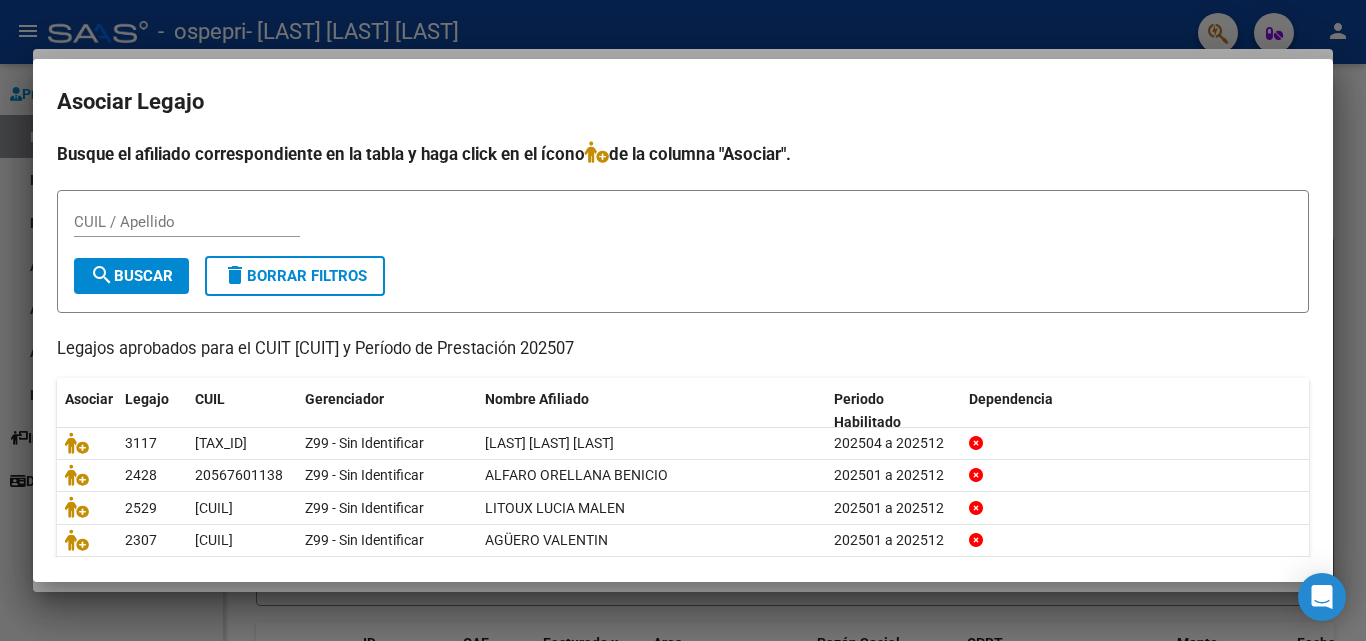 scroll, scrollTop: 109, scrollLeft: 0, axis: vertical 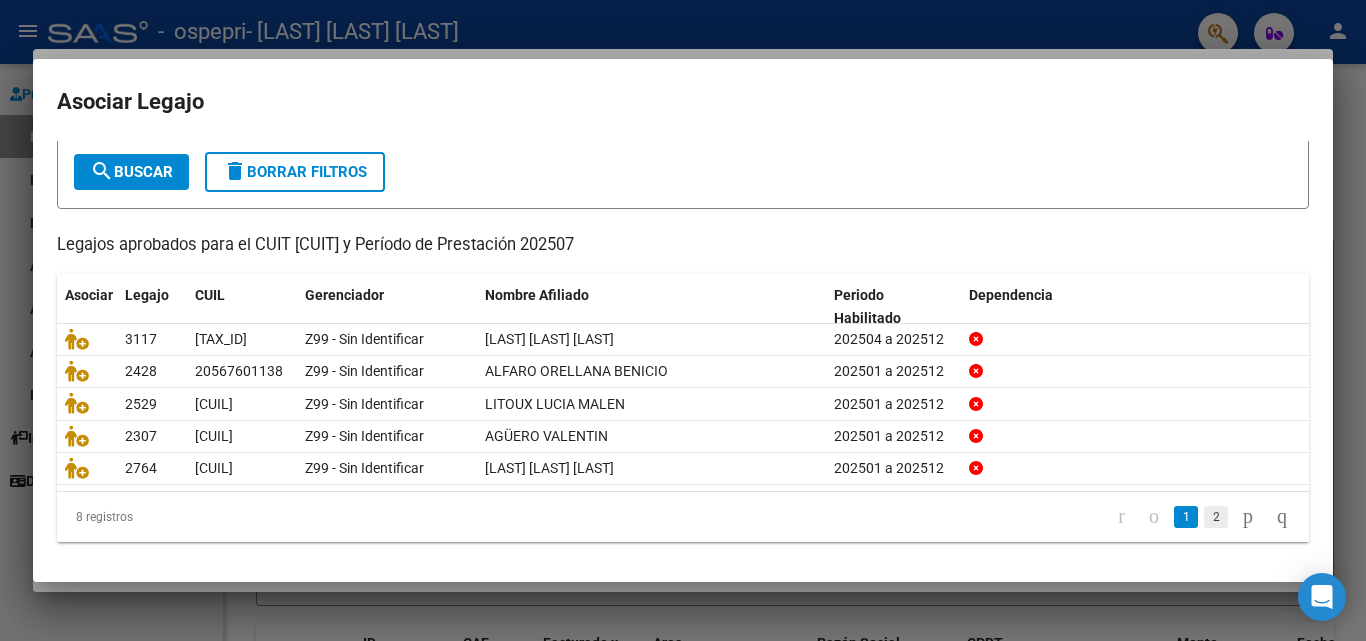 click on "2" 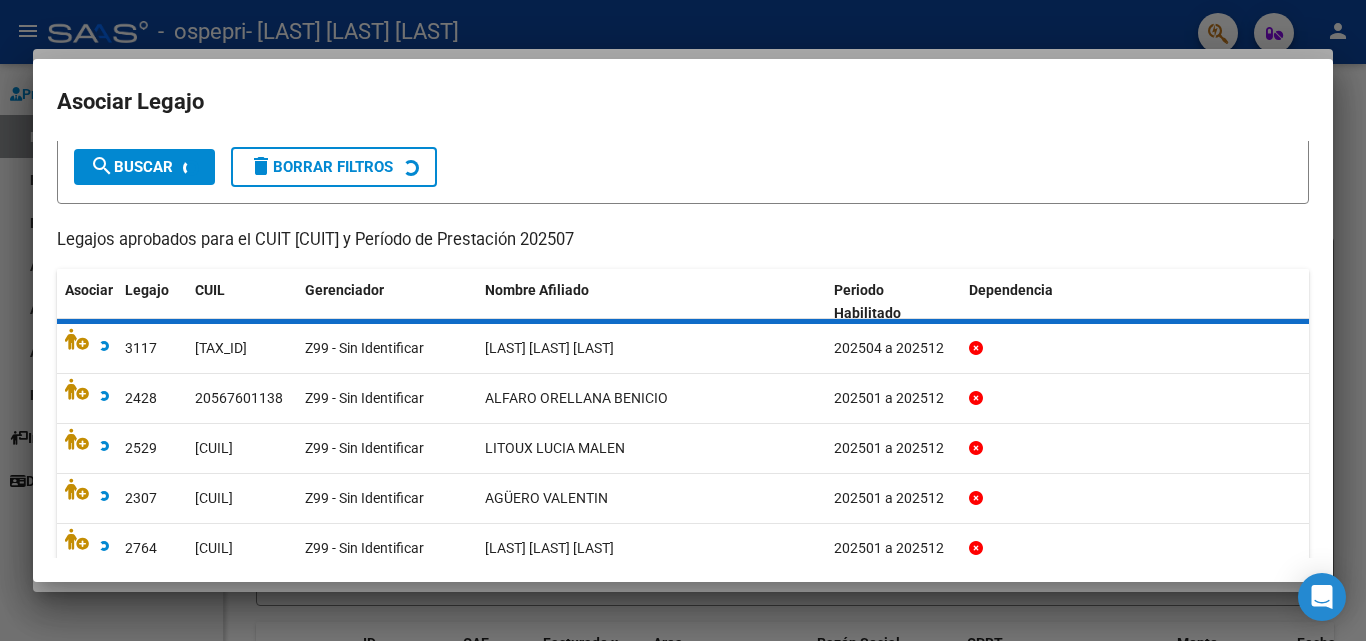 scroll, scrollTop: 43, scrollLeft: 0, axis: vertical 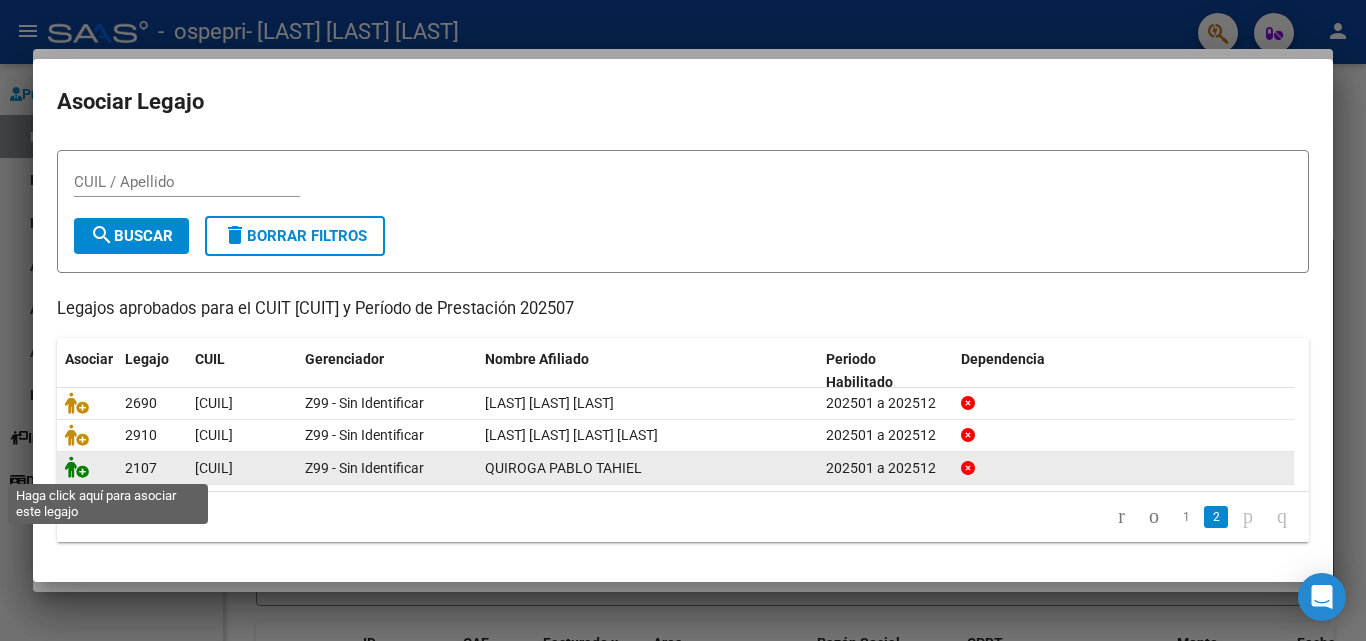 click 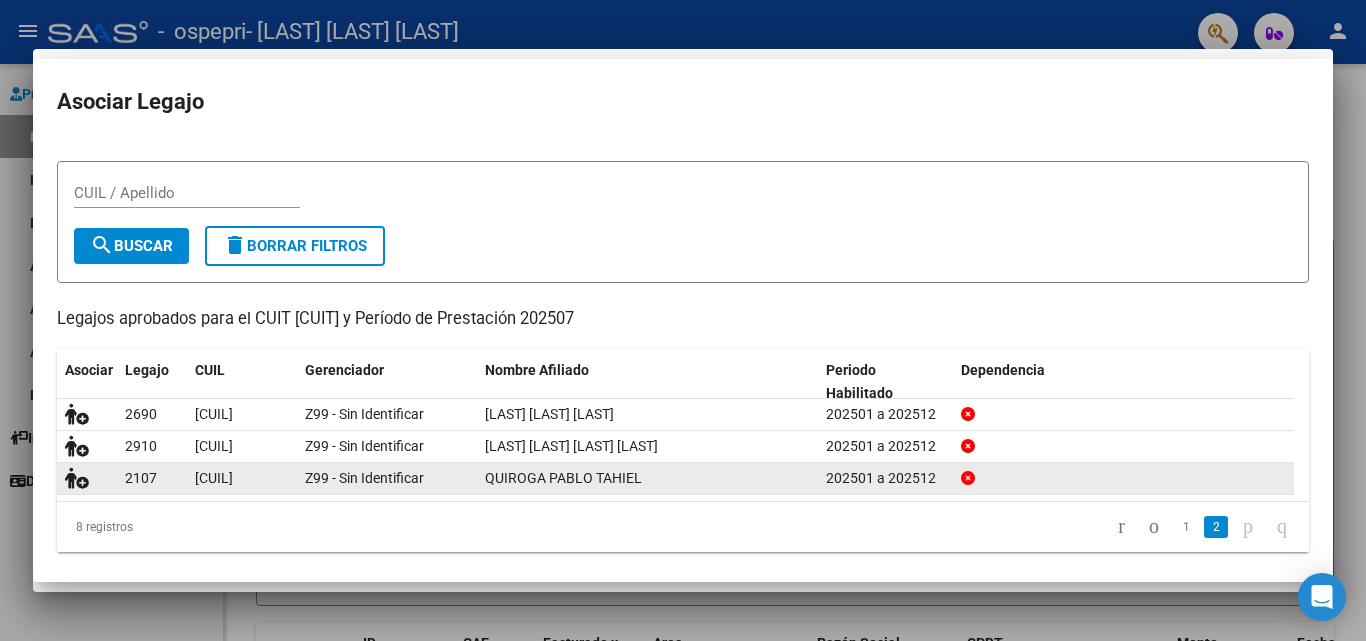 scroll, scrollTop: 56, scrollLeft: 0, axis: vertical 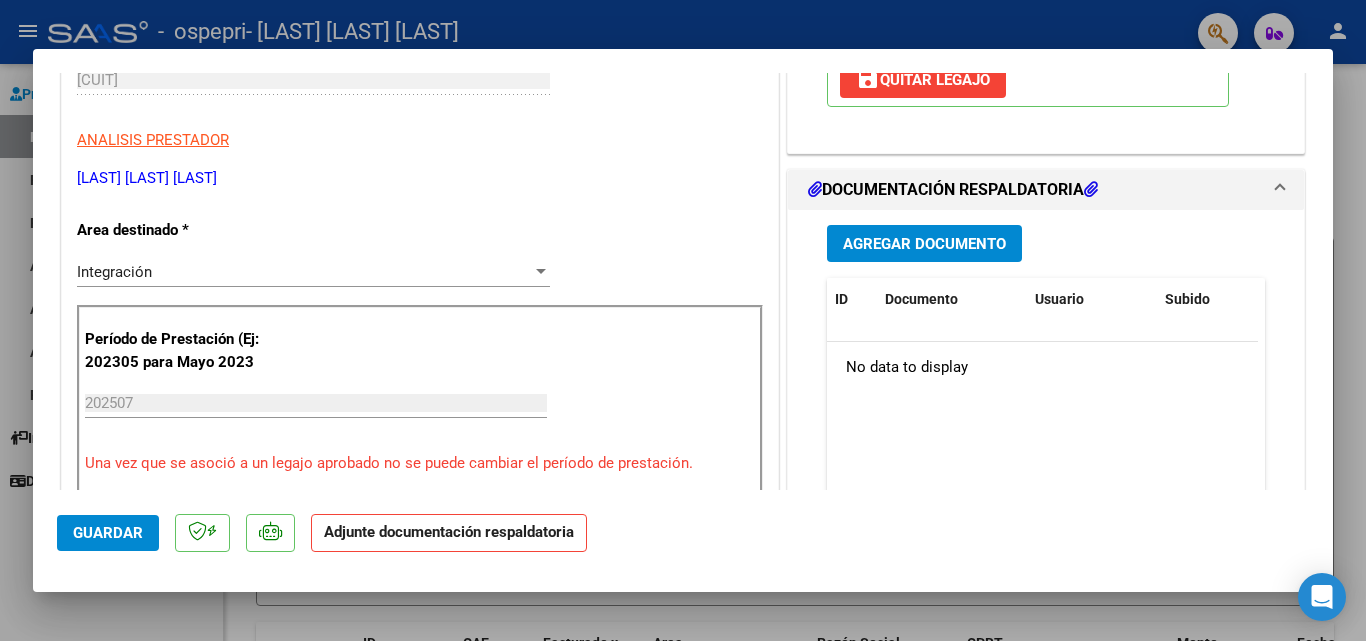 click on "Agregar Documento" at bounding box center [924, 244] 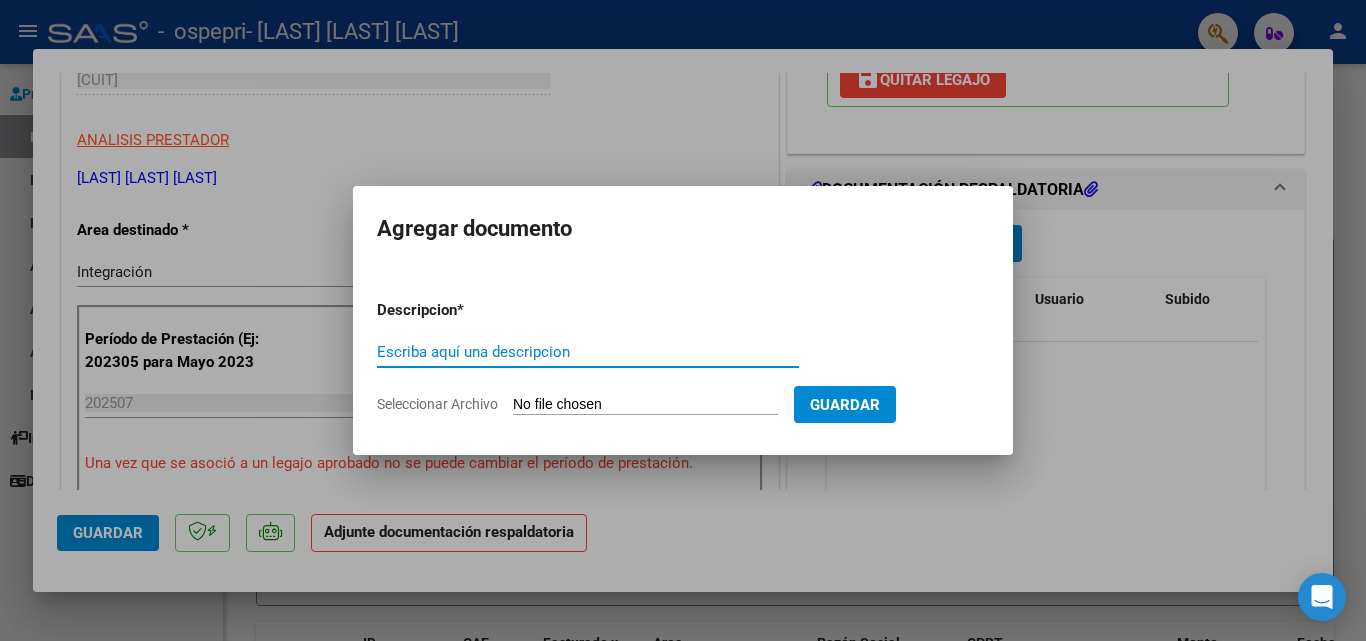 click on "Escriba aquí una descripcion" at bounding box center (588, 352) 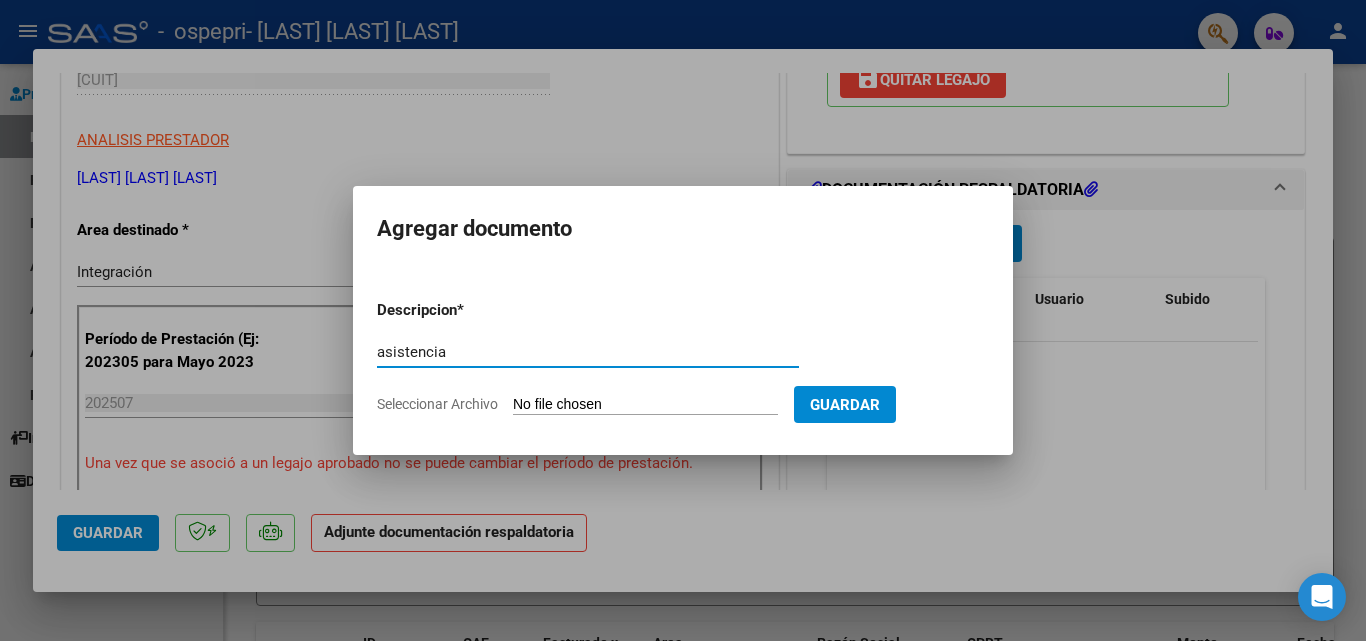 type on "asistencia" 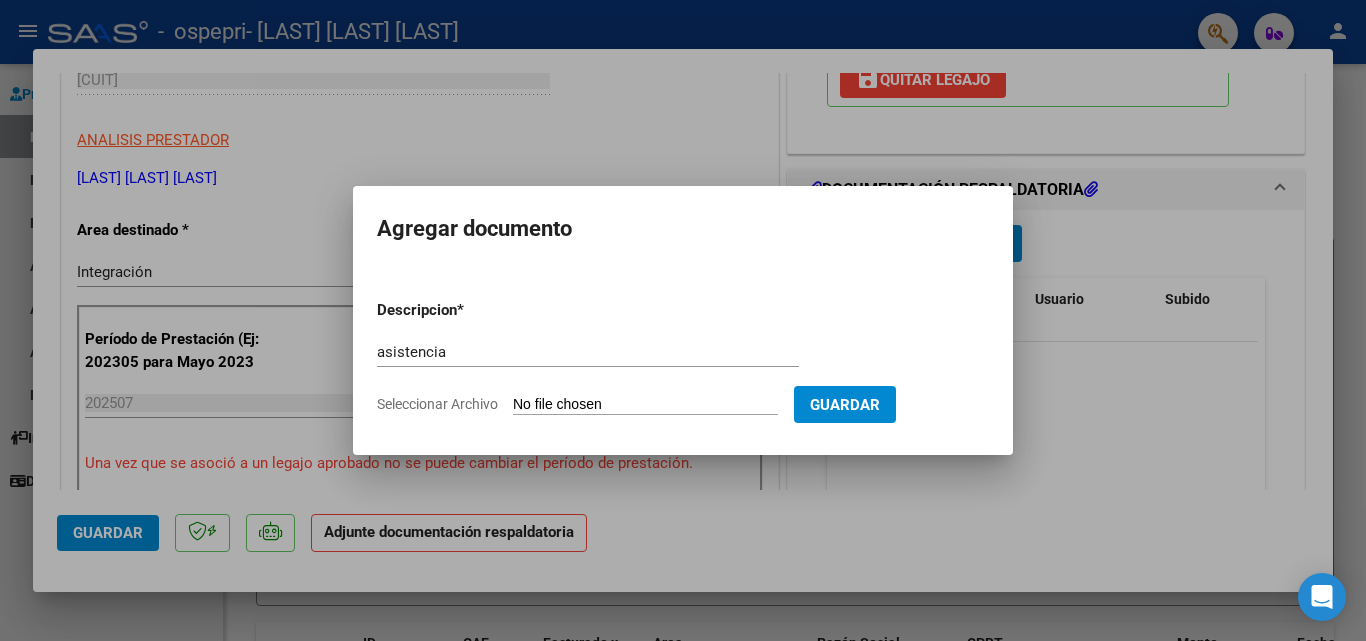 click at bounding box center (683, 320) 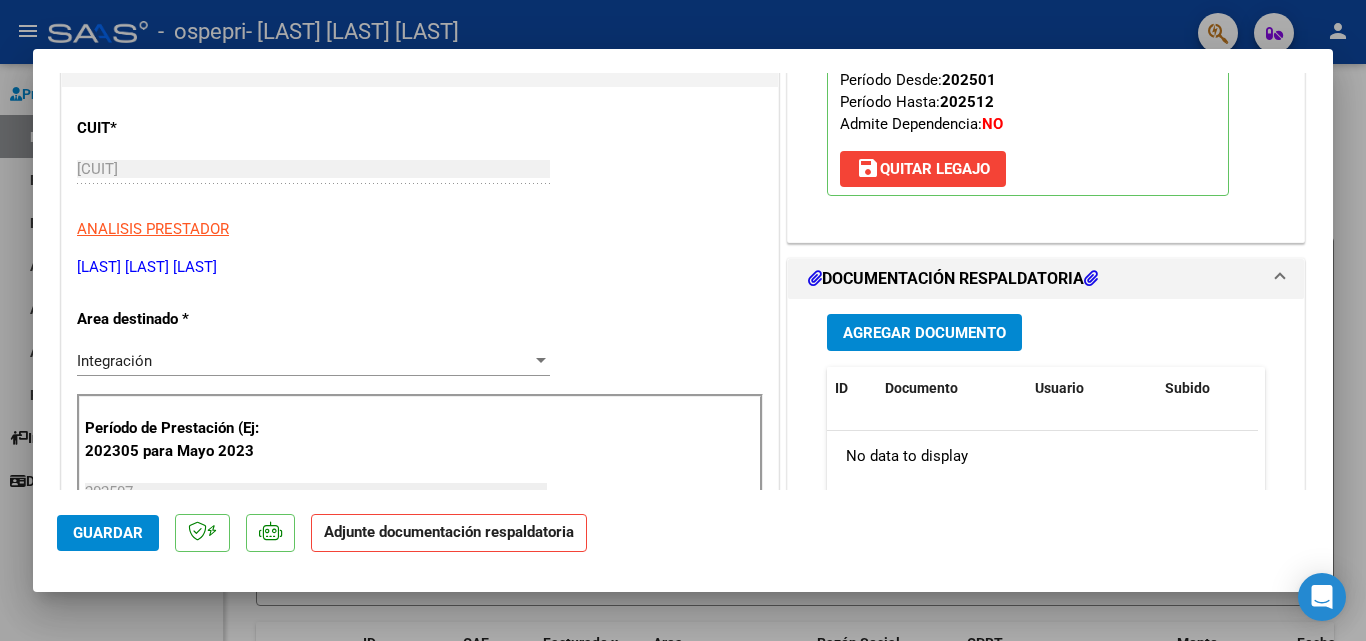 scroll, scrollTop: 355, scrollLeft: 0, axis: vertical 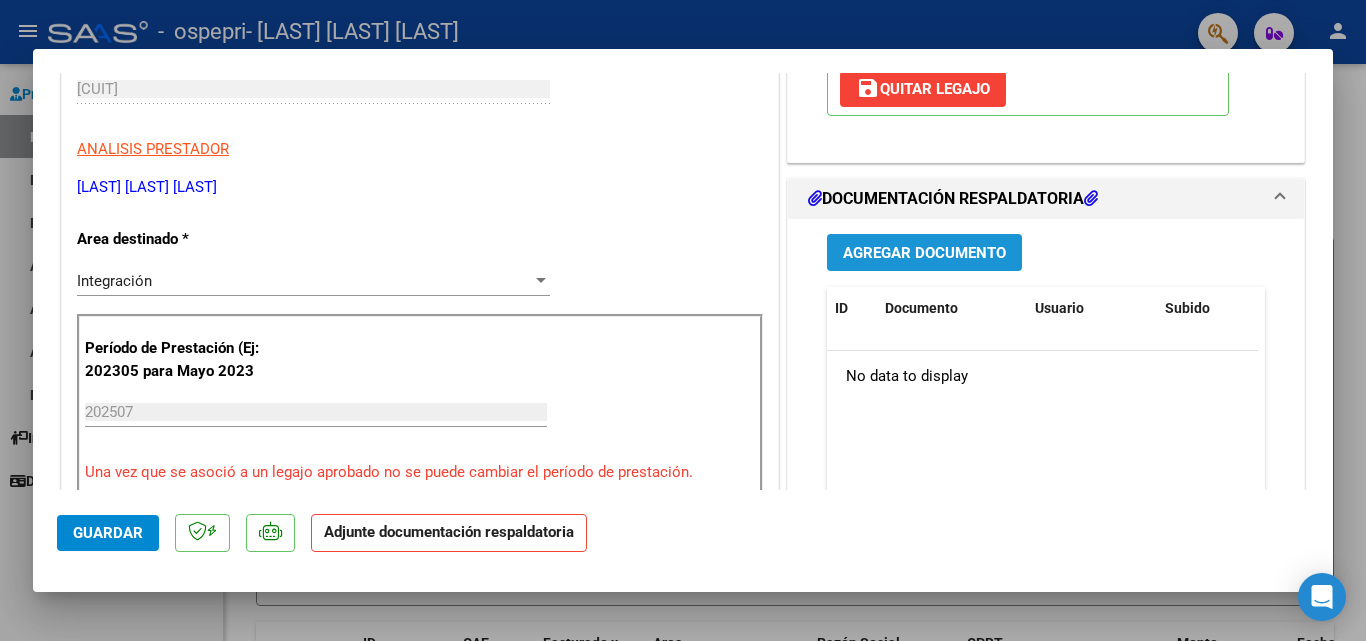 click on "Agregar Documento" at bounding box center (924, 252) 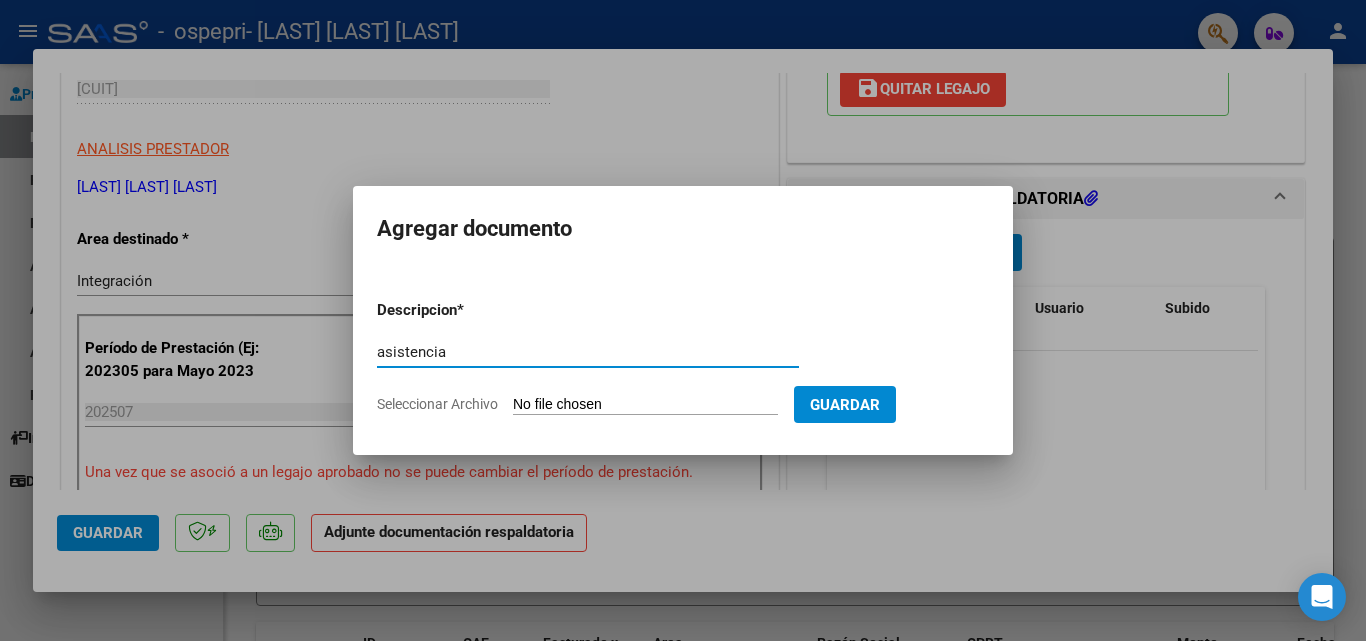 type on "asistencia" 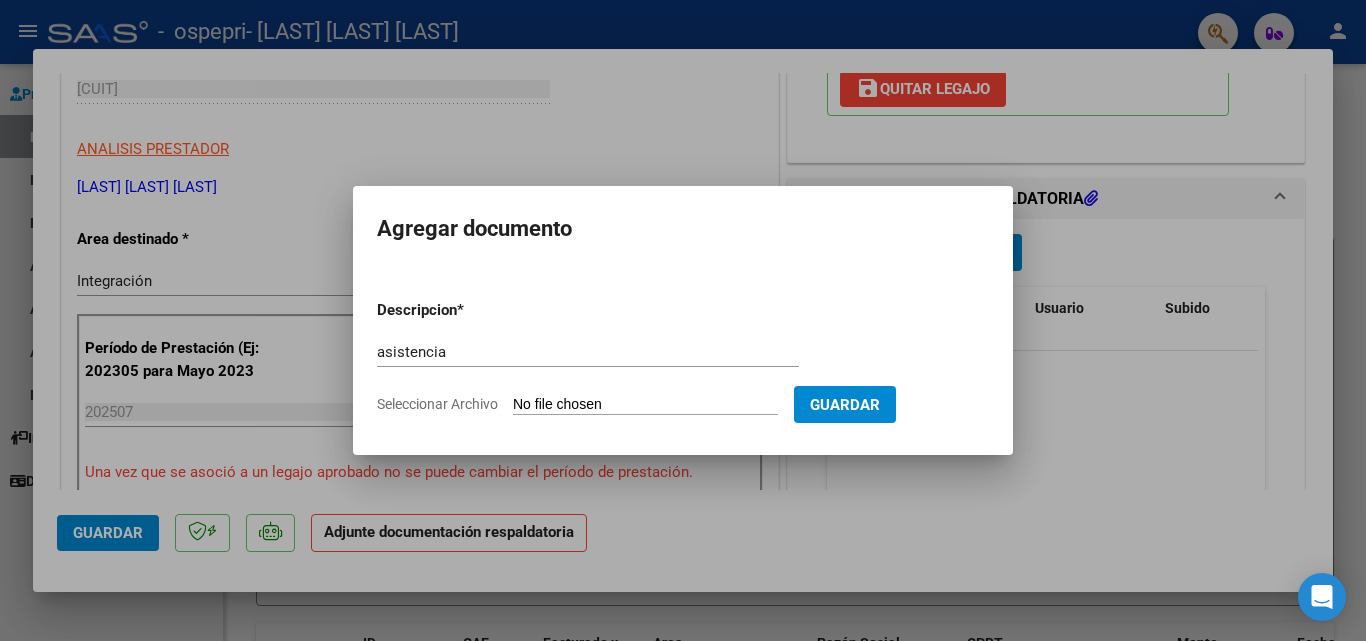 click on "Seleccionar Archivo" at bounding box center [645, 405] 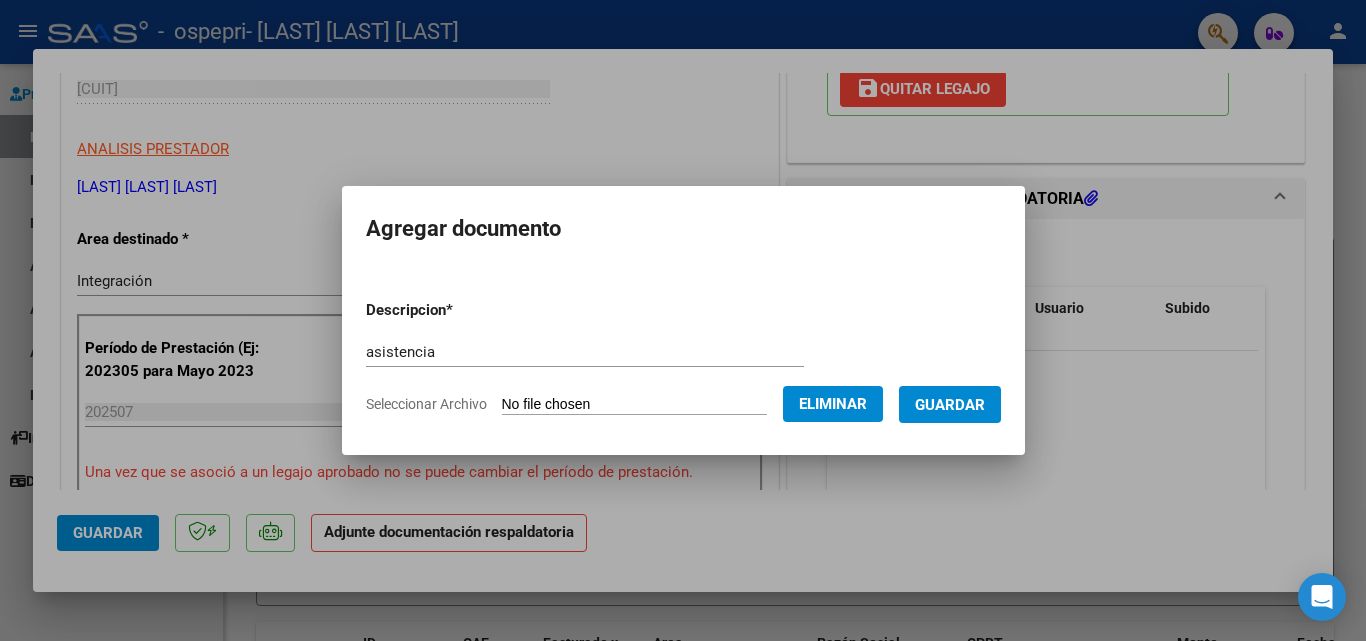 click on "Guardar" at bounding box center [950, 404] 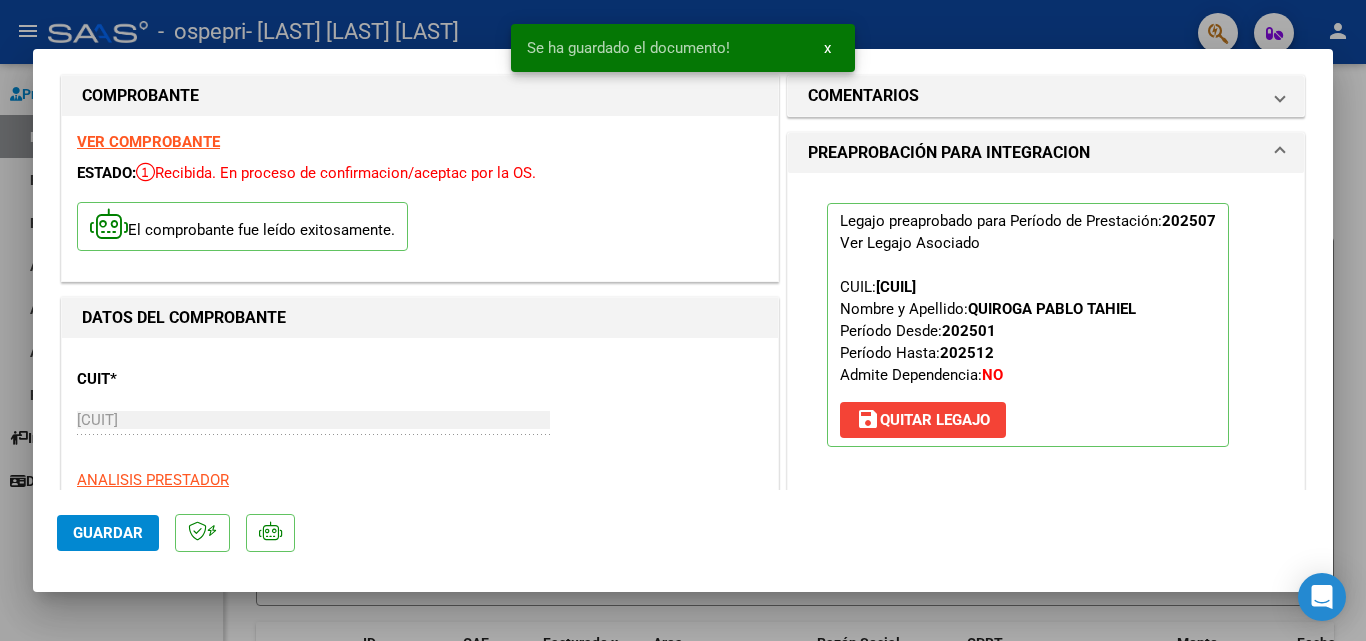 scroll, scrollTop: 0, scrollLeft: 0, axis: both 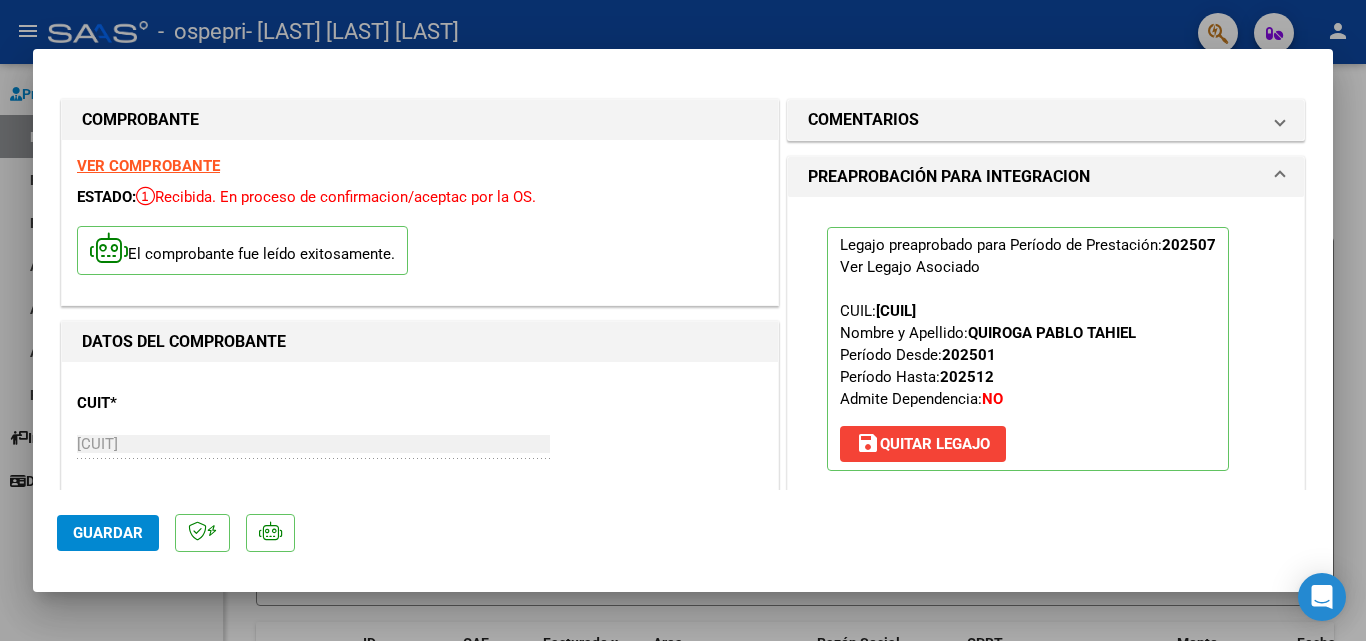click on "Guardar" 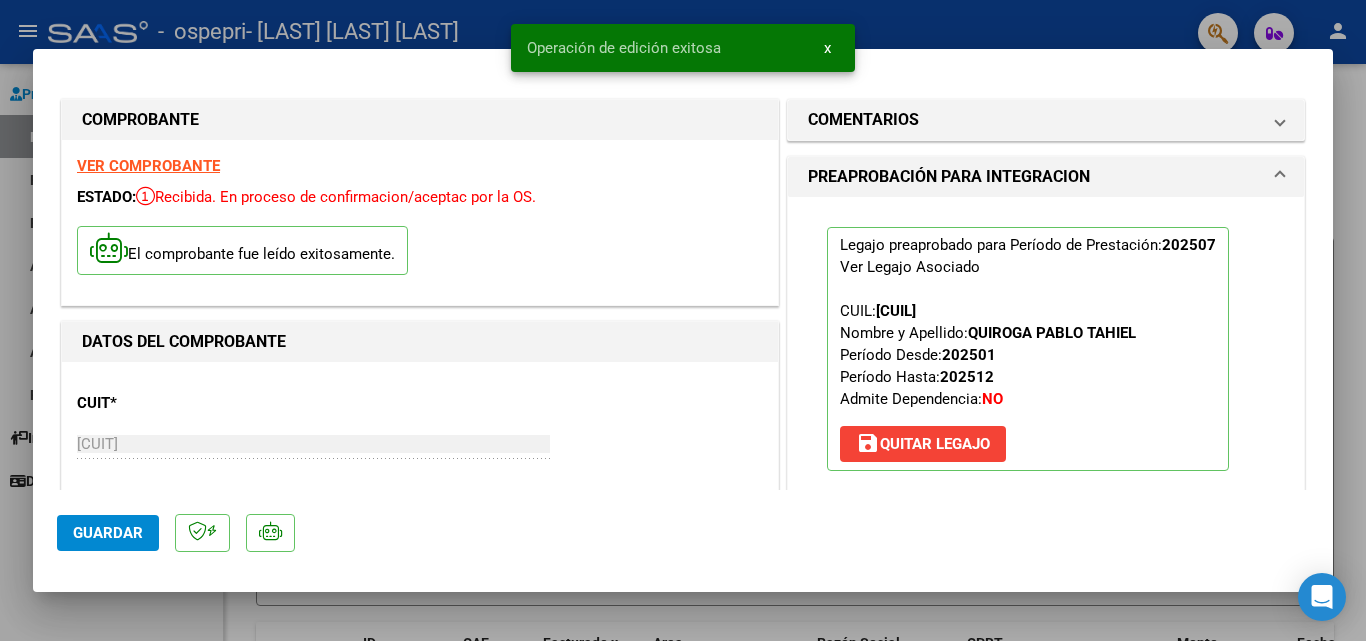 click on "Operación de edición exitosa x" at bounding box center [683, 48] 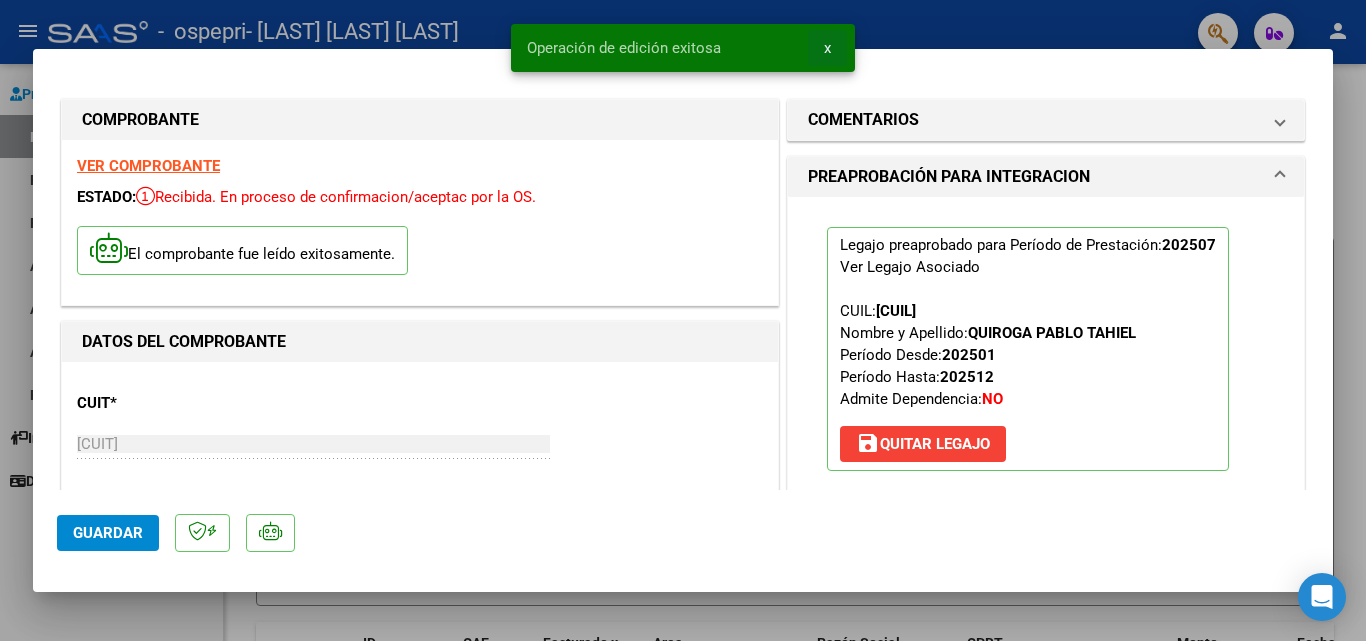 click on "x" at bounding box center (827, 48) 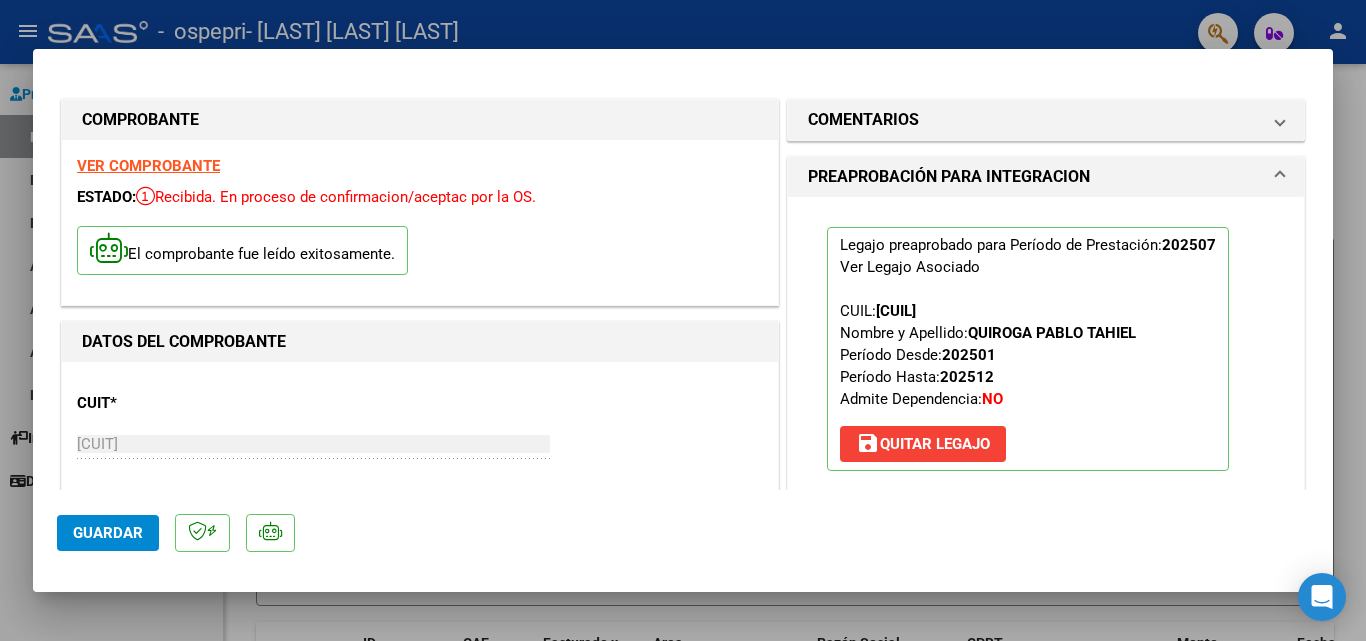 click at bounding box center (683, 320) 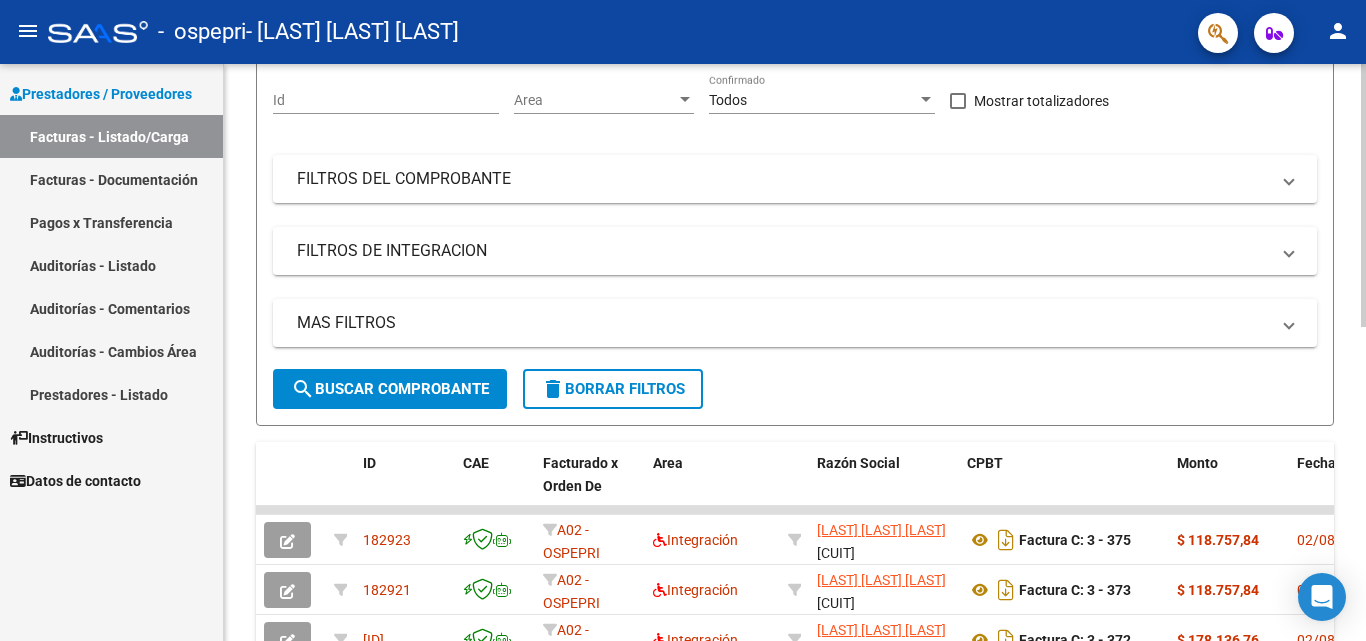 scroll, scrollTop: 169, scrollLeft: 0, axis: vertical 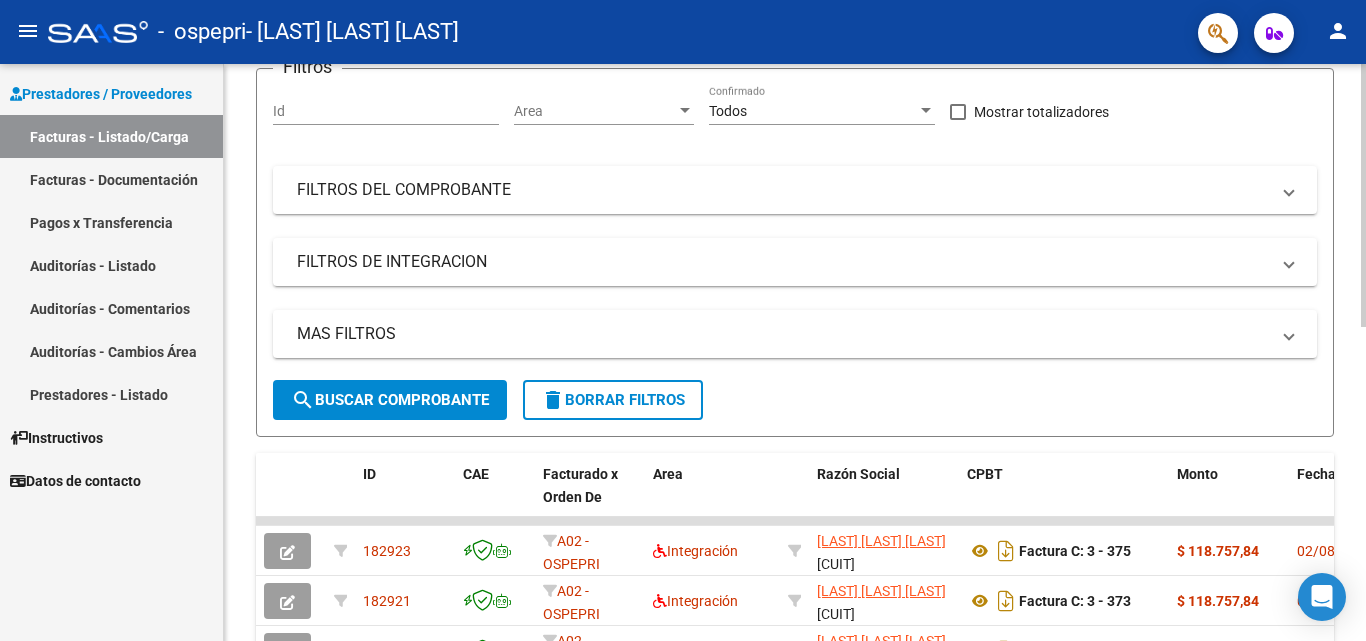 click 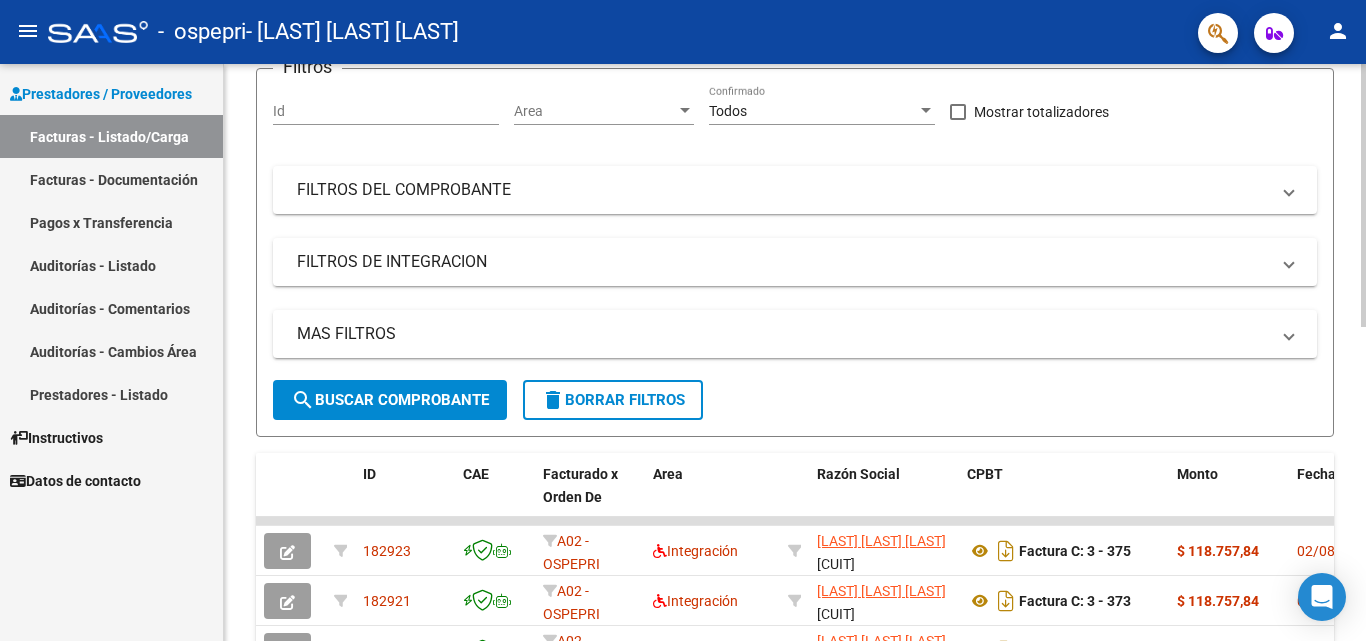 scroll, scrollTop: 0, scrollLeft: 0, axis: both 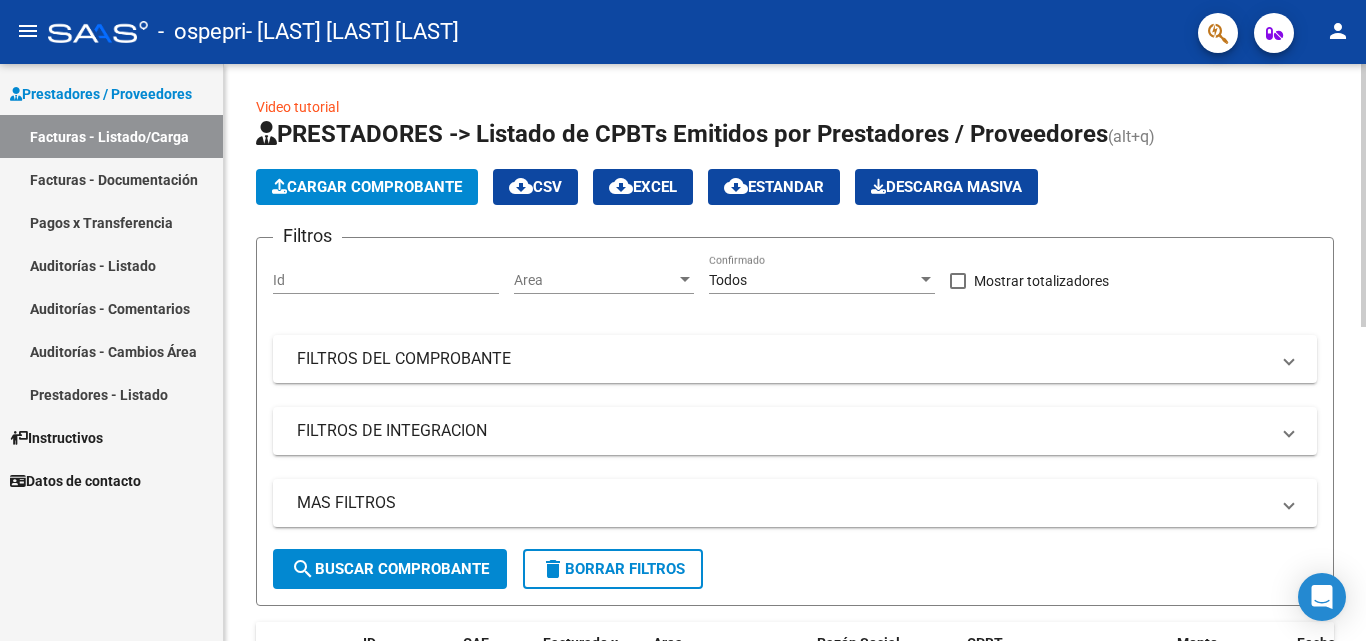 click 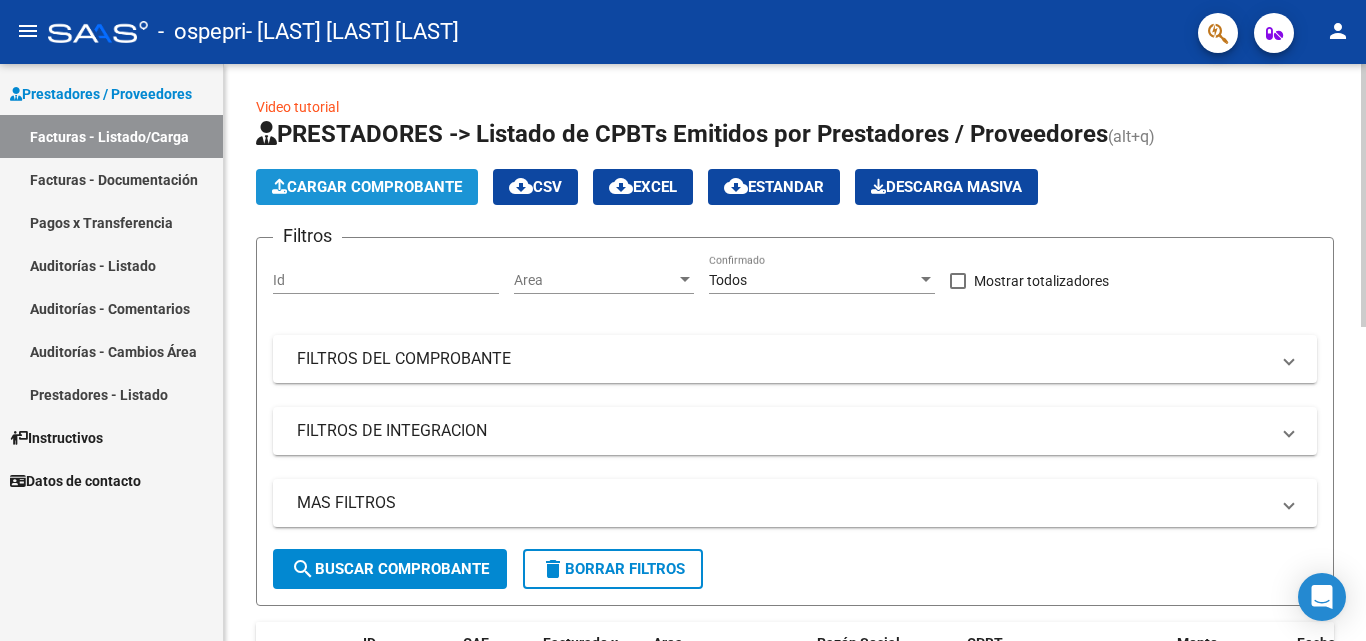 click on "Cargar Comprobante" 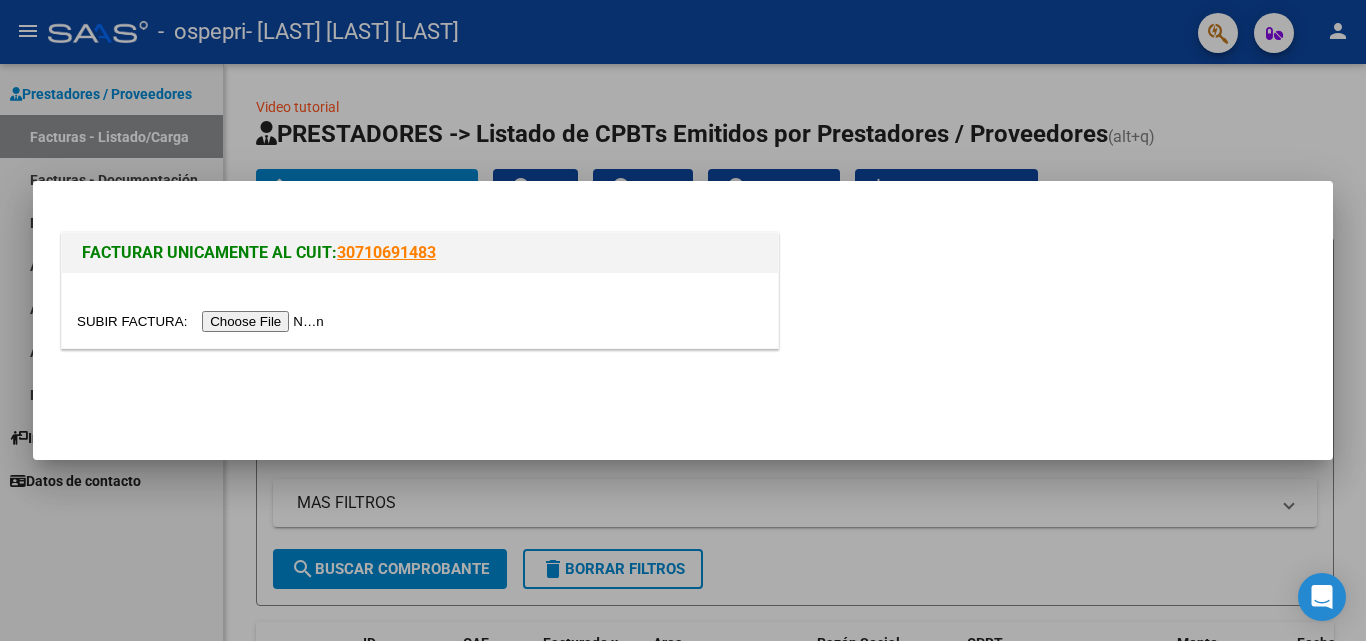 click at bounding box center [203, 321] 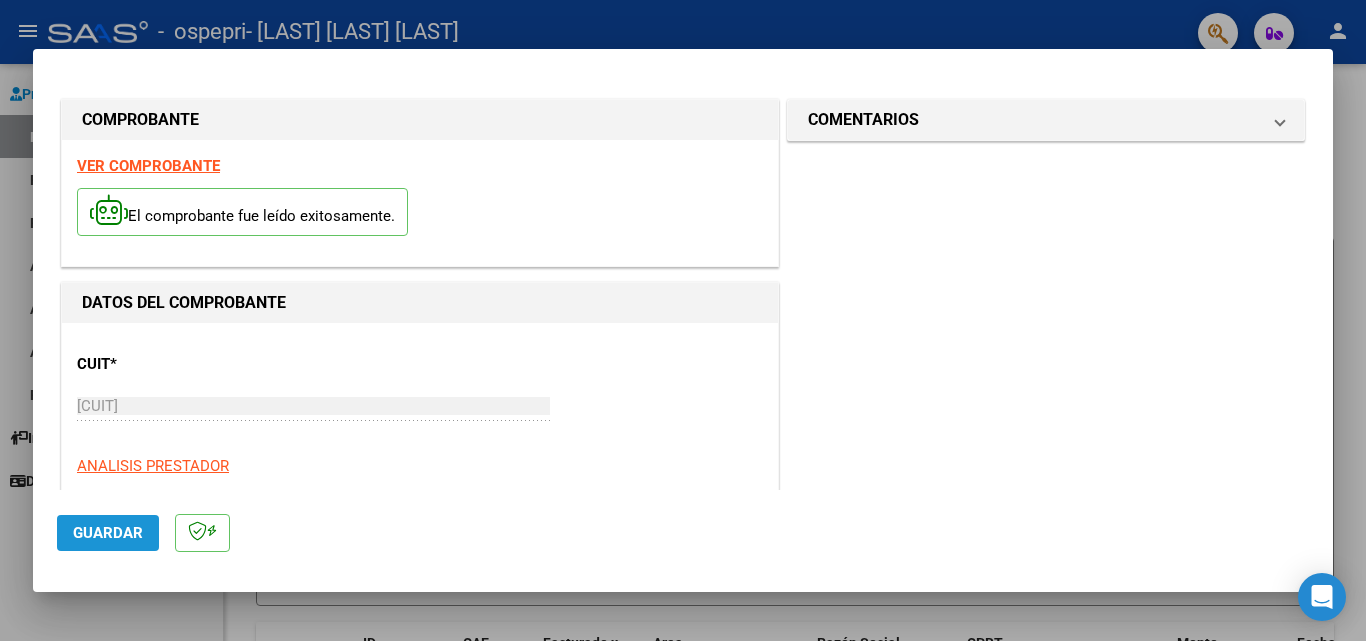 click on "Guardar" 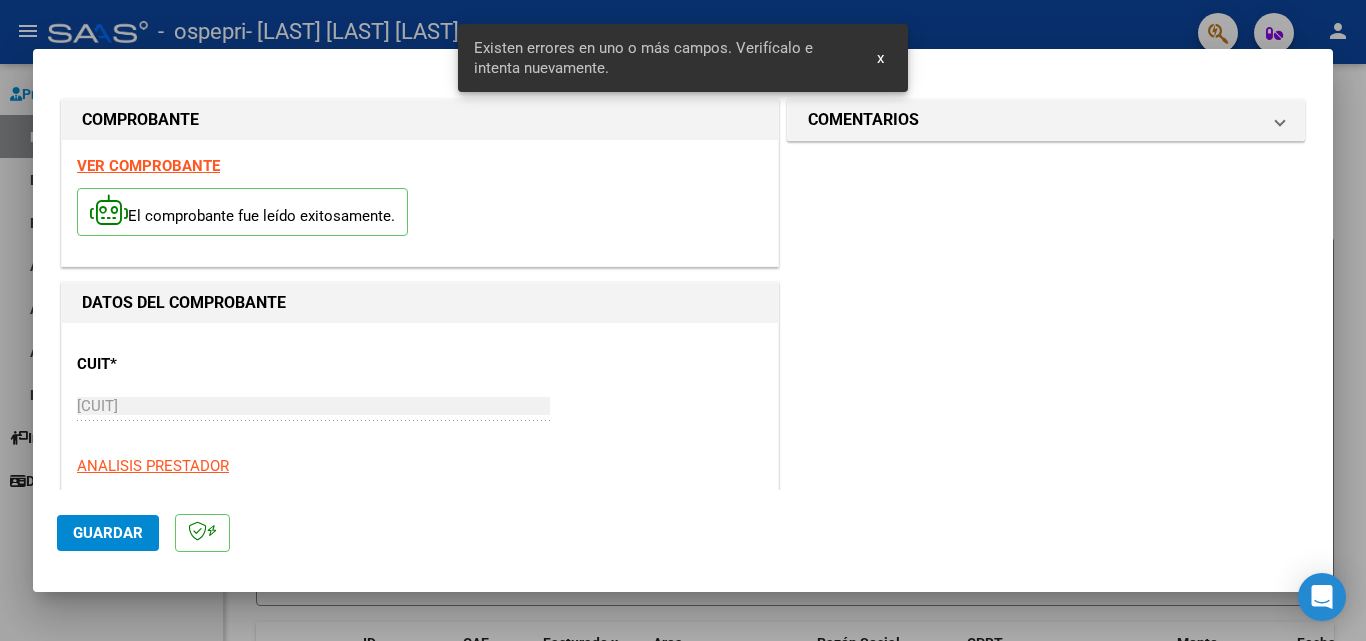 scroll, scrollTop: 451, scrollLeft: 0, axis: vertical 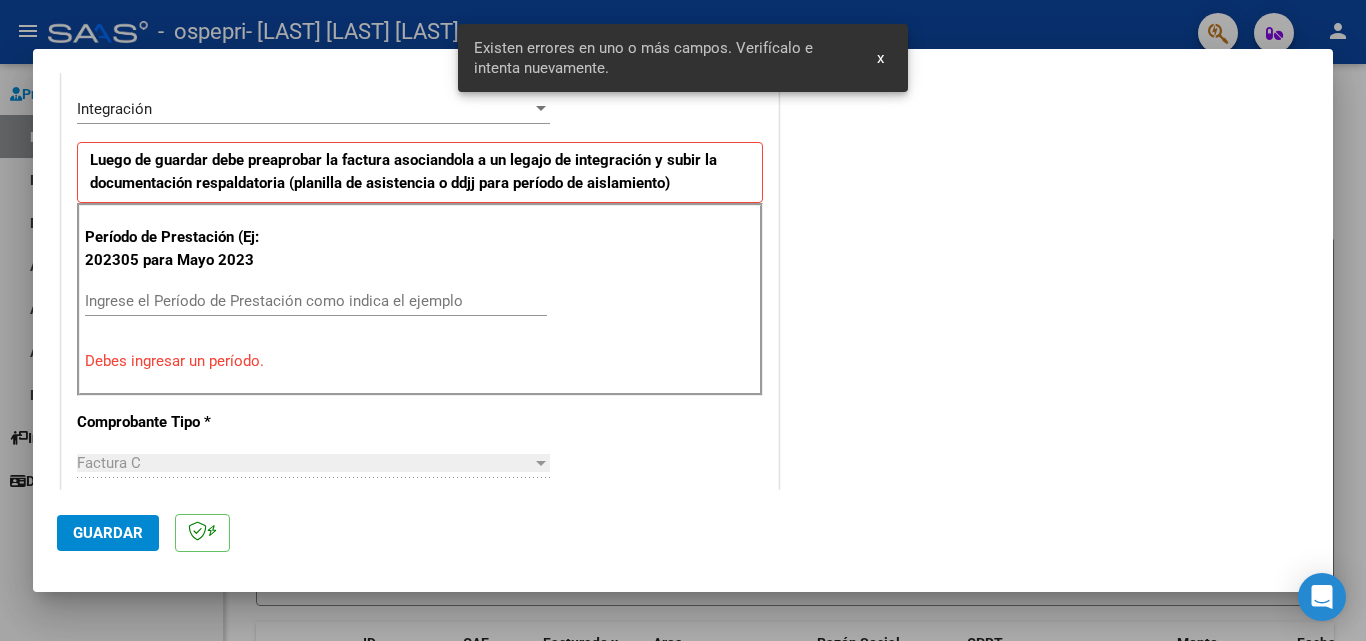 click on "Ingrese el Período de Prestación como indica el ejemplo" at bounding box center (316, 301) 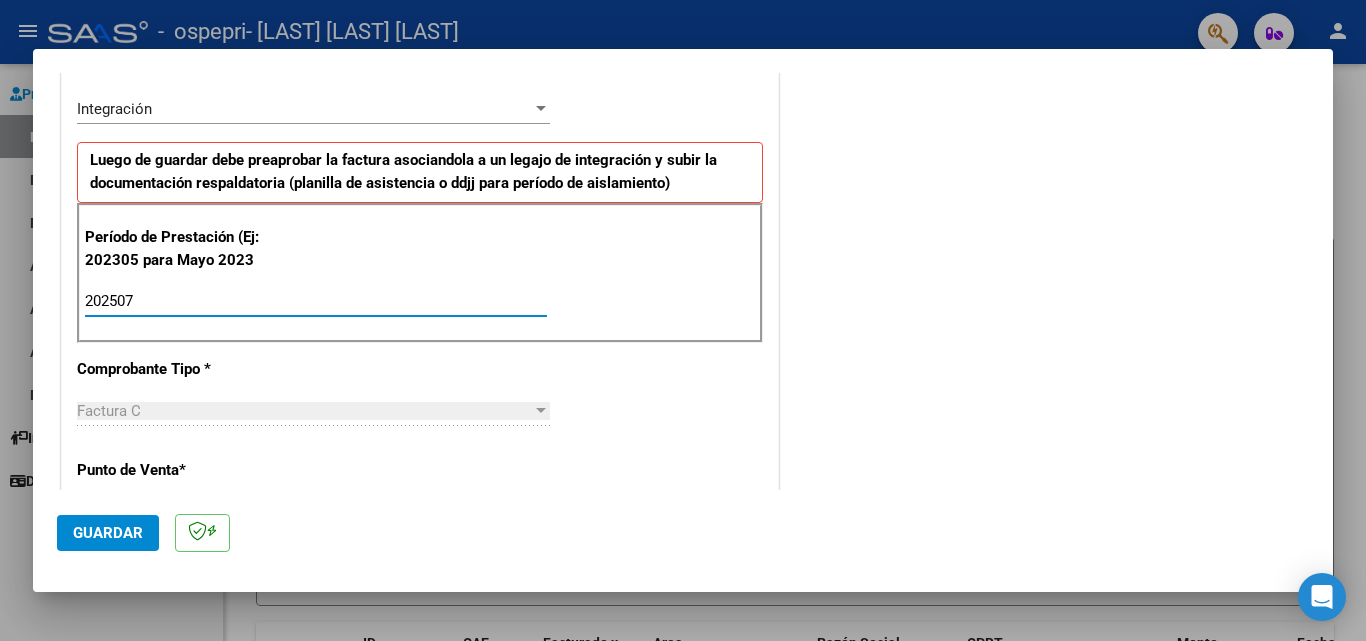 type on "202507" 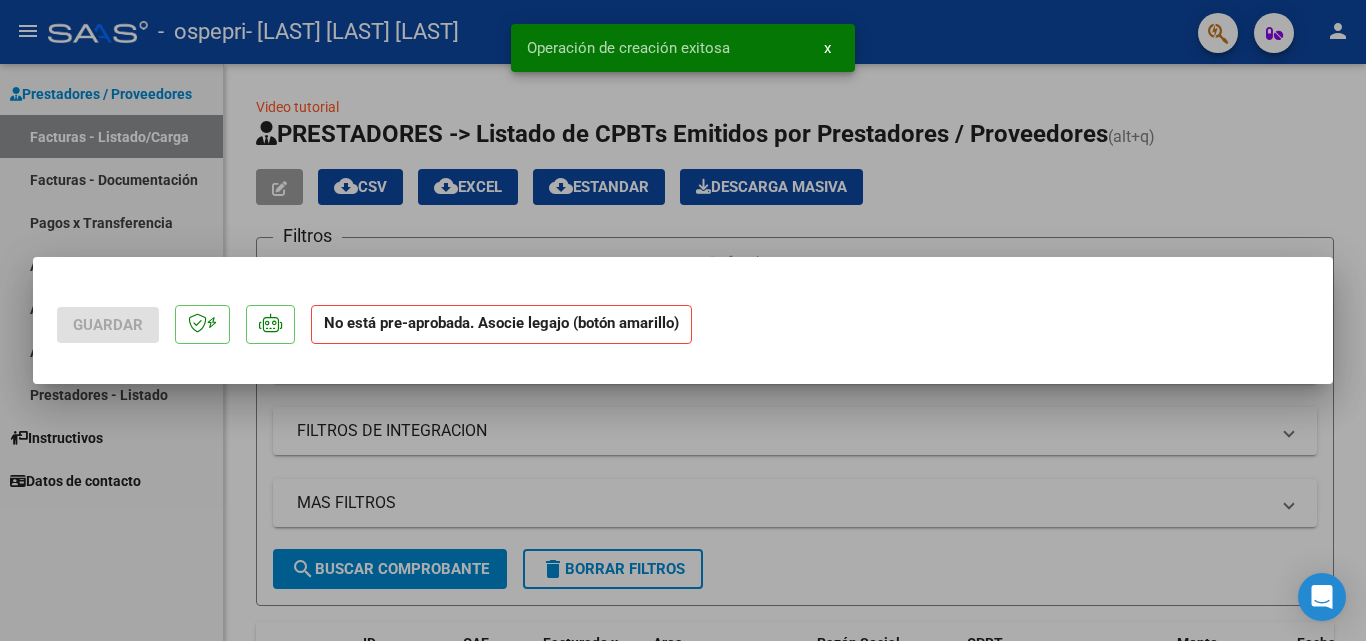 scroll, scrollTop: 0, scrollLeft: 0, axis: both 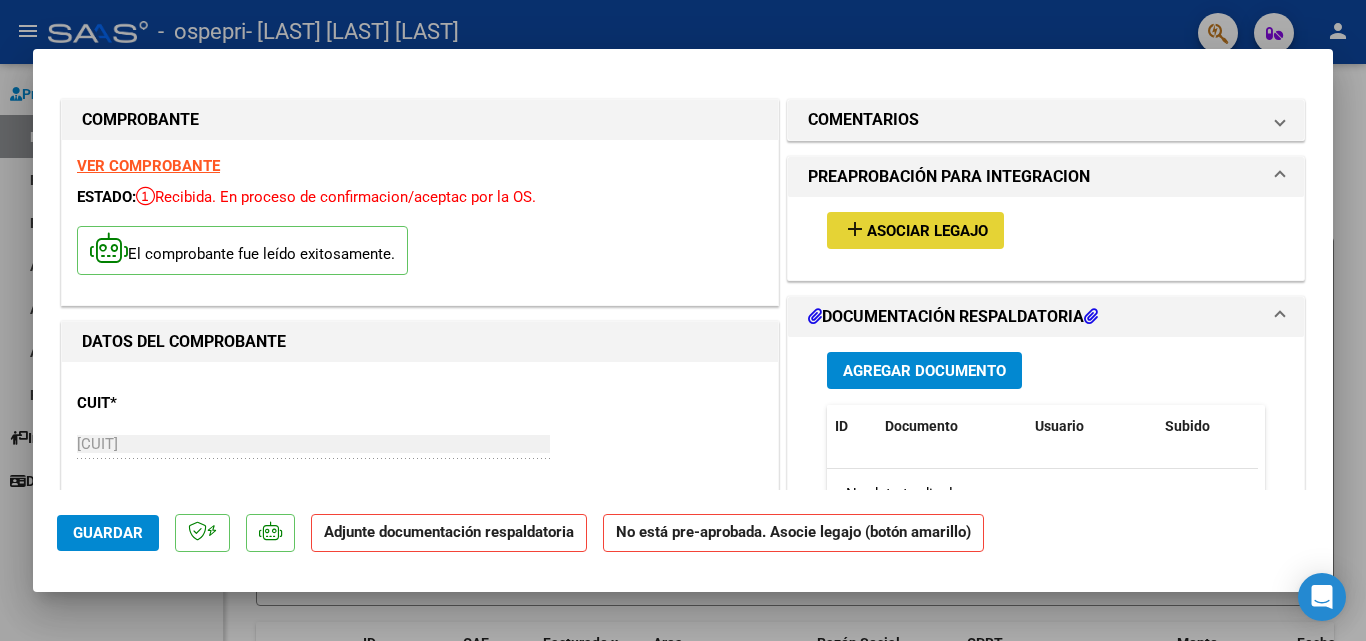 click on "Asociar Legajo" at bounding box center [927, 231] 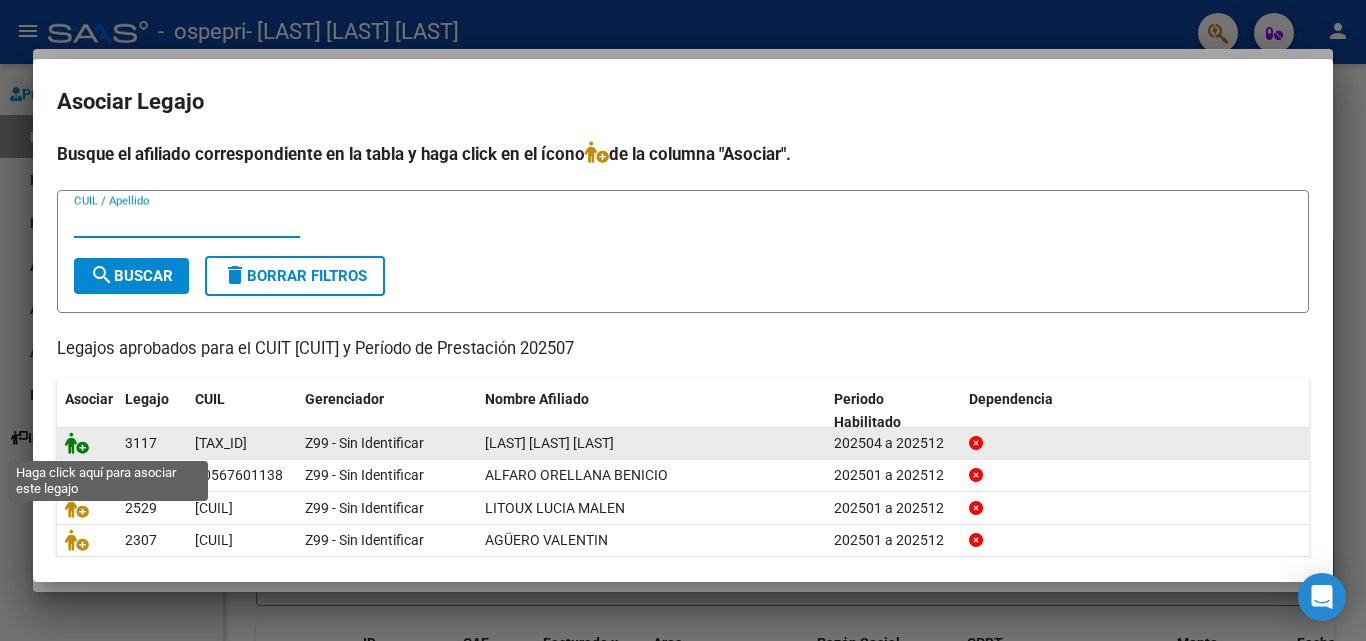click 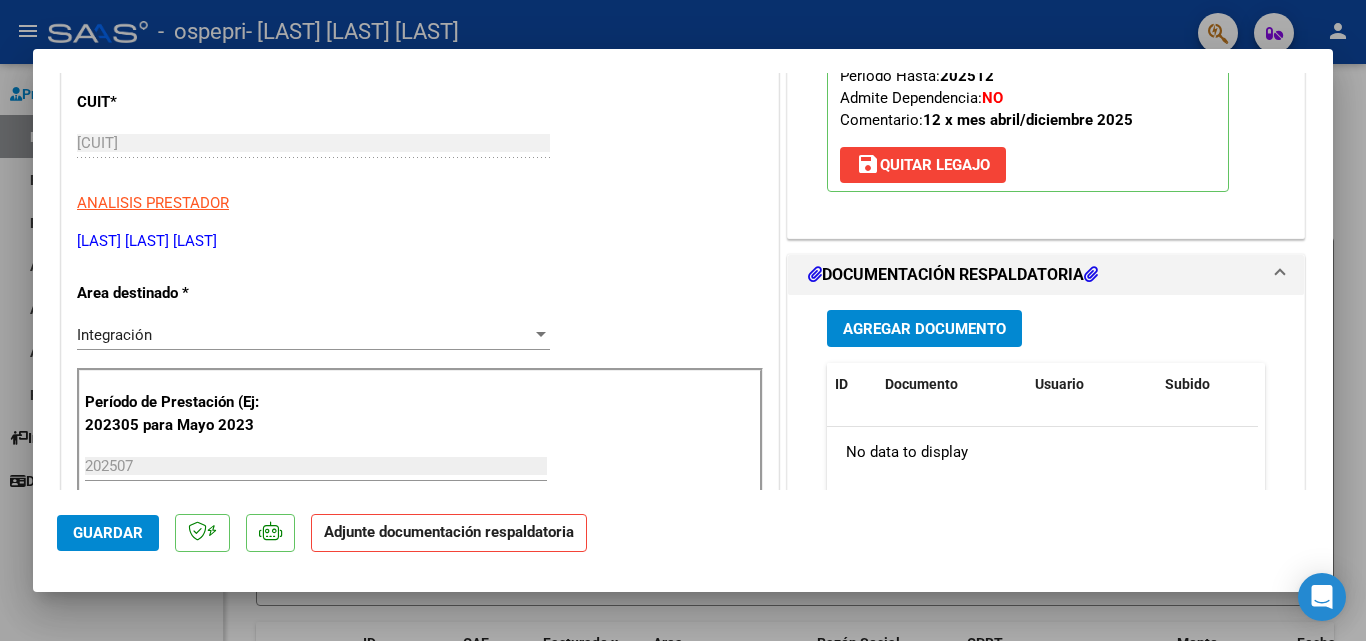 scroll, scrollTop: 282, scrollLeft: 0, axis: vertical 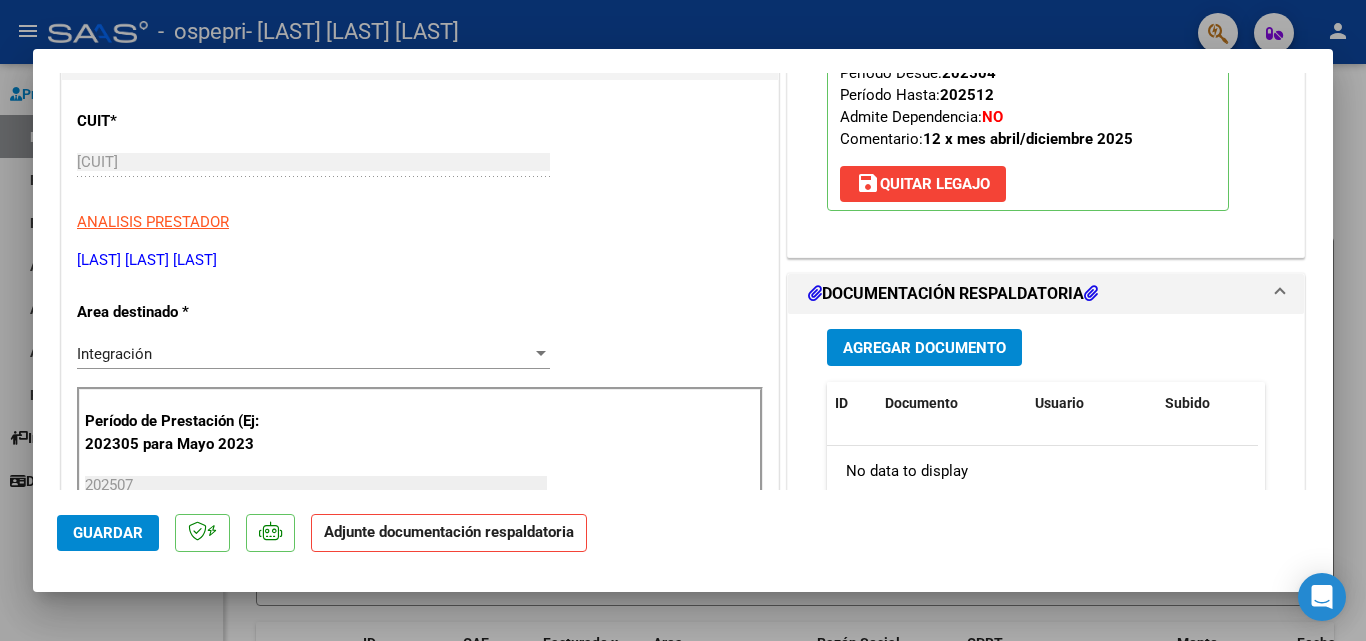 click on "Agregar Documento" at bounding box center [924, 348] 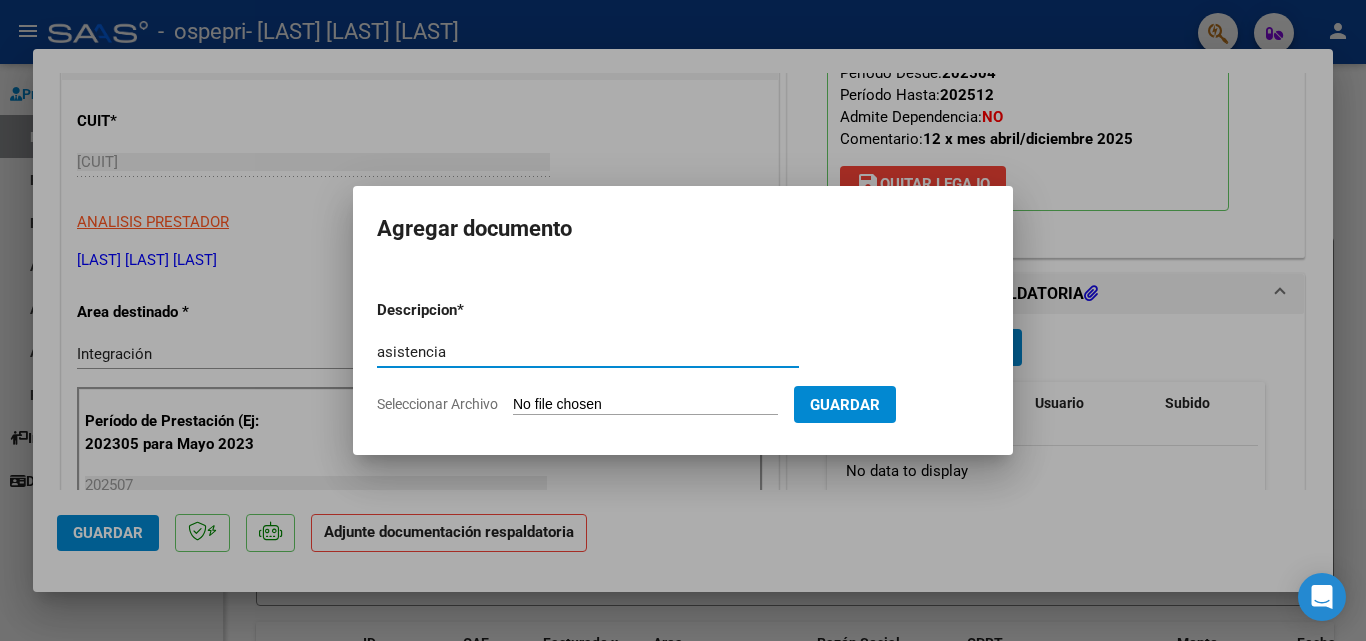 type on "asistencia" 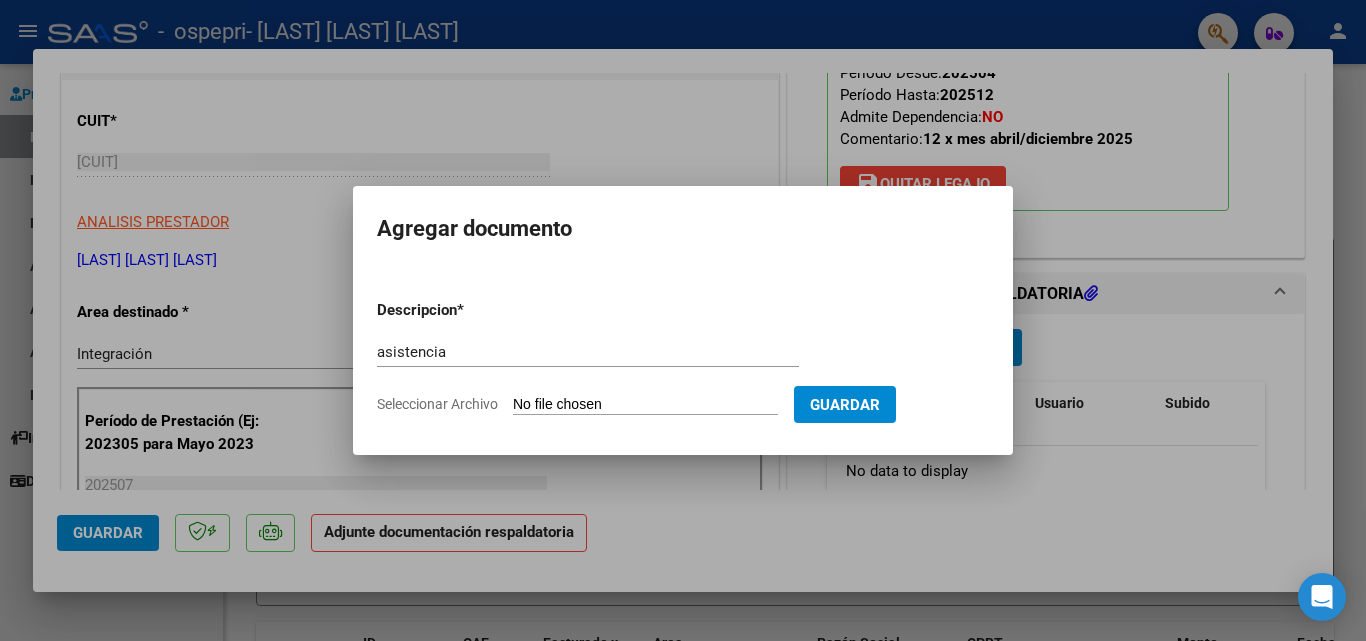 type on "C:\fakepath\Francés o.pdf" 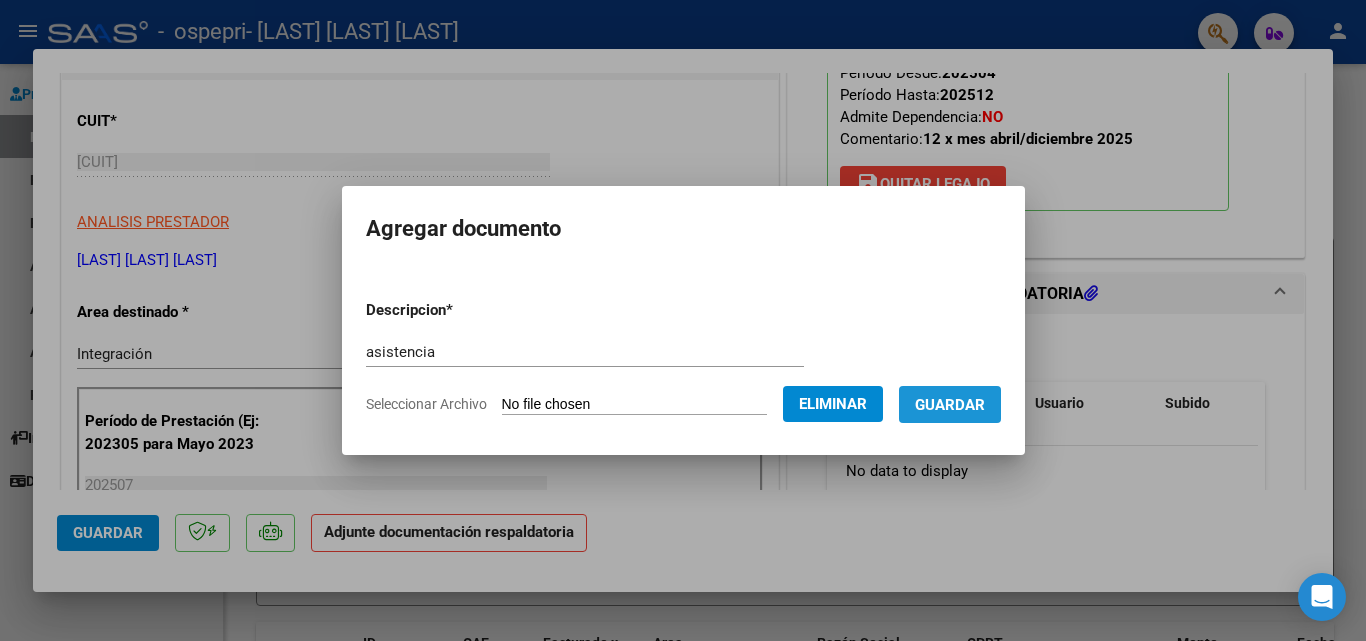 click on "Guardar" at bounding box center [950, 405] 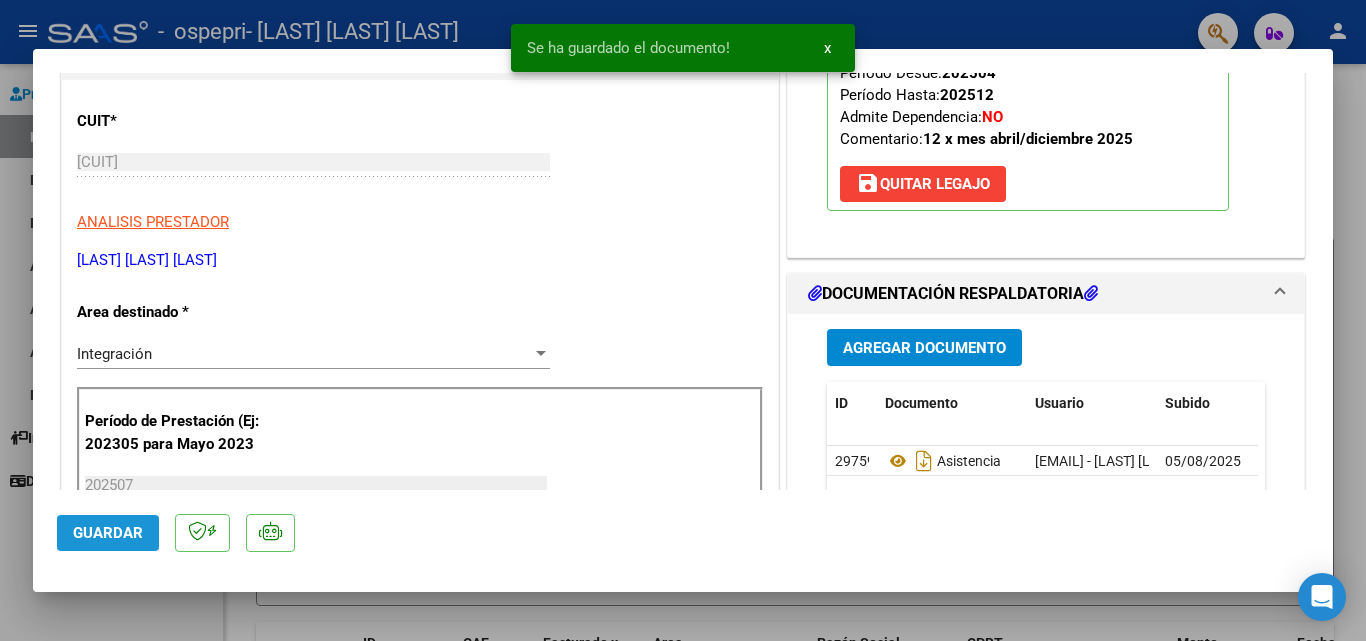 click on "Guardar" 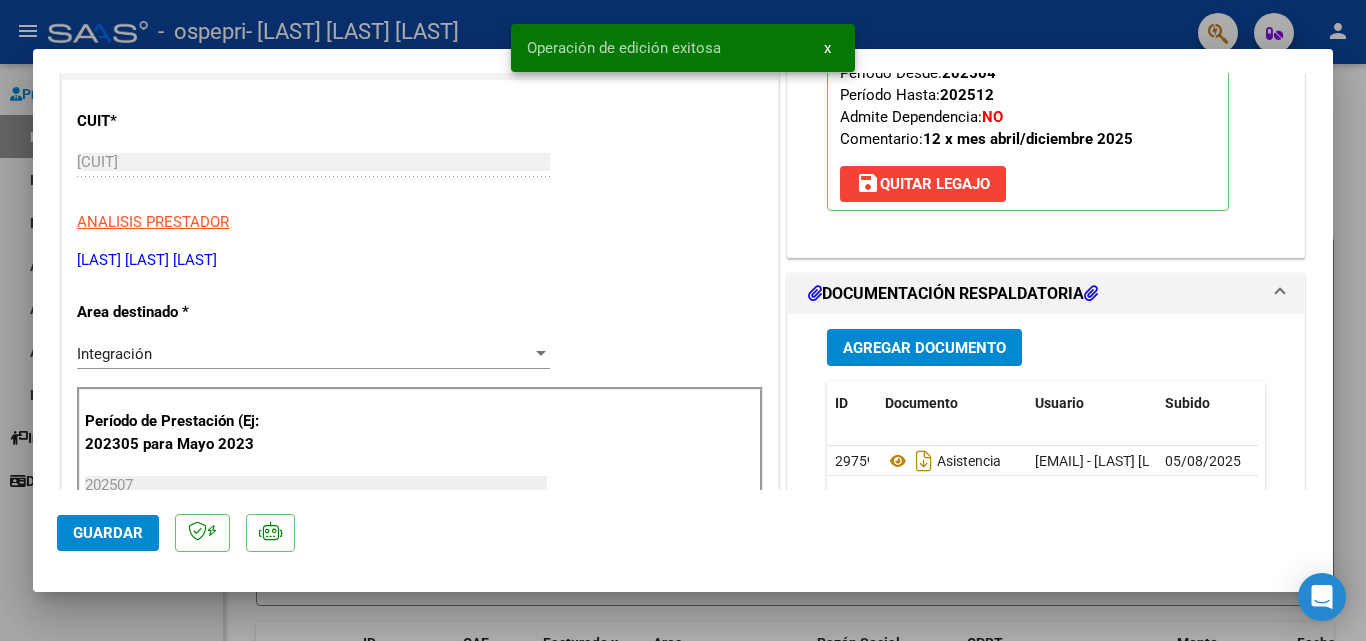 click at bounding box center (683, 320) 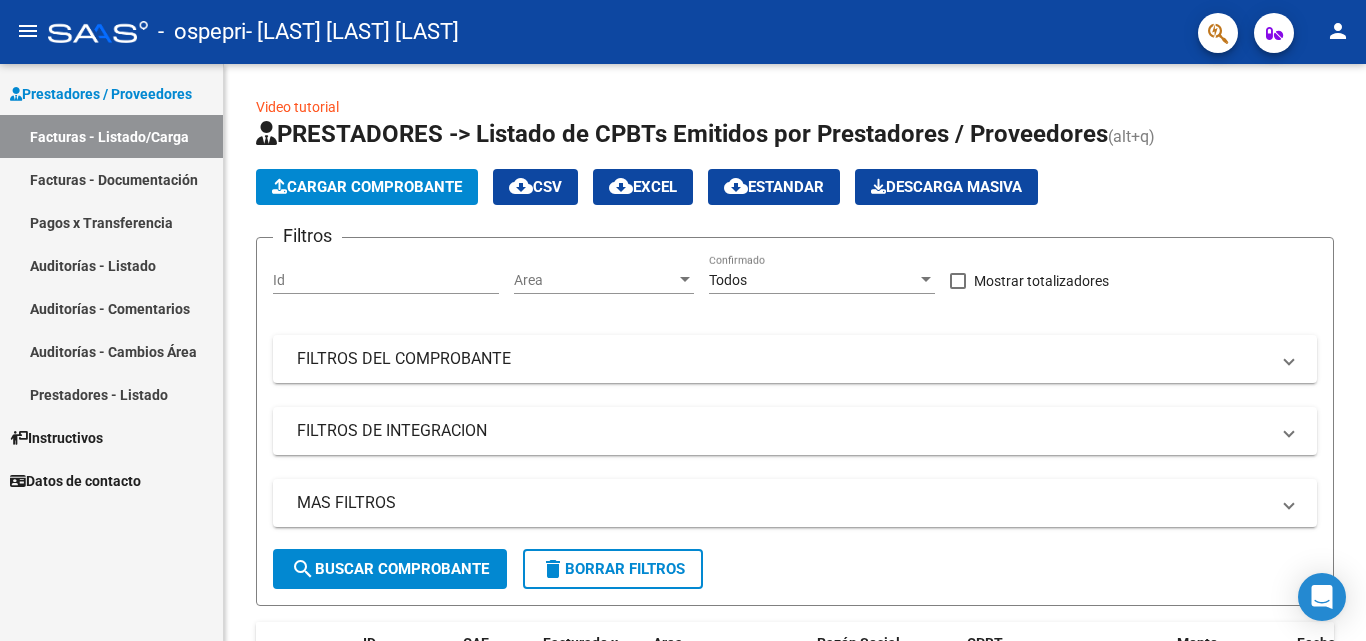 click on "-   ospepri   - [LAST] [LAST] [LAST]" 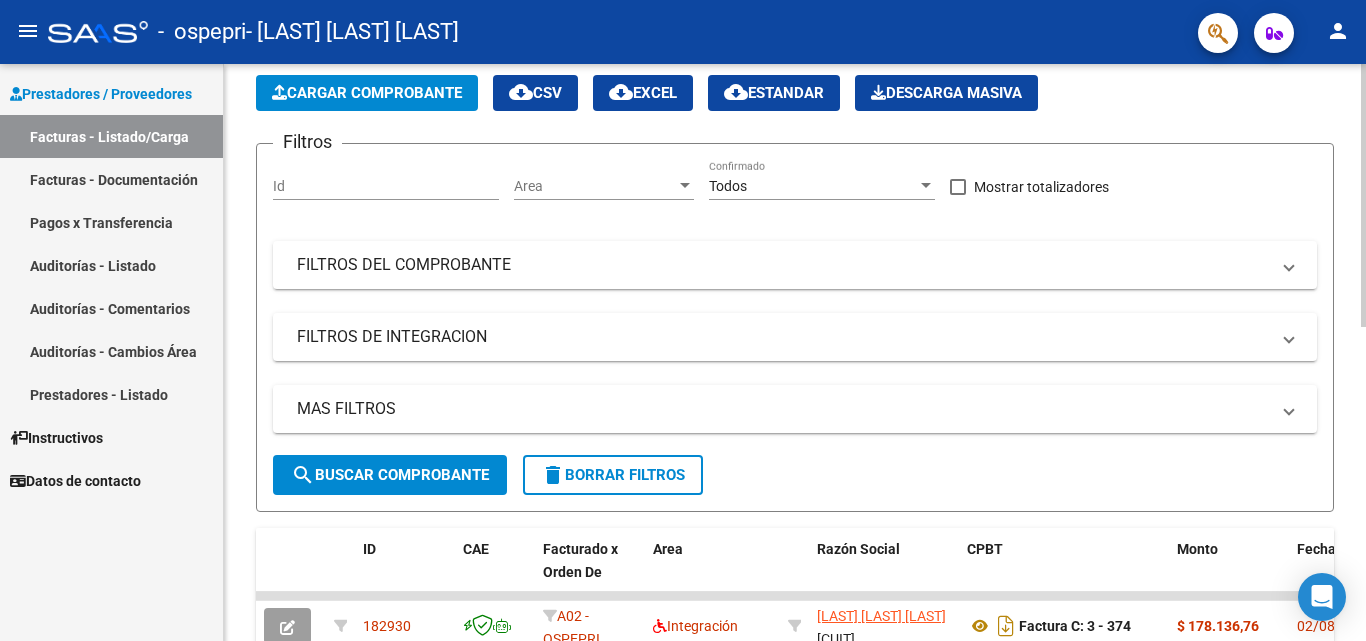 scroll, scrollTop: 0, scrollLeft: 0, axis: both 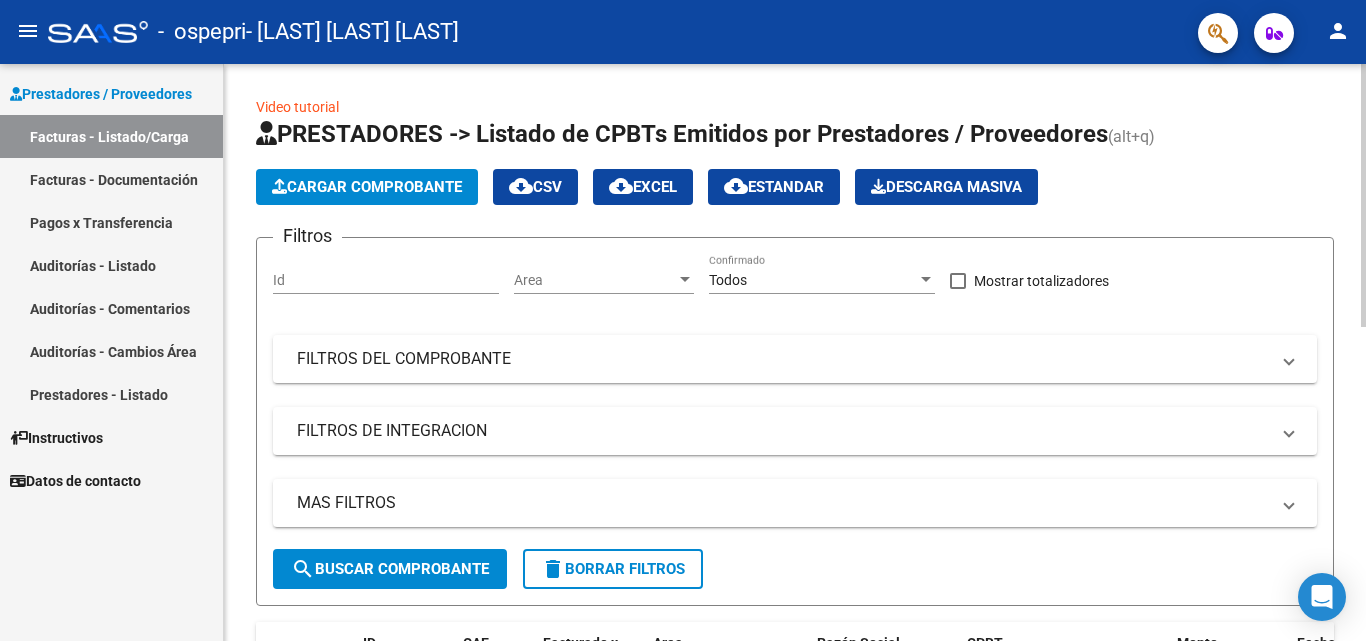 click on "menu -   ospepri   - [LAST] [LAST] [LAST] person    Prestadores / Proveedores Facturas - Listado/Carga Facturas - Documentación Pagos x Transferencia Auditorías - Listado Auditorías - Comentarios Auditorías - Cambios Área Prestadores - Listado    Instructivos    Datos de contacto  Video tutorial   PRESTADORES -> Listado de CPBTs Emitidos por Prestadores / Proveedores (alt+q)   Cargar Comprobante
cloud_download  CSV  cloud_download  EXCEL  cloud_download  Estandar   Descarga Masiva
Filtros Id Area Area Todos Confirmado   Mostrar totalizadores   FILTROS DEL COMPROBANTE  Comprobante Tipo Comprobante Tipo Start date – End date Fec. Comprobante Desde / Hasta Días Emisión Desde(cant. días) Días Emisión Hasta(cant. días) CUIT / Razón Social Pto. Venta Nro. Comprobante Código SSS CAE Válido CAE Válido Todos Cargado Módulo Hosp. Todos Tiene facturacion Apócrifa Hospital Refes  FILTROS DE INTEGRACION  Período De Prestación Campos del Archivo de Rendición Devuelto x SSS (dr_envio) Todos 3" 